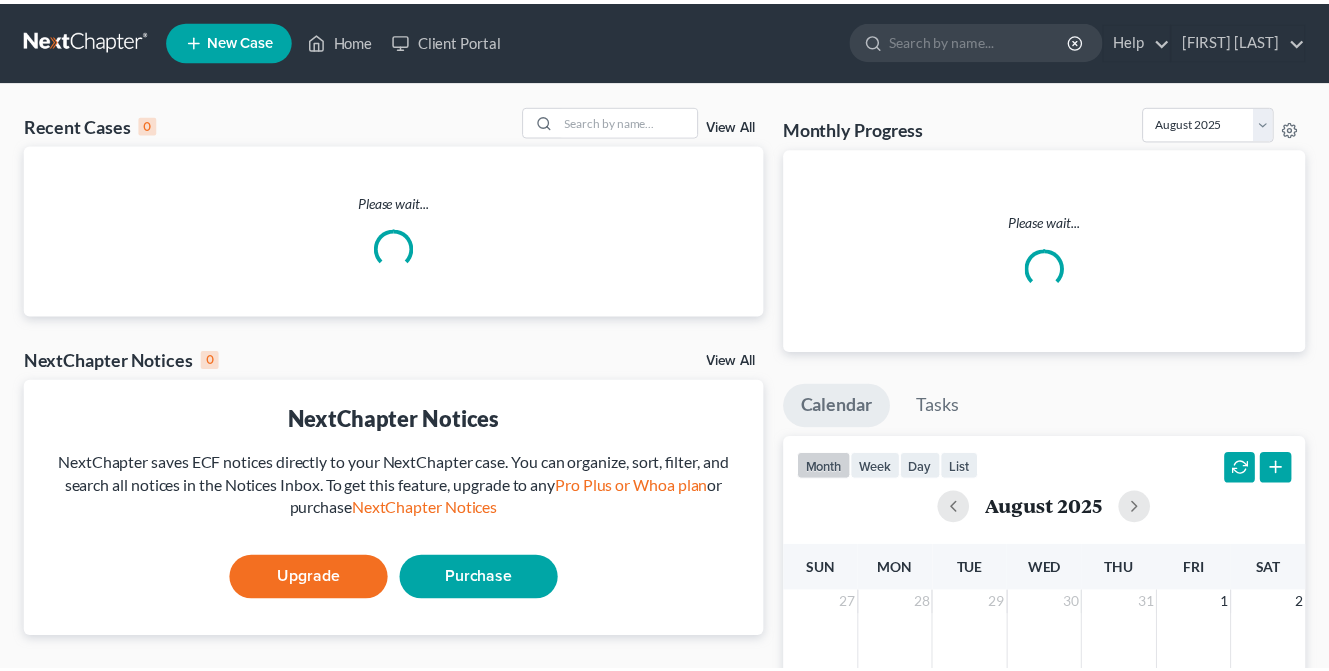 scroll, scrollTop: 0, scrollLeft: 0, axis: both 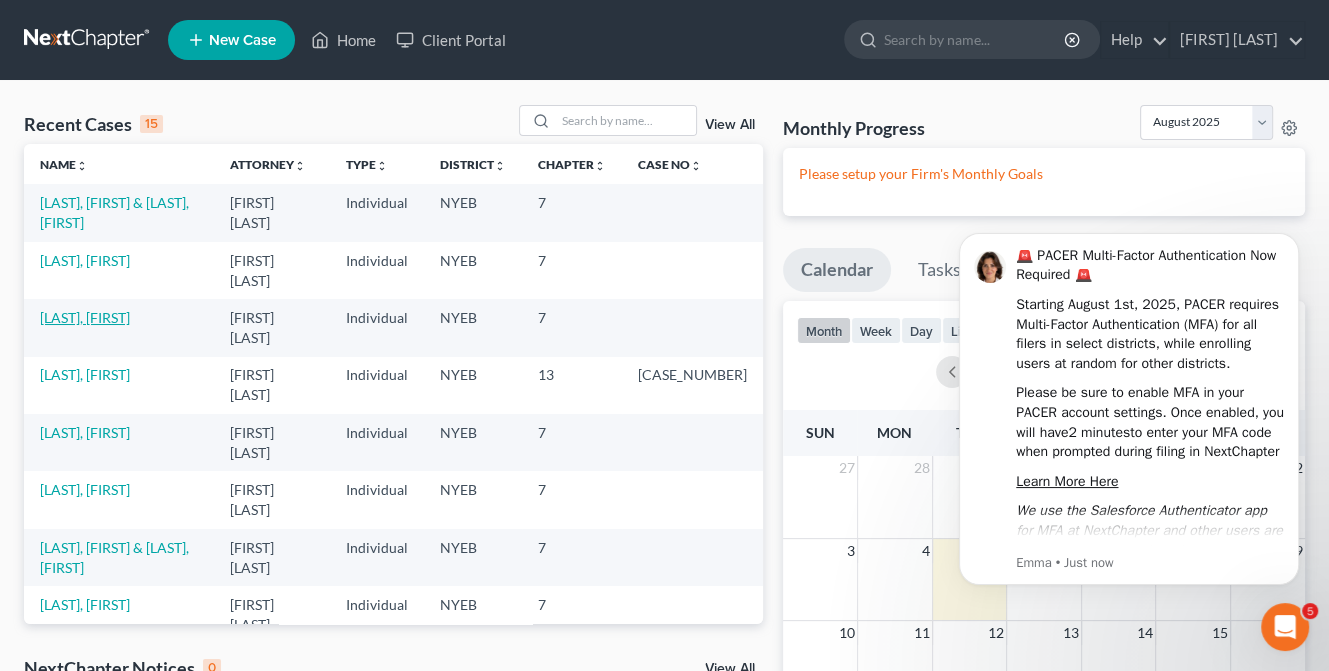 click on "[LAST], [FIRST]" at bounding box center (85, 317) 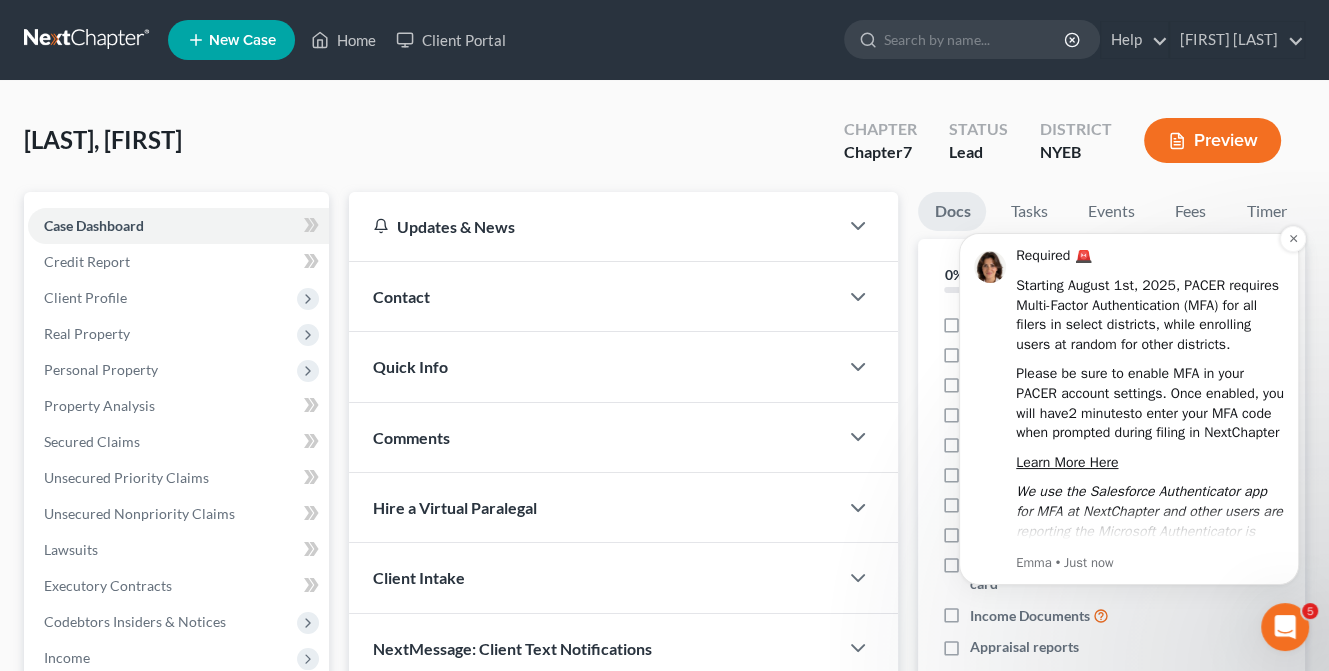 scroll, scrollTop: 0, scrollLeft: 0, axis: both 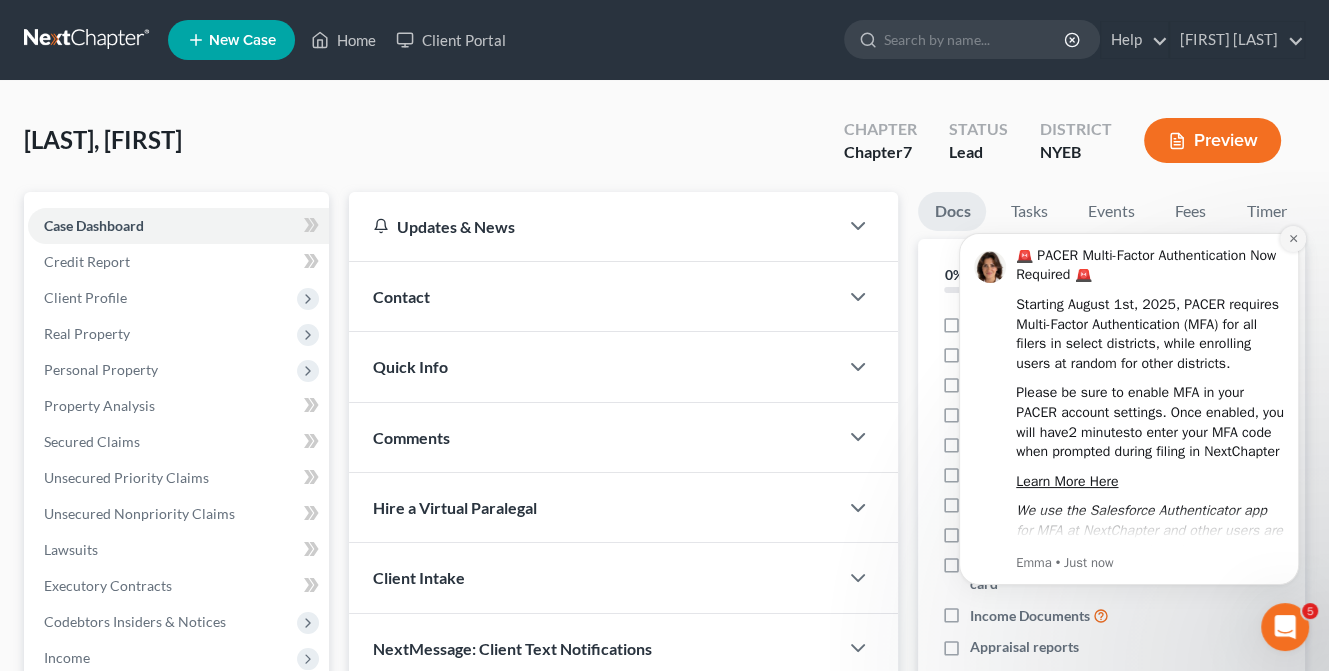 click 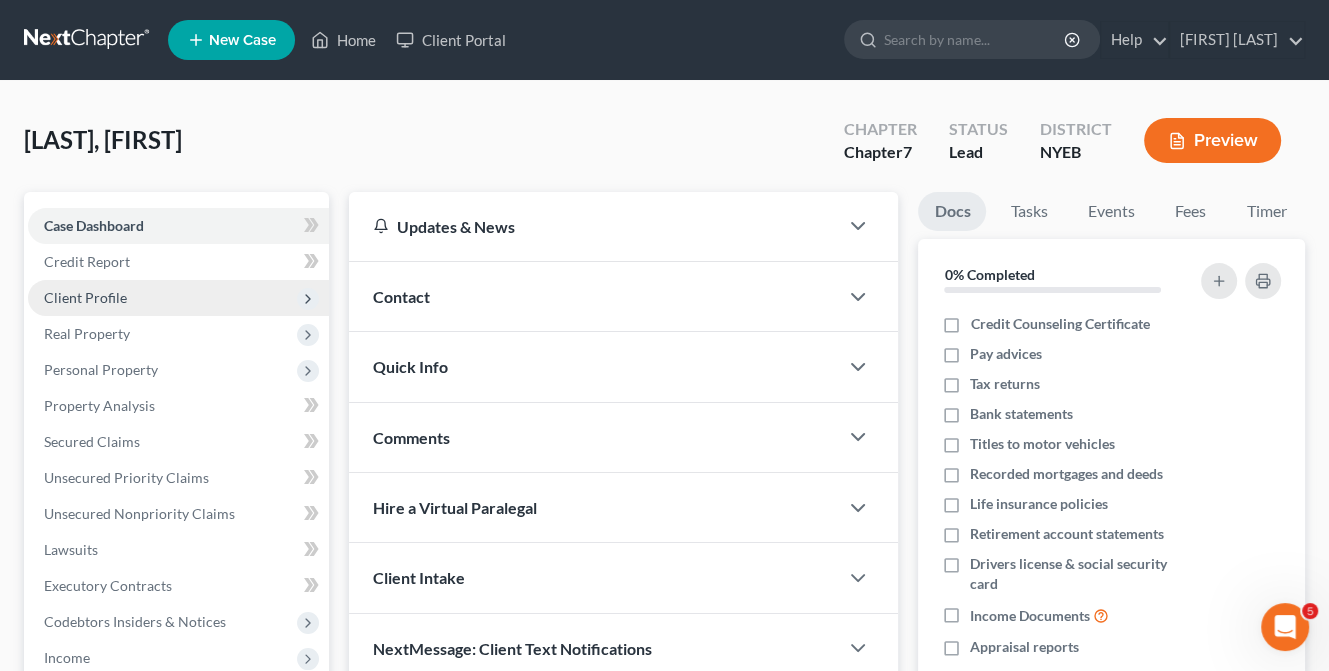click on "Client Profile" at bounding box center [85, 297] 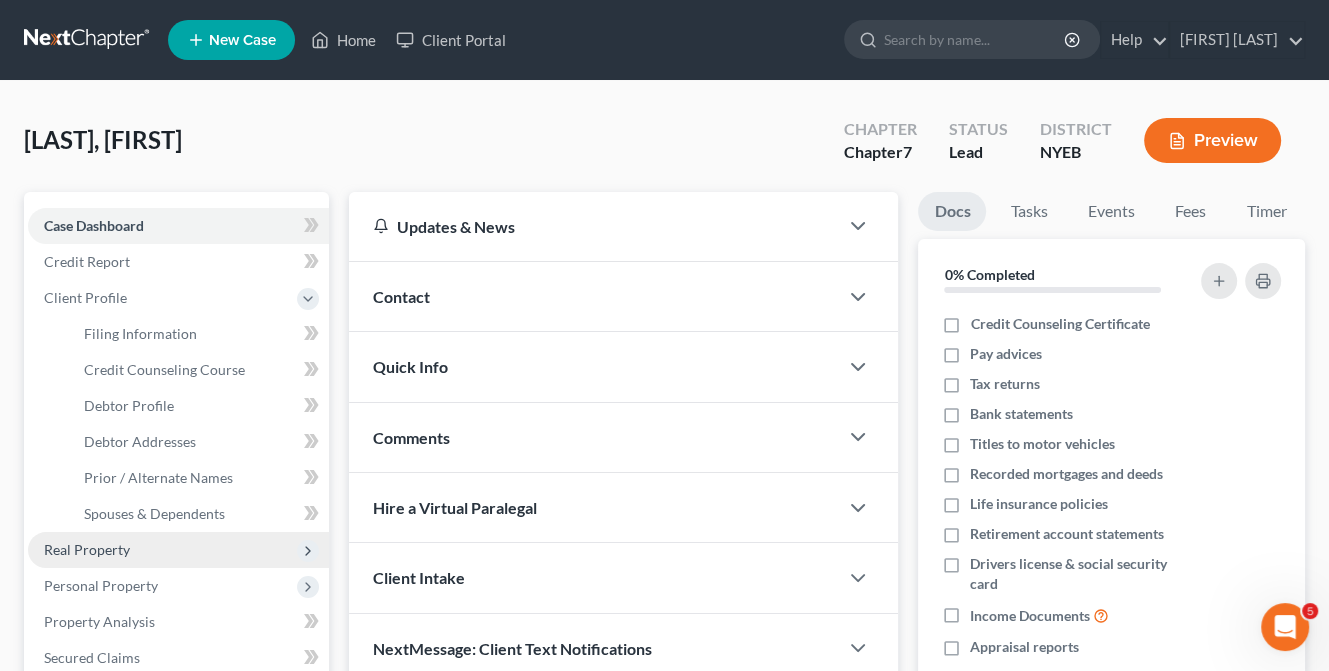 click on "Real Property" at bounding box center (87, 549) 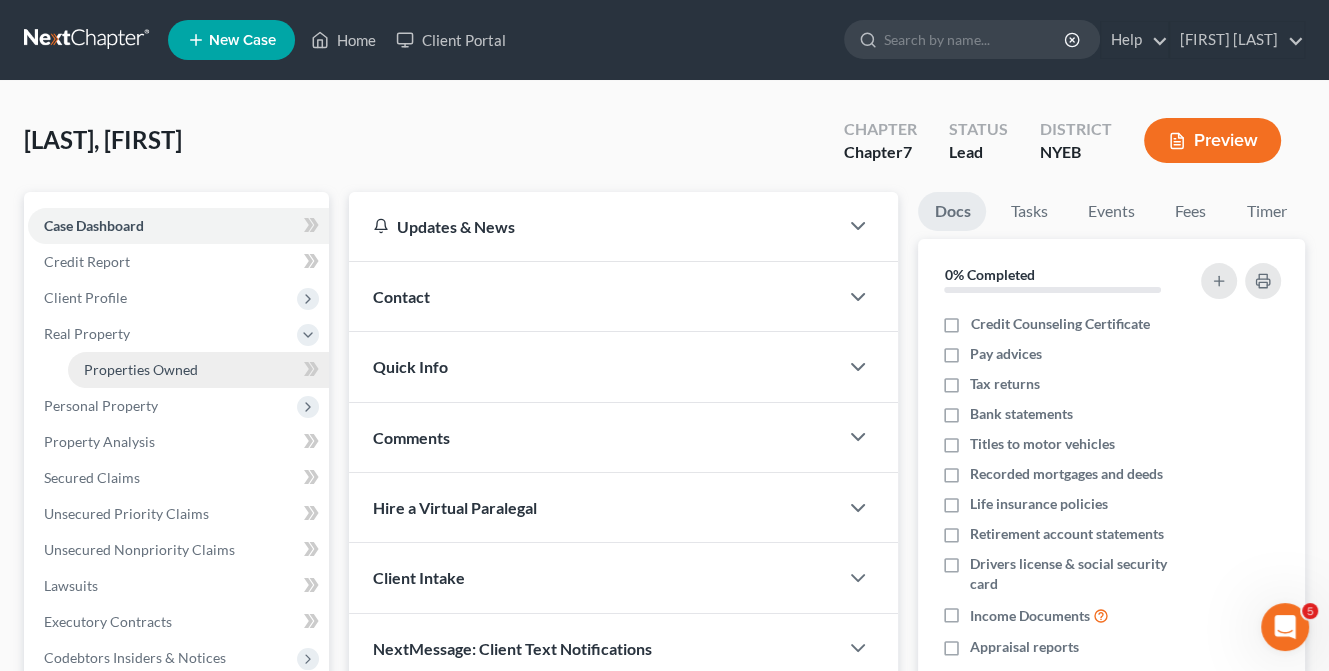 click on "Properties Owned" at bounding box center [141, 369] 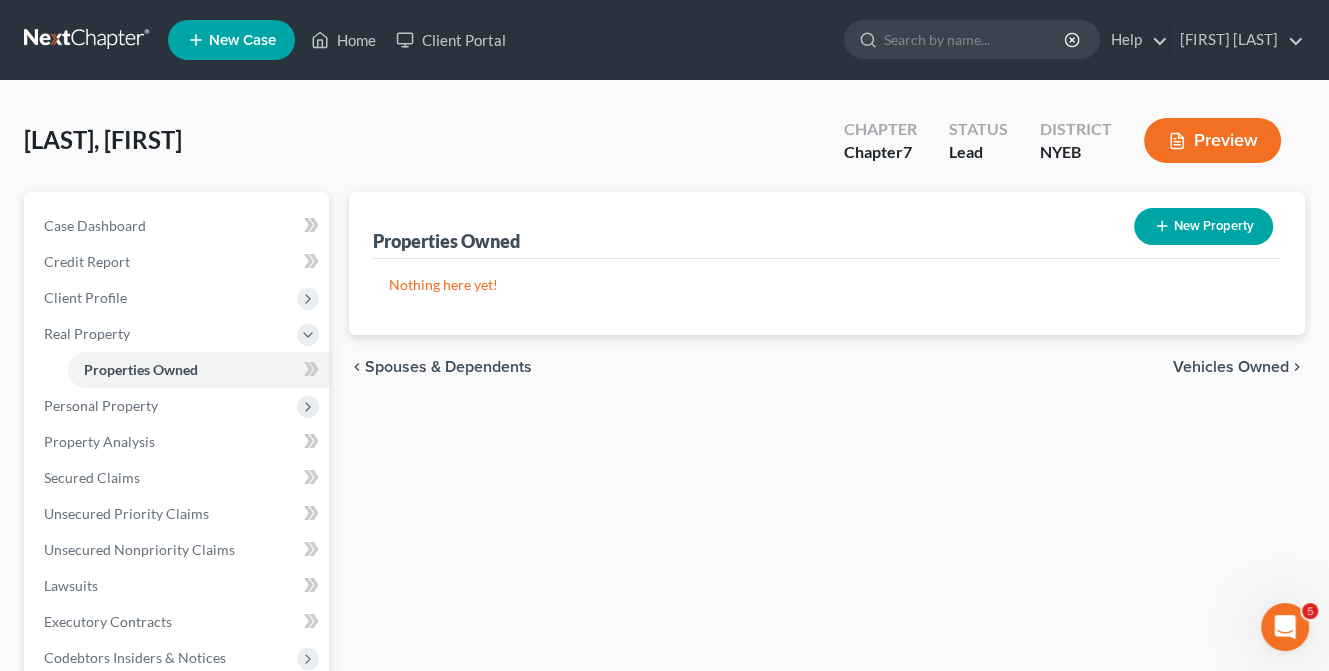 click on "Vehicles Owned" at bounding box center (1231, 367) 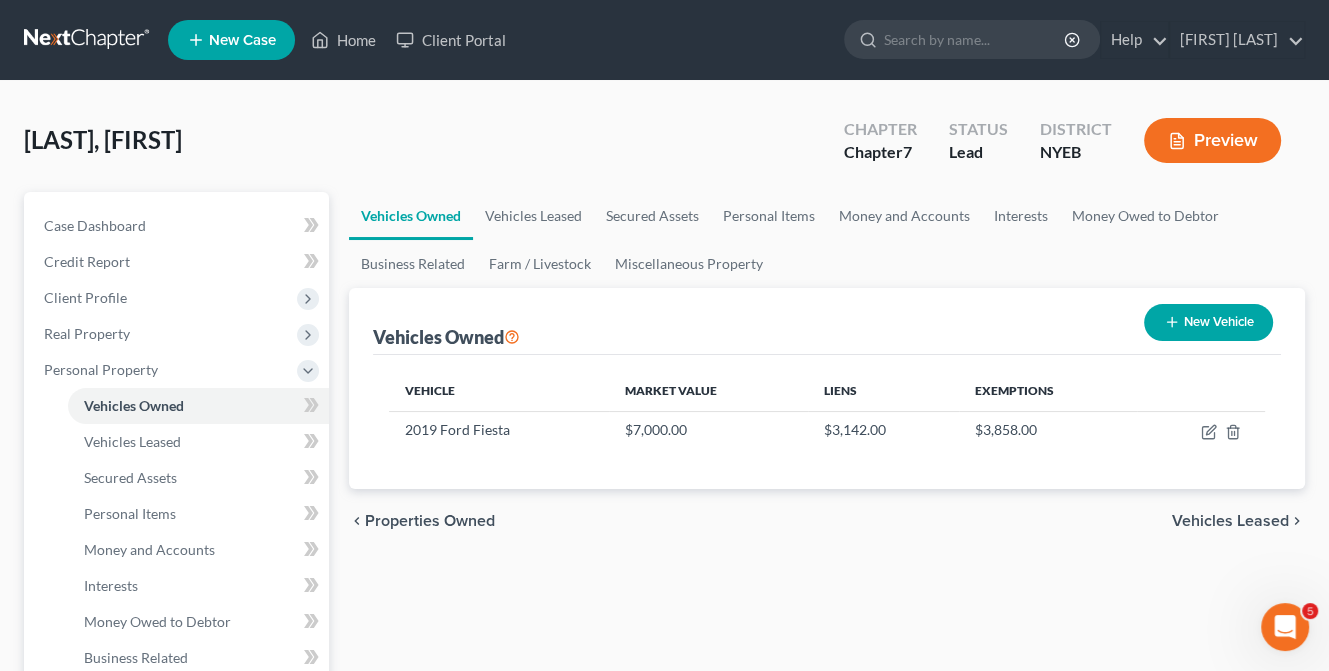 click on "Vehicles Leased" at bounding box center (1230, 521) 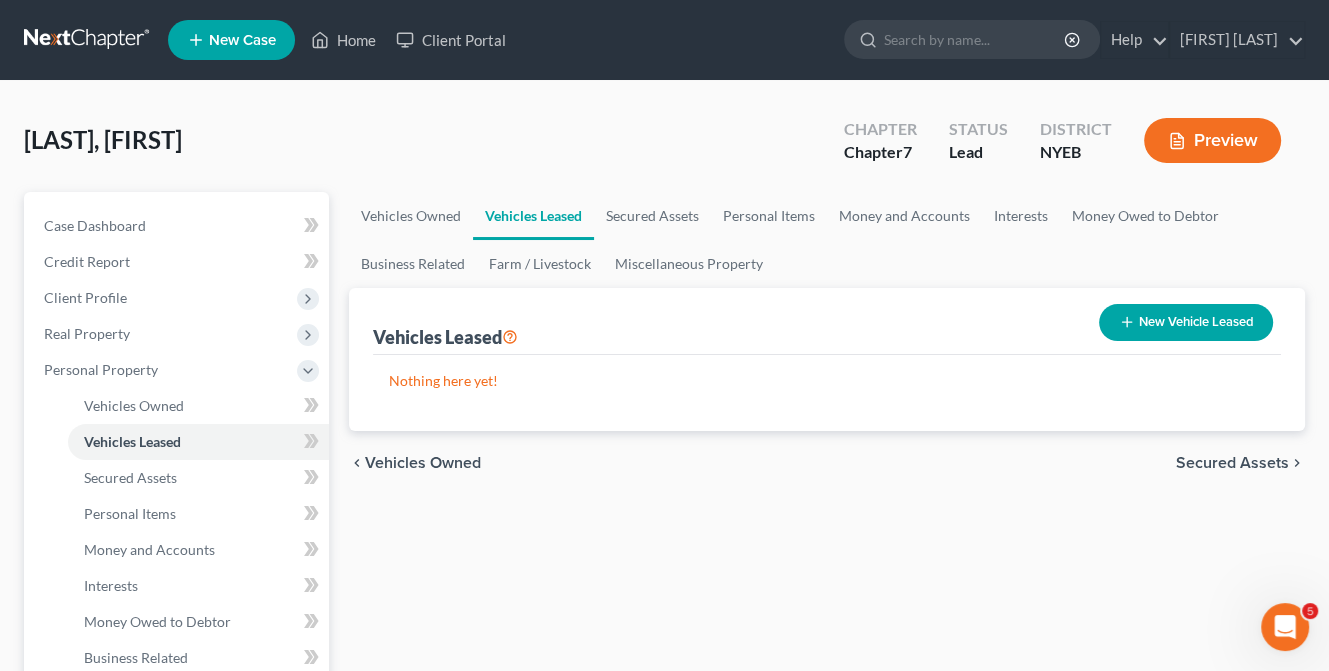 click on "Secured Assets" at bounding box center [1232, 463] 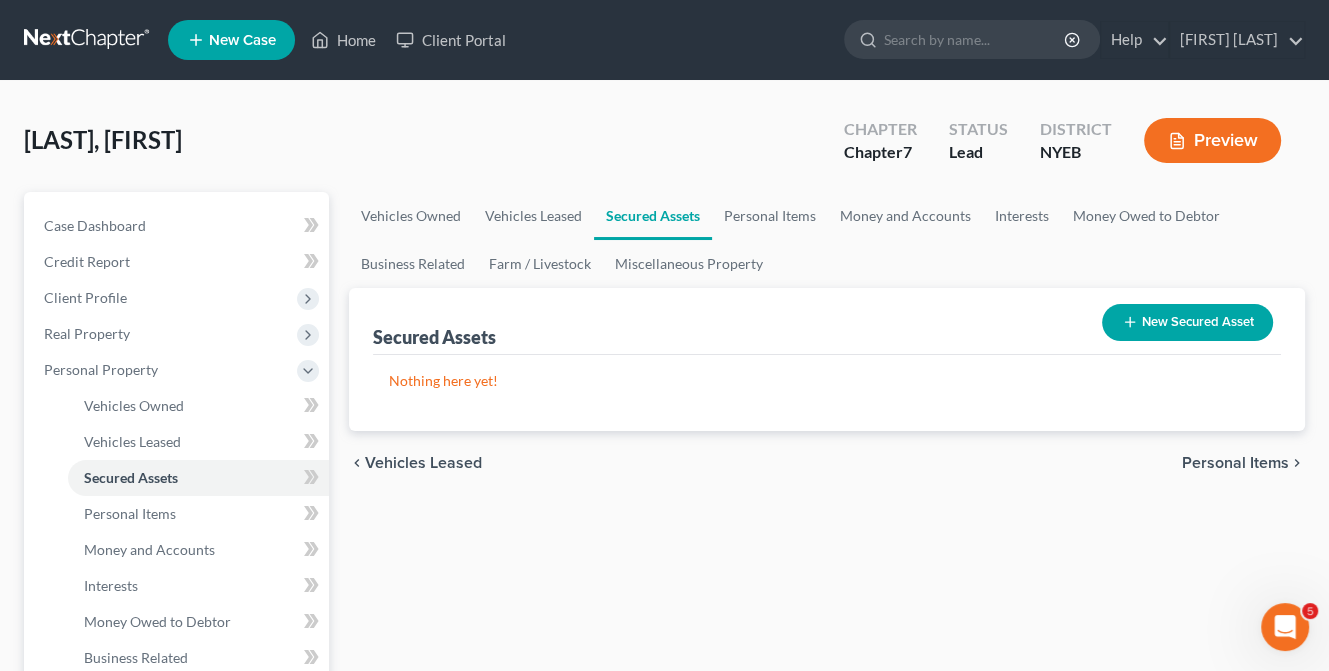 click on "Personal Items" at bounding box center [1235, 463] 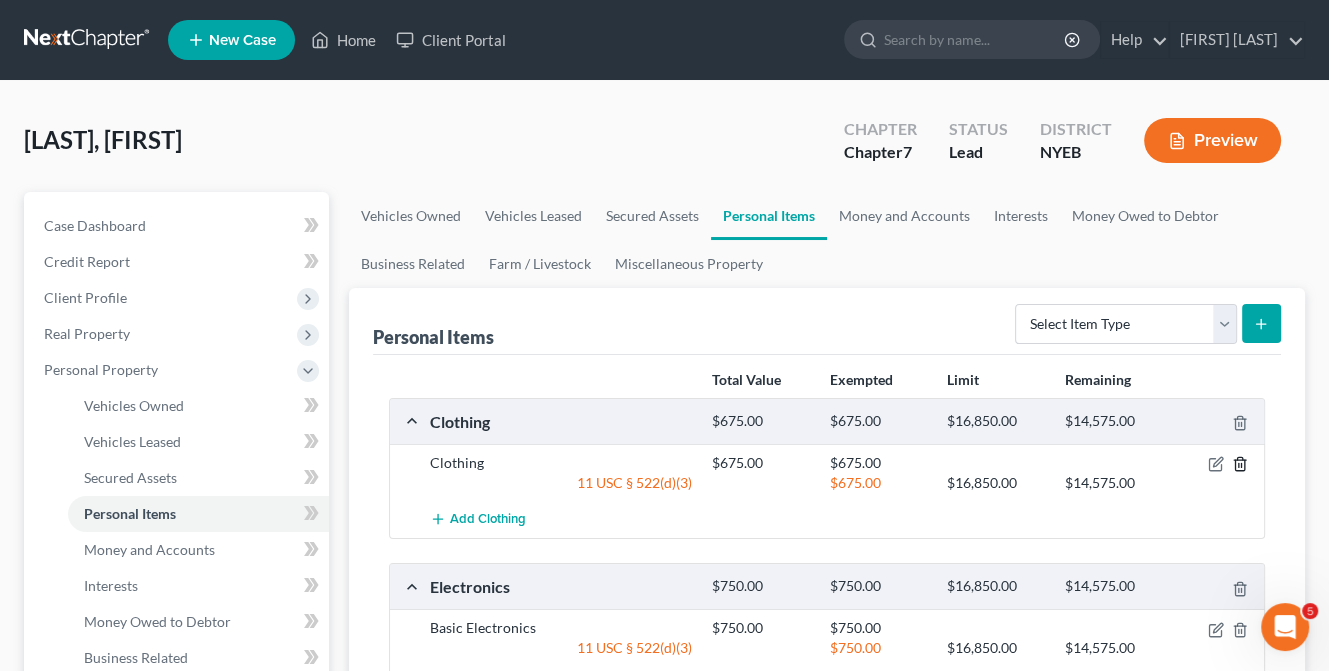 scroll, scrollTop: 500, scrollLeft: 0, axis: vertical 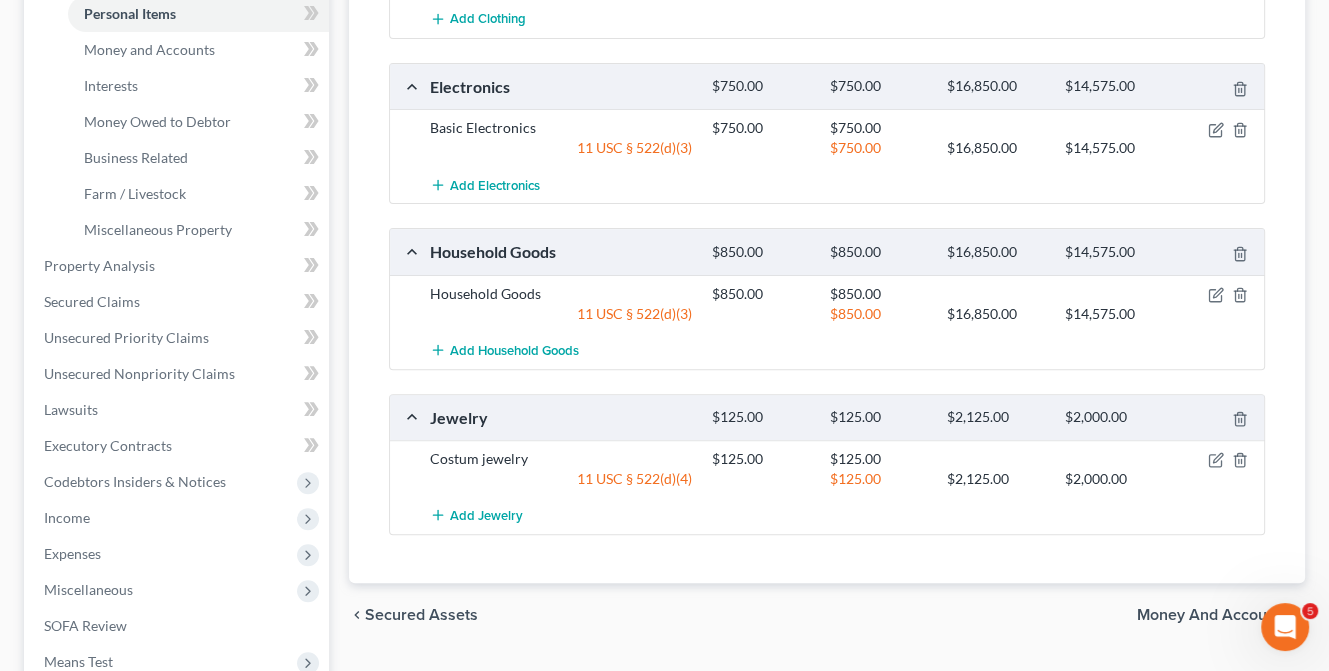 click on "Money and Accounts" at bounding box center (1213, 615) 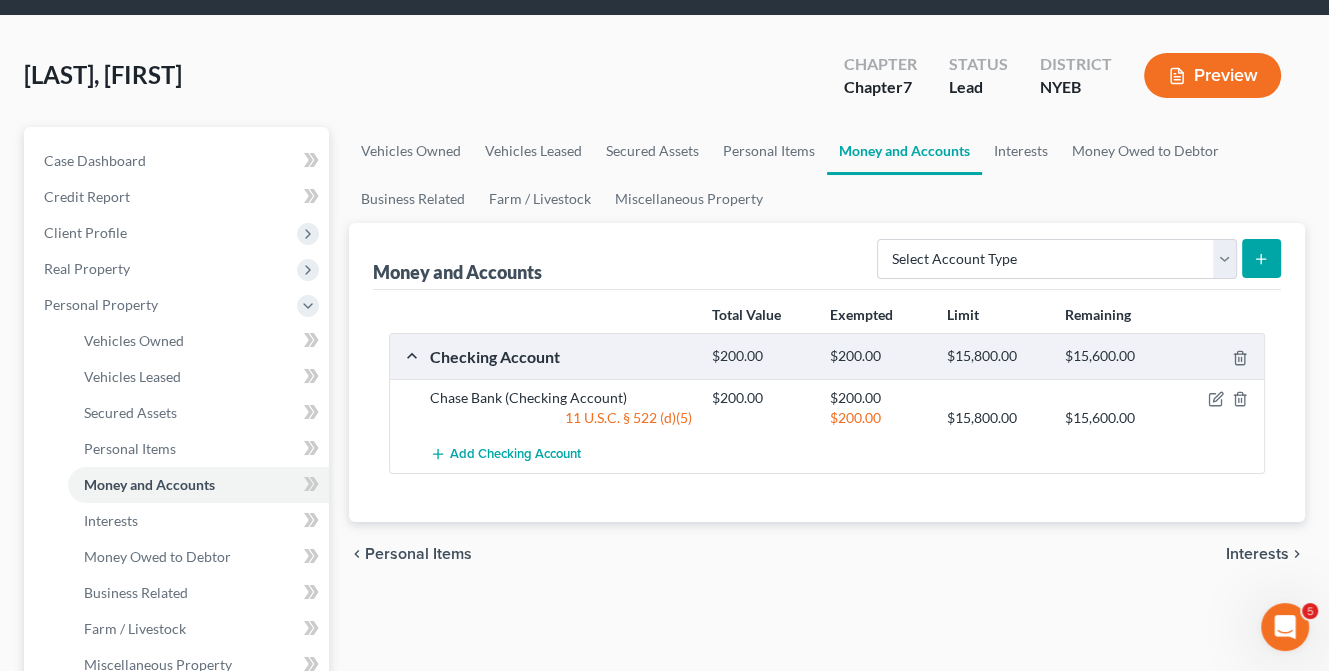 scroll, scrollTop: 100, scrollLeft: 0, axis: vertical 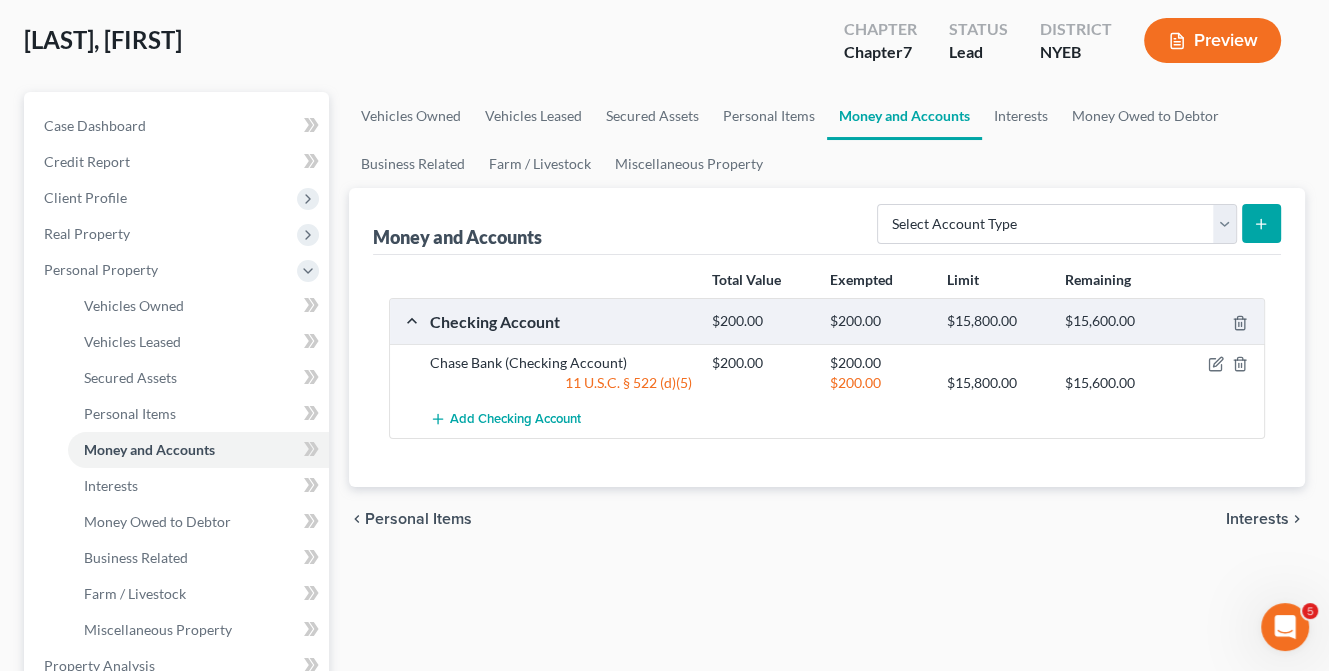 click on "Interests" at bounding box center (1257, 519) 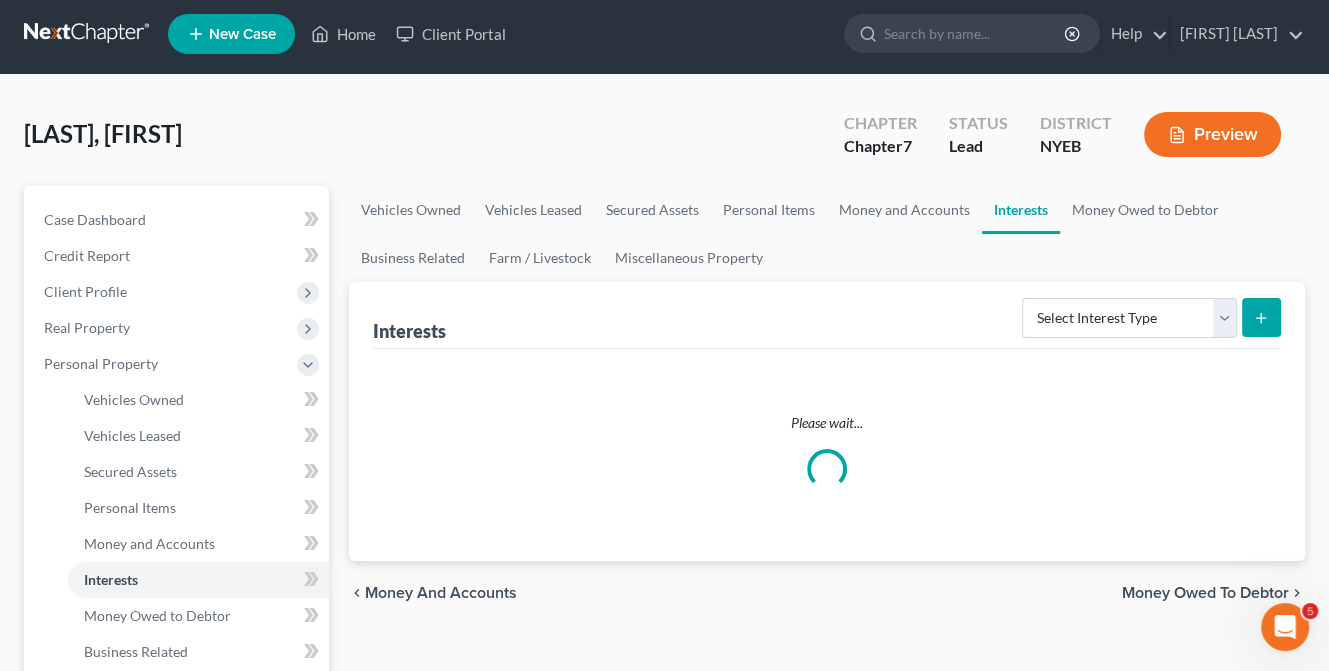 scroll, scrollTop: 0, scrollLeft: 0, axis: both 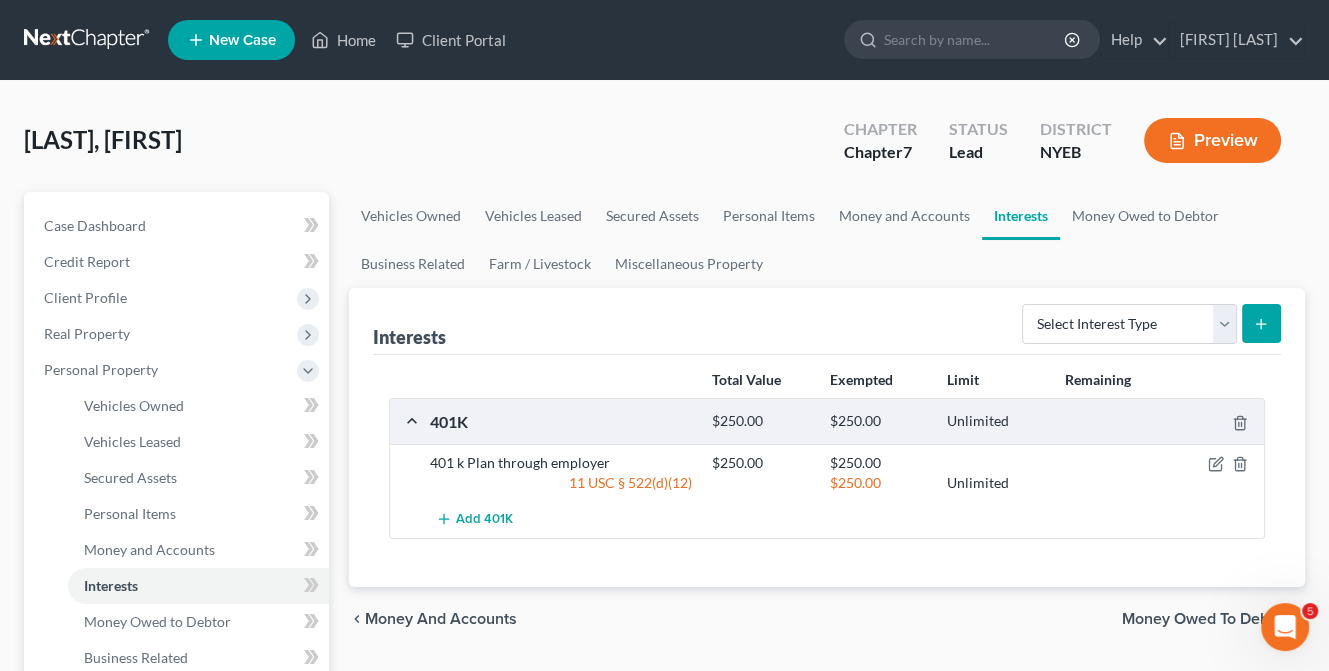 click on "Money Owed to Debtor" at bounding box center (1205, 619) 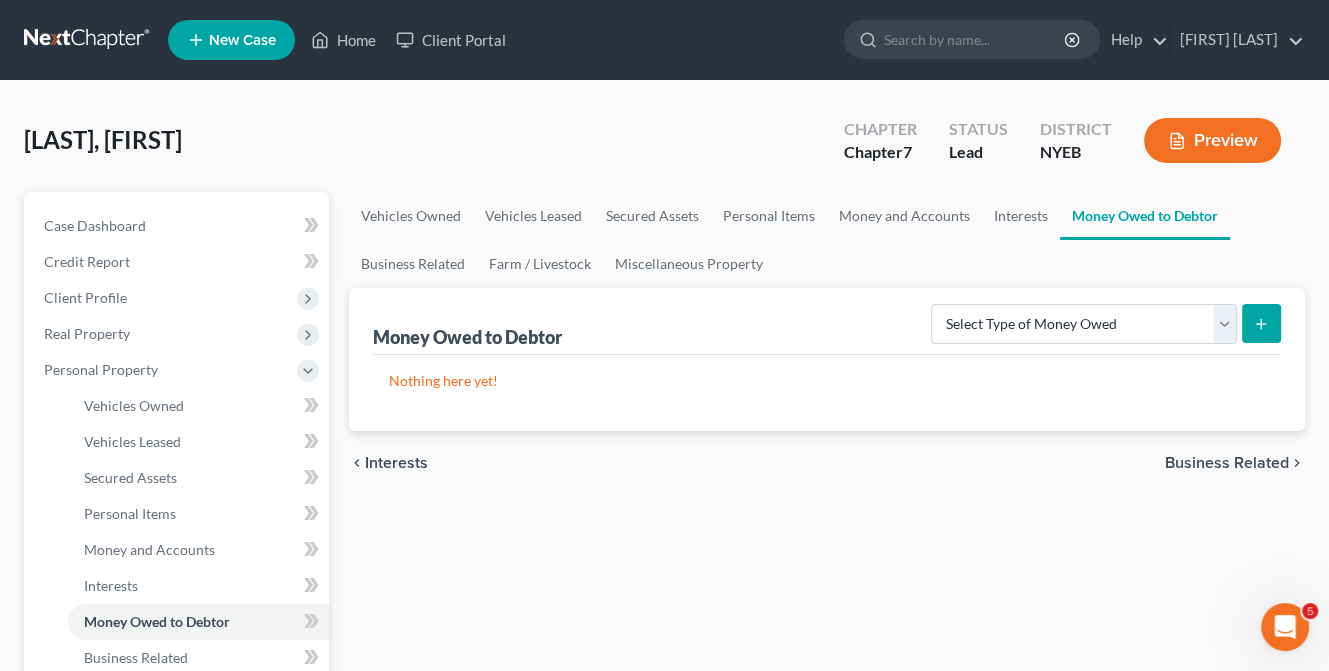 click on "Business Related" at bounding box center (1227, 463) 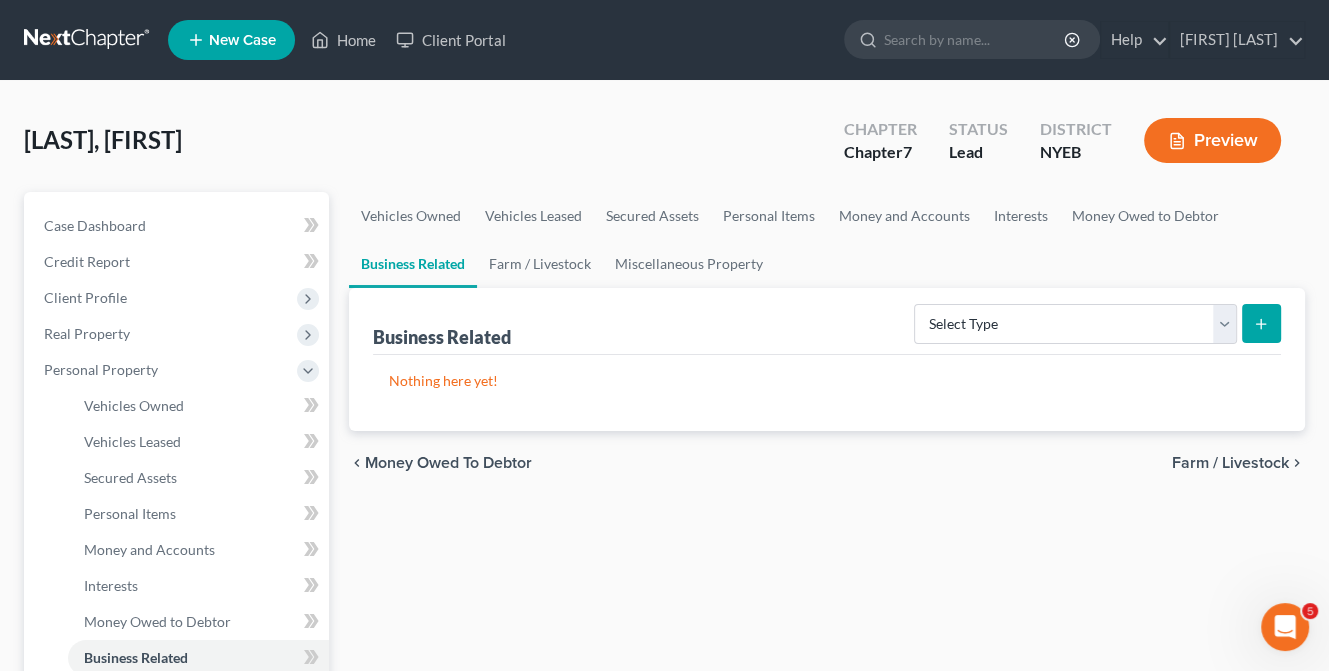 click on "Farm / Livestock" at bounding box center [1230, 463] 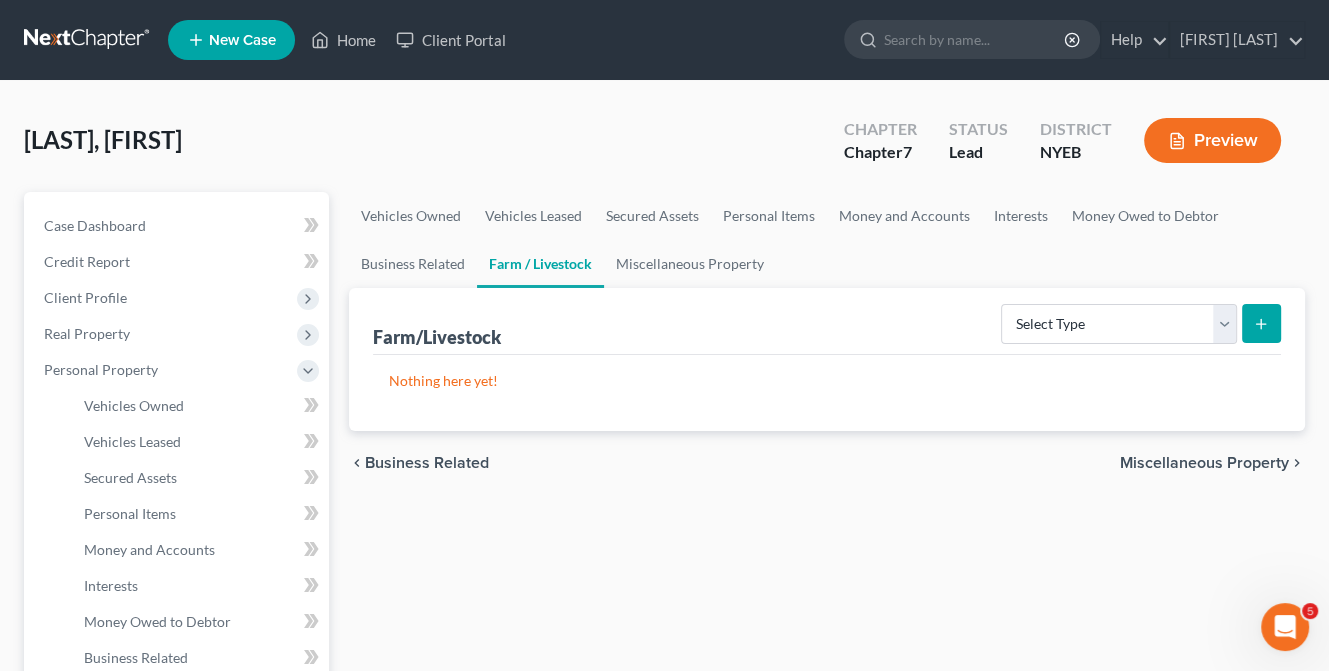 click on "Miscellaneous Property" at bounding box center (1204, 463) 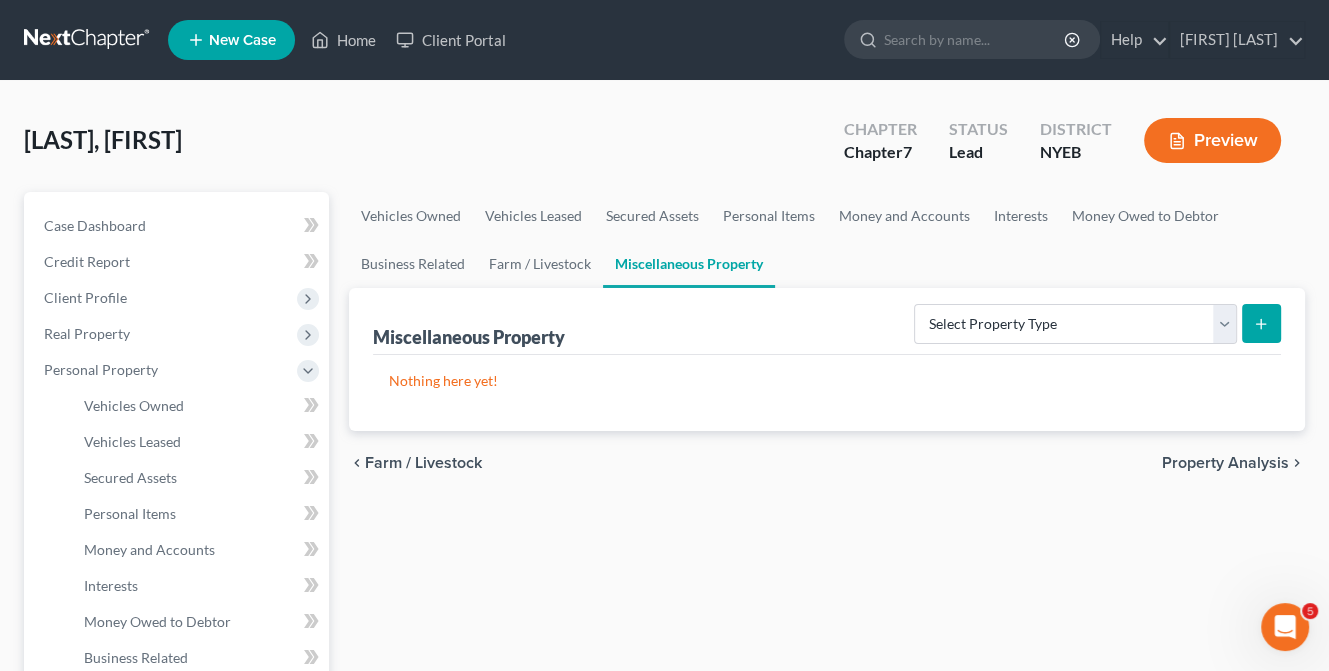 click on "Property Analysis" at bounding box center [1225, 463] 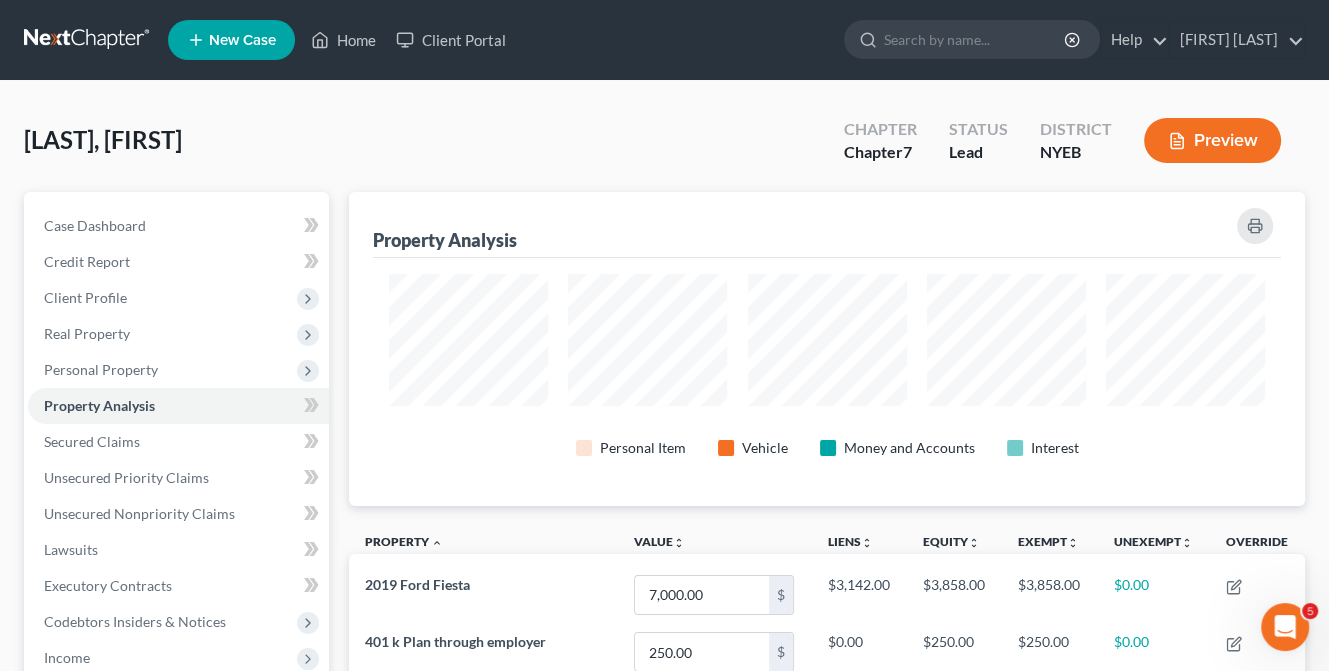 scroll, scrollTop: 999686, scrollLeft: 999044, axis: both 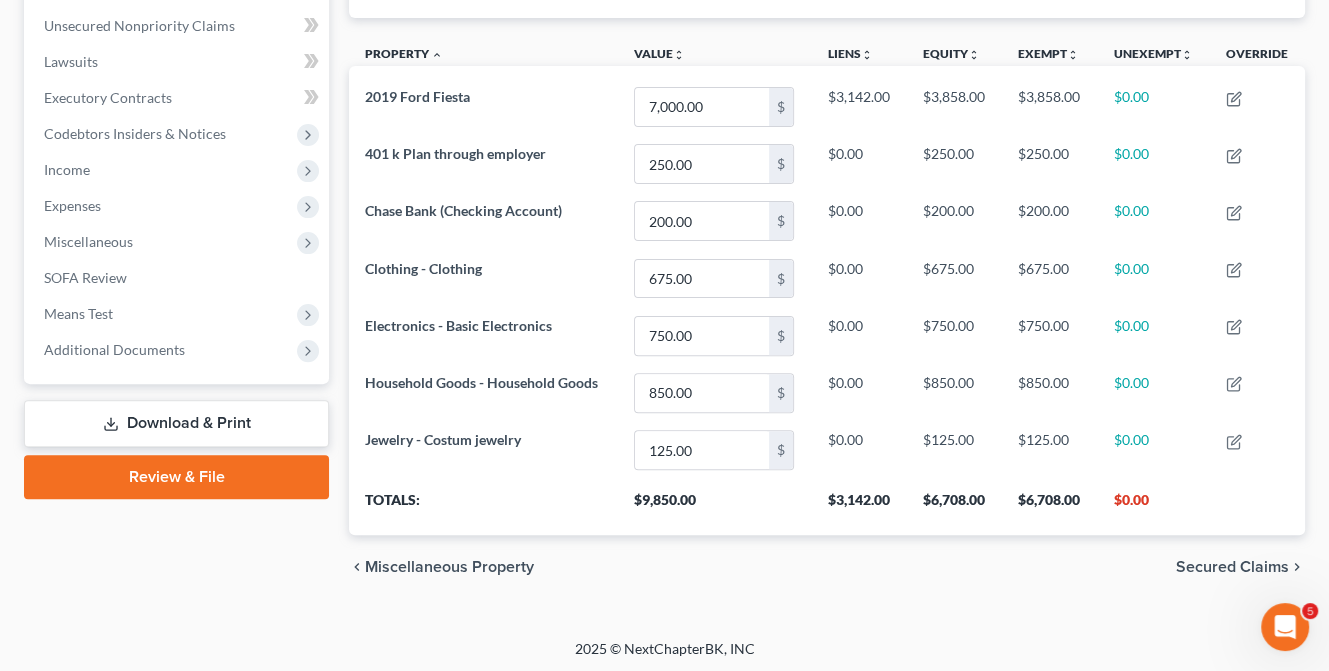 click on "Secured Claims" at bounding box center [1232, 567] 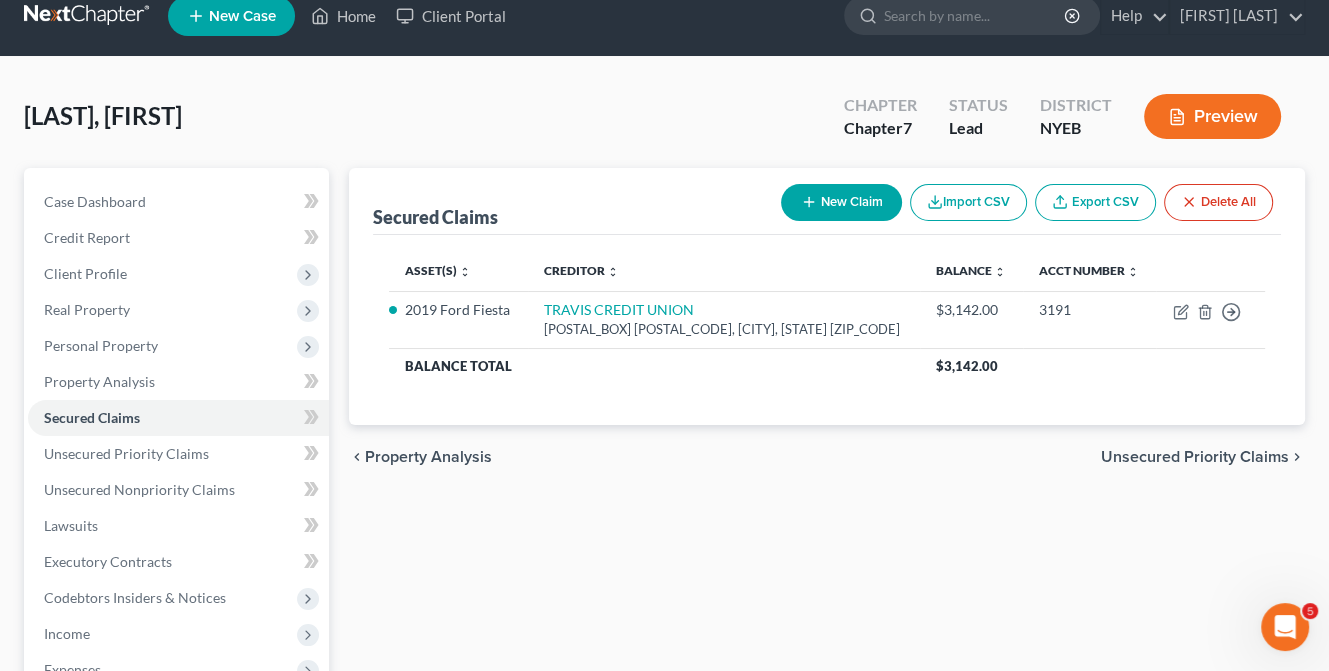 scroll, scrollTop: 0, scrollLeft: 0, axis: both 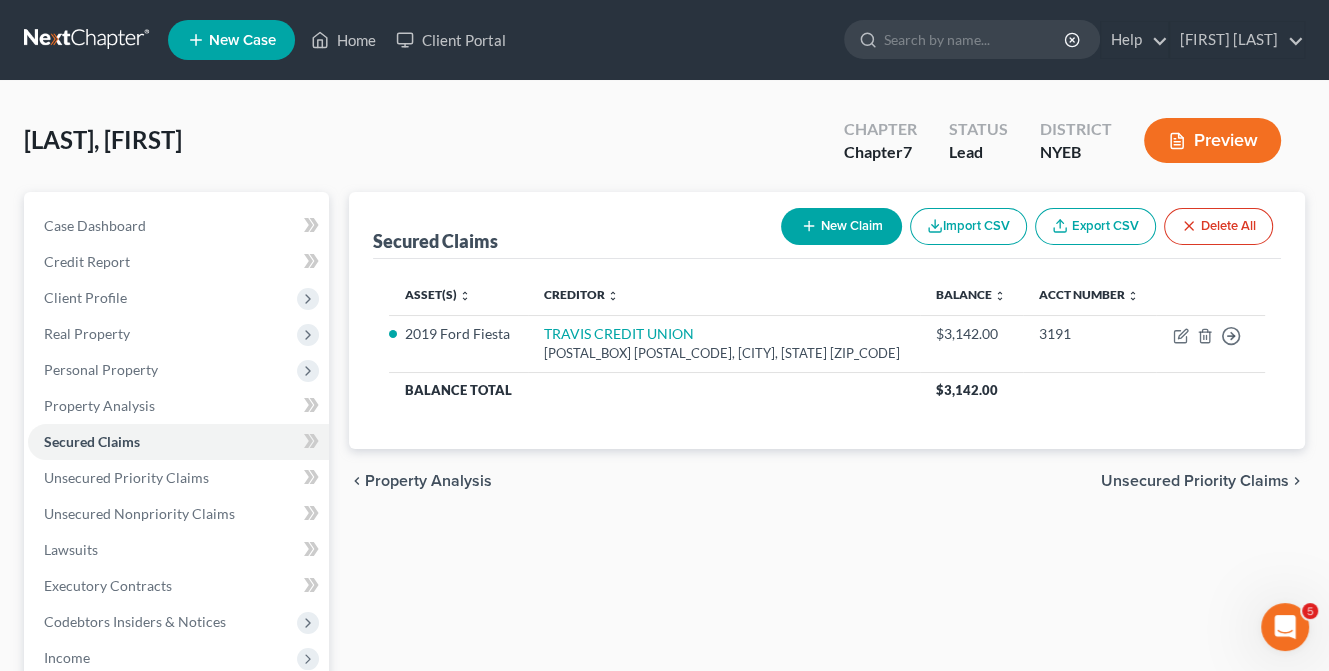 click on "Unsecured Priority Claims" at bounding box center [1195, 481] 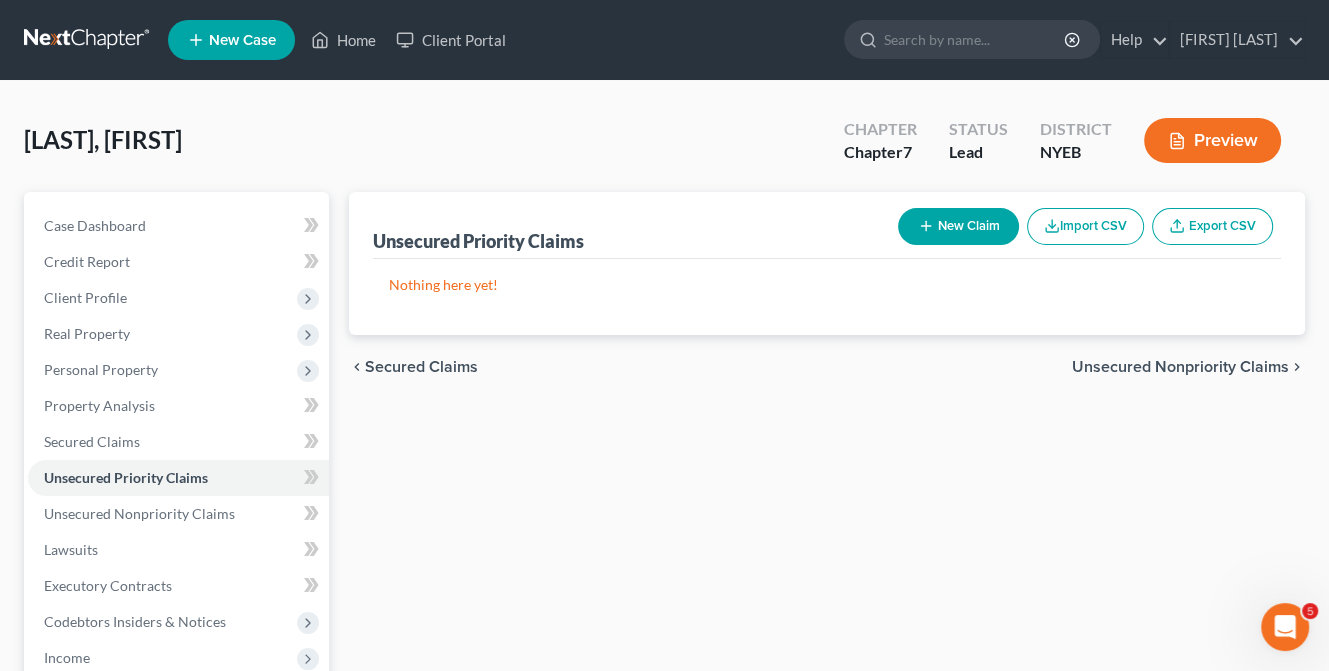 click on "Unsecured Nonpriority Claims" at bounding box center (1180, 367) 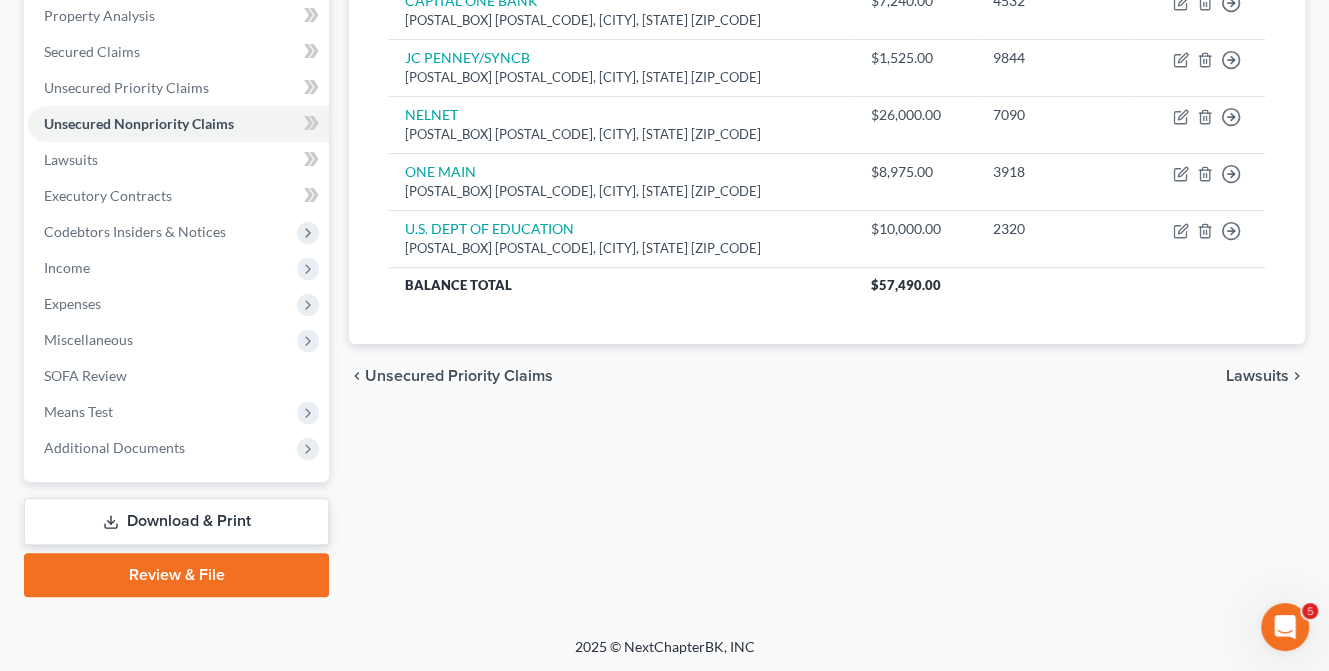 click on "Lawsuits" at bounding box center [1257, 376] 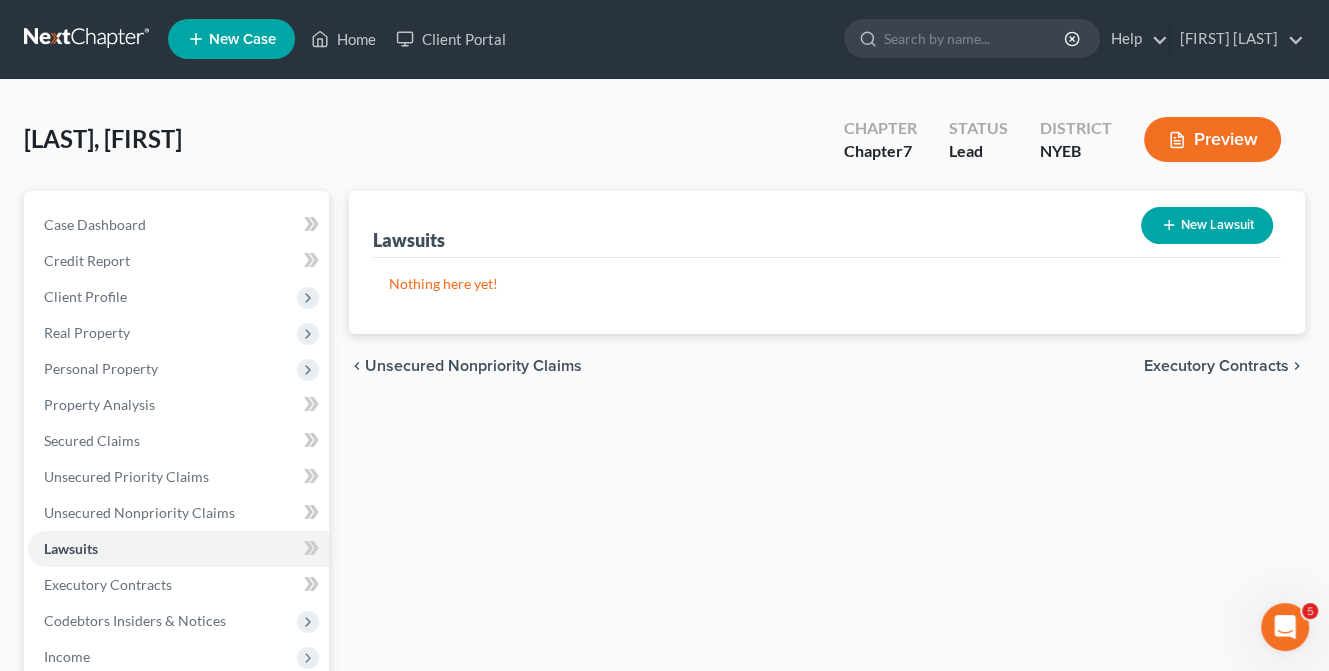 scroll, scrollTop: 0, scrollLeft: 0, axis: both 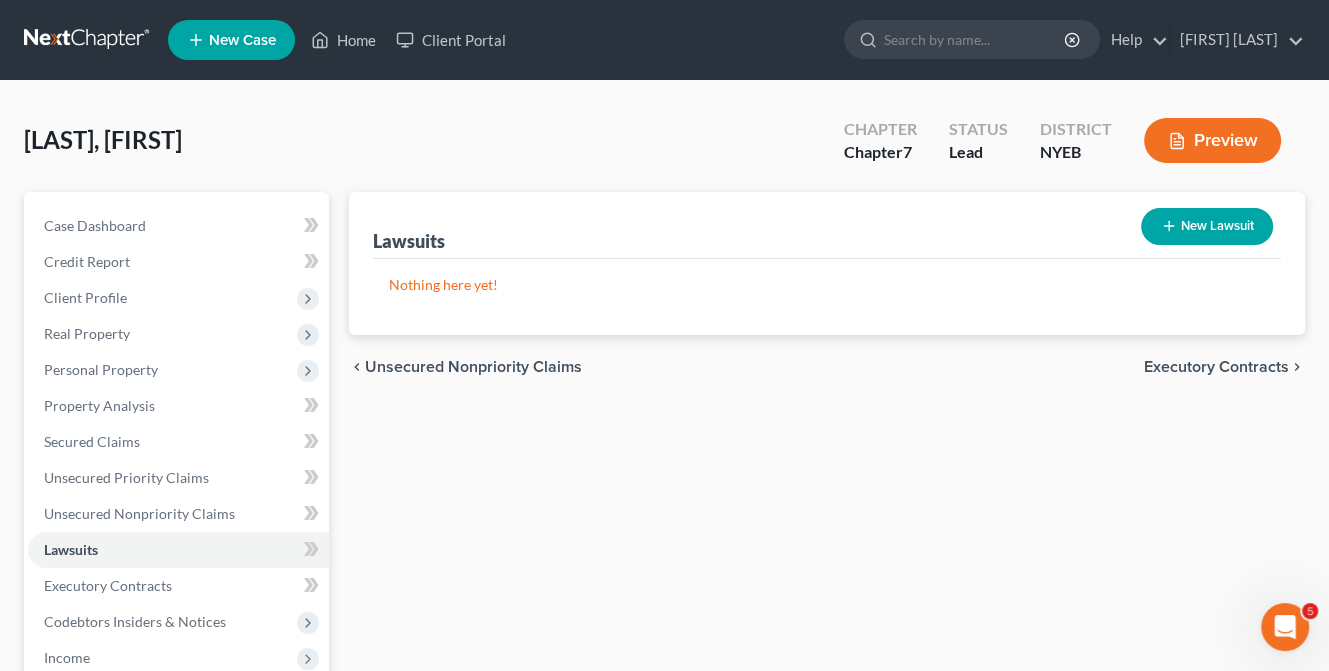 click on "Executory Contracts" at bounding box center [1216, 367] 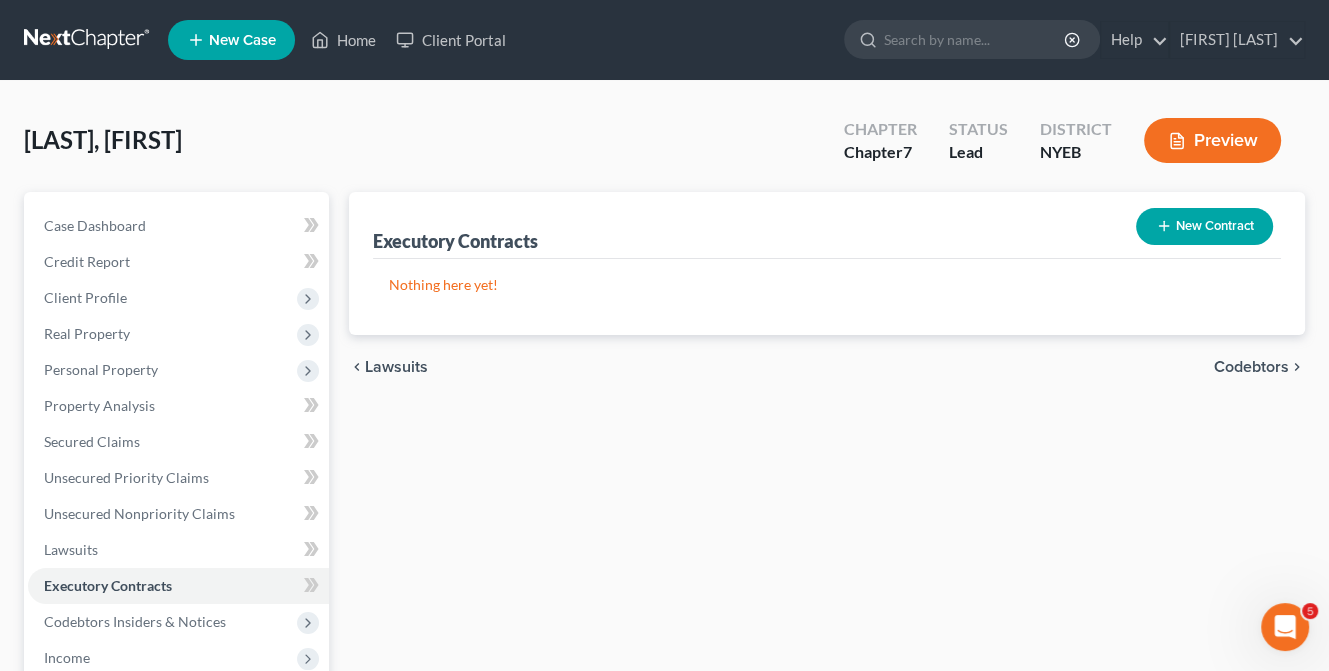 click on "Codebtors" at bounding box center [1251, 367] 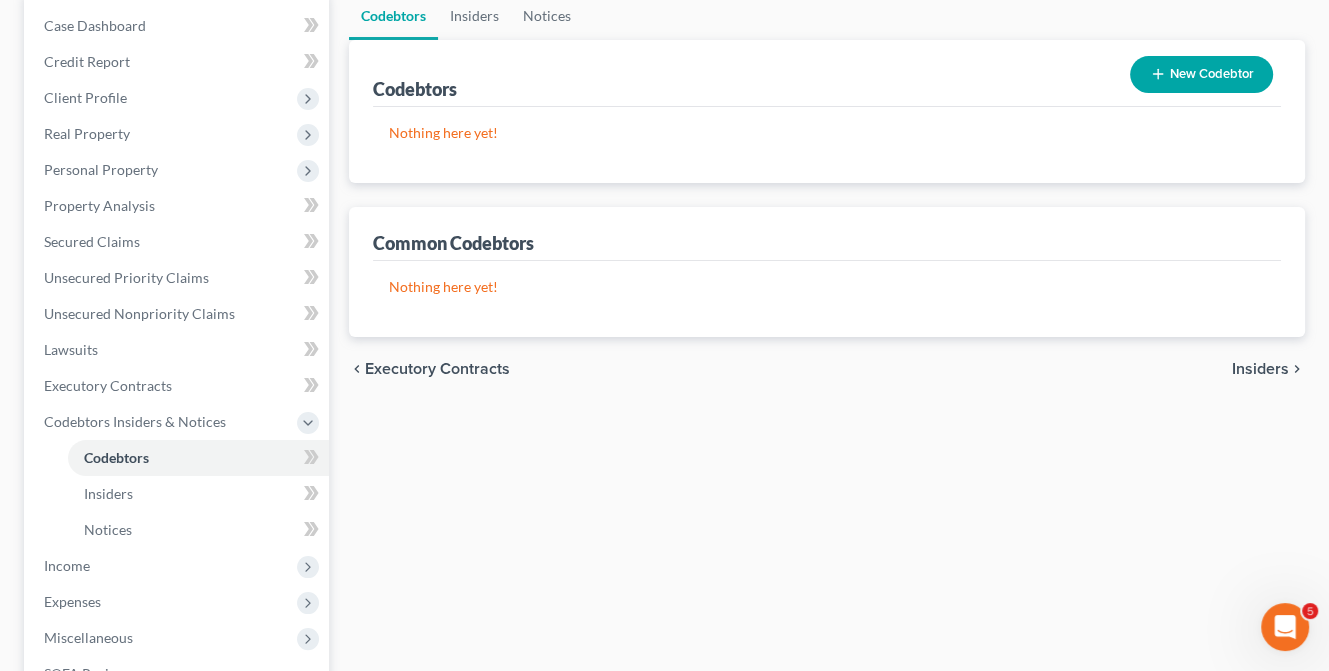 click on "Insiders" at bounding box center [1260, 369] 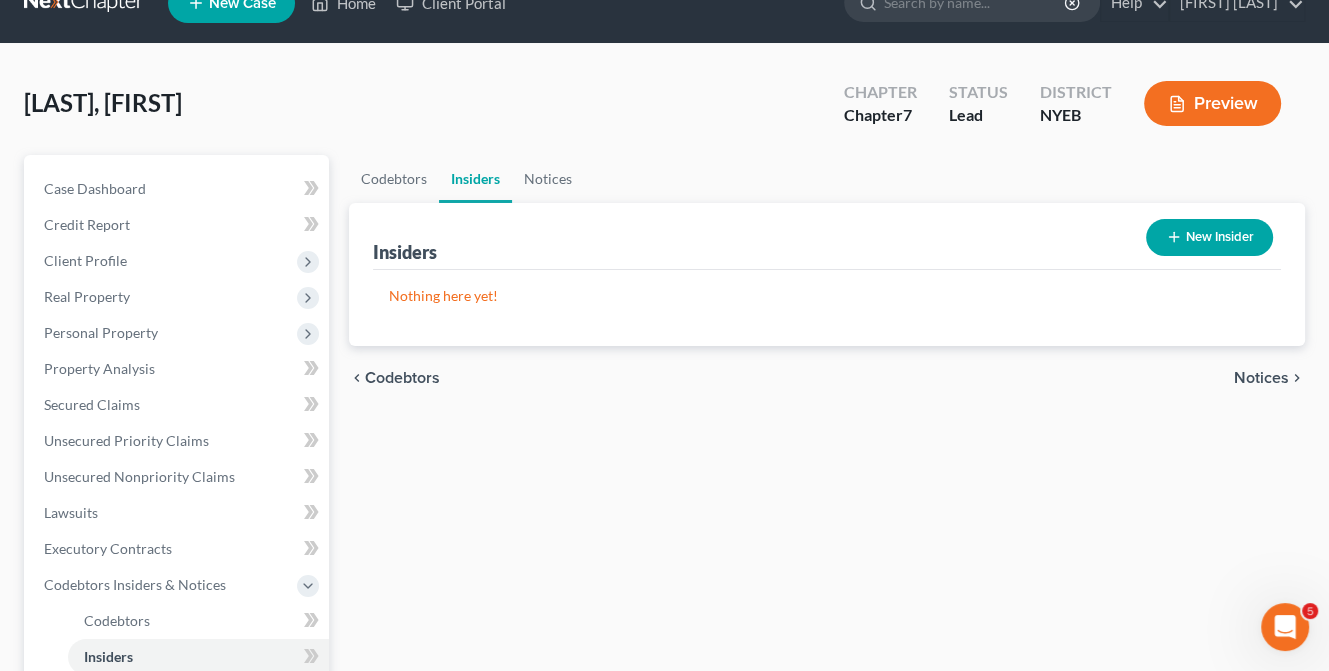 scroll, scrollTop: 0, scrollLeft: 0, axis: both 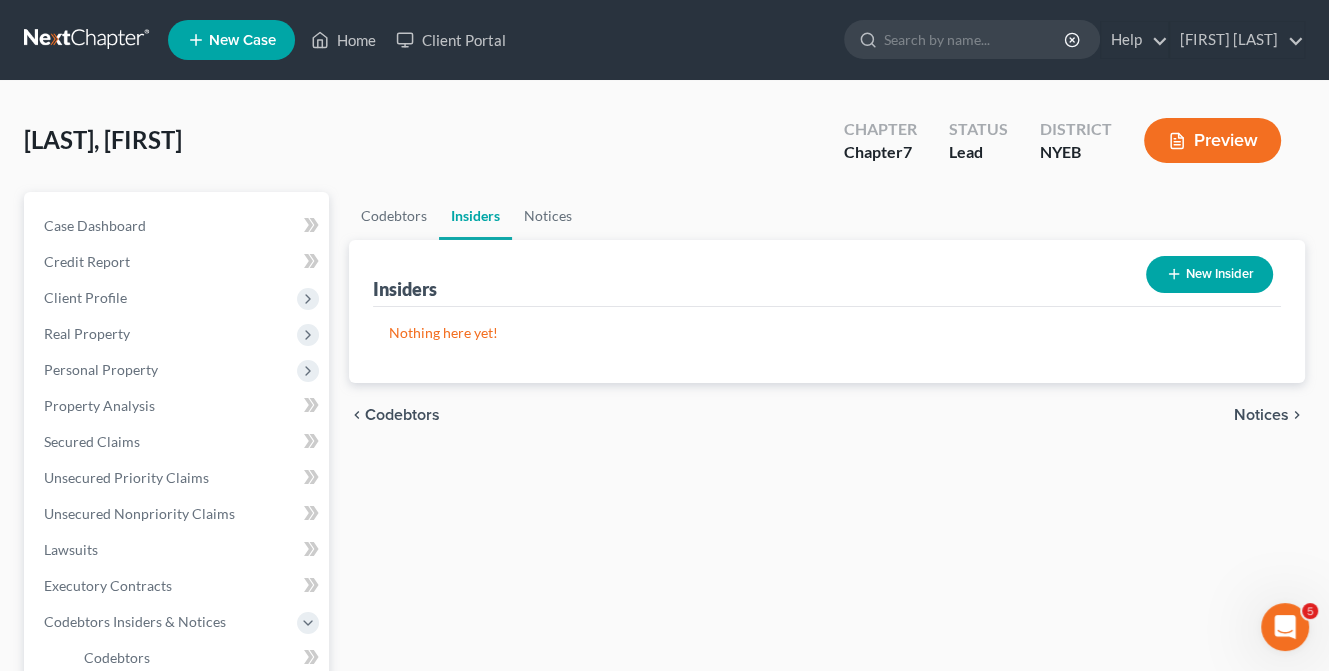 click on "Notices" at bounding box center (1261, 415) 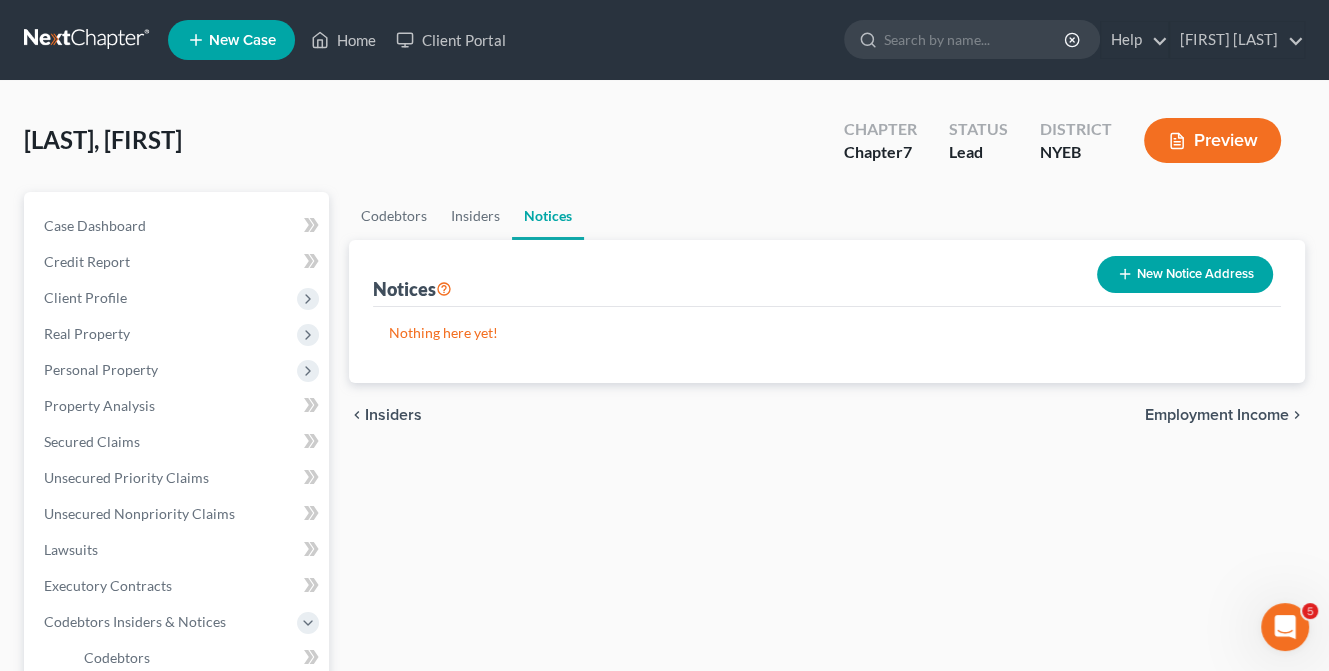 click on "Employment Income" at bounding box center (1217, 415) 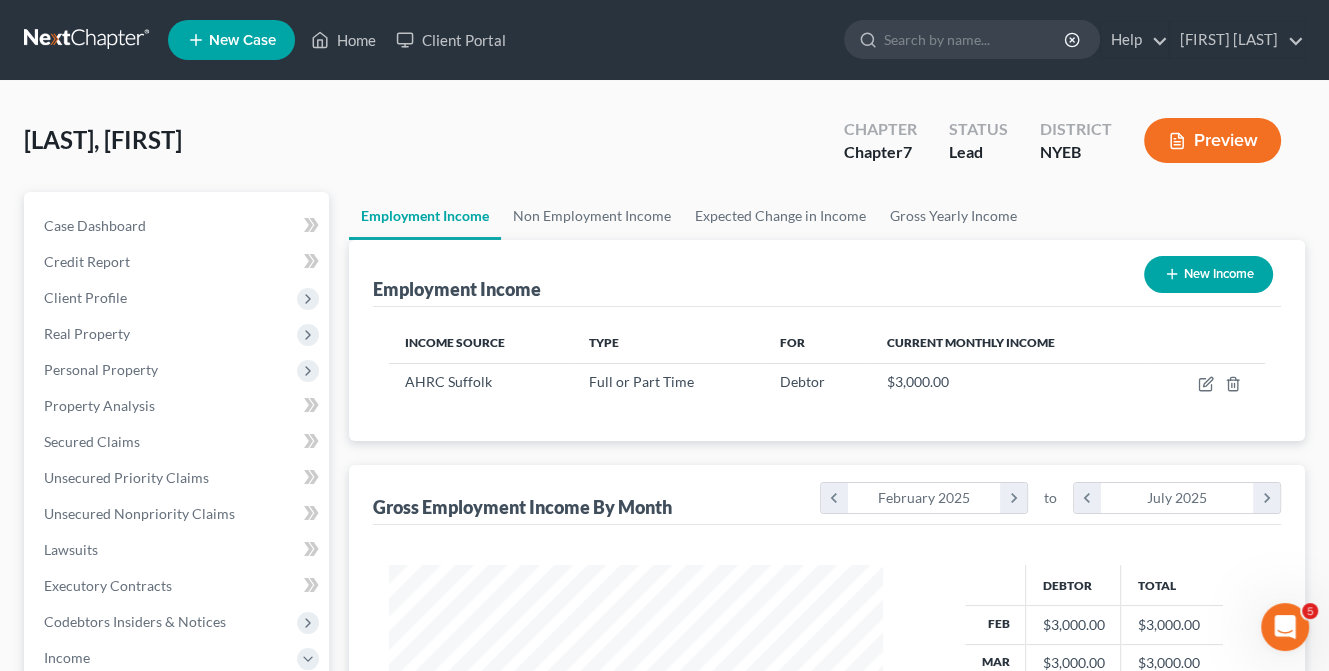 scroll, scrollTop: 999643, scrollLeft: 999465, axis: both 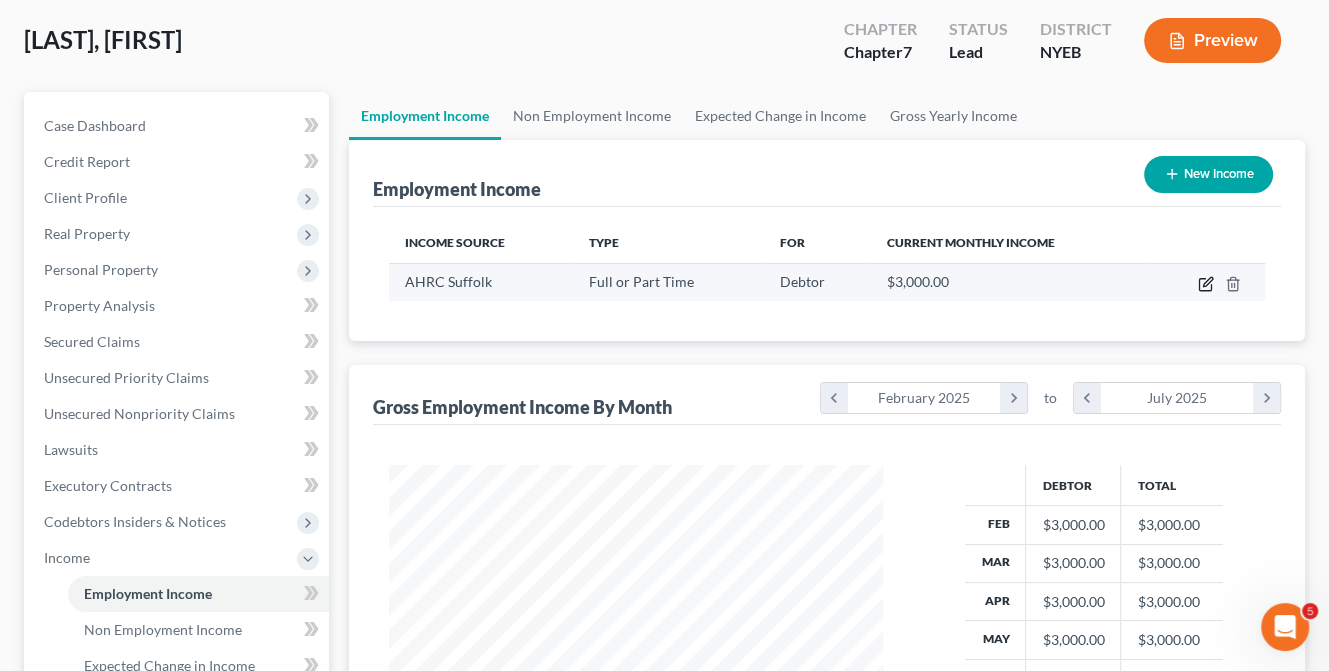 click 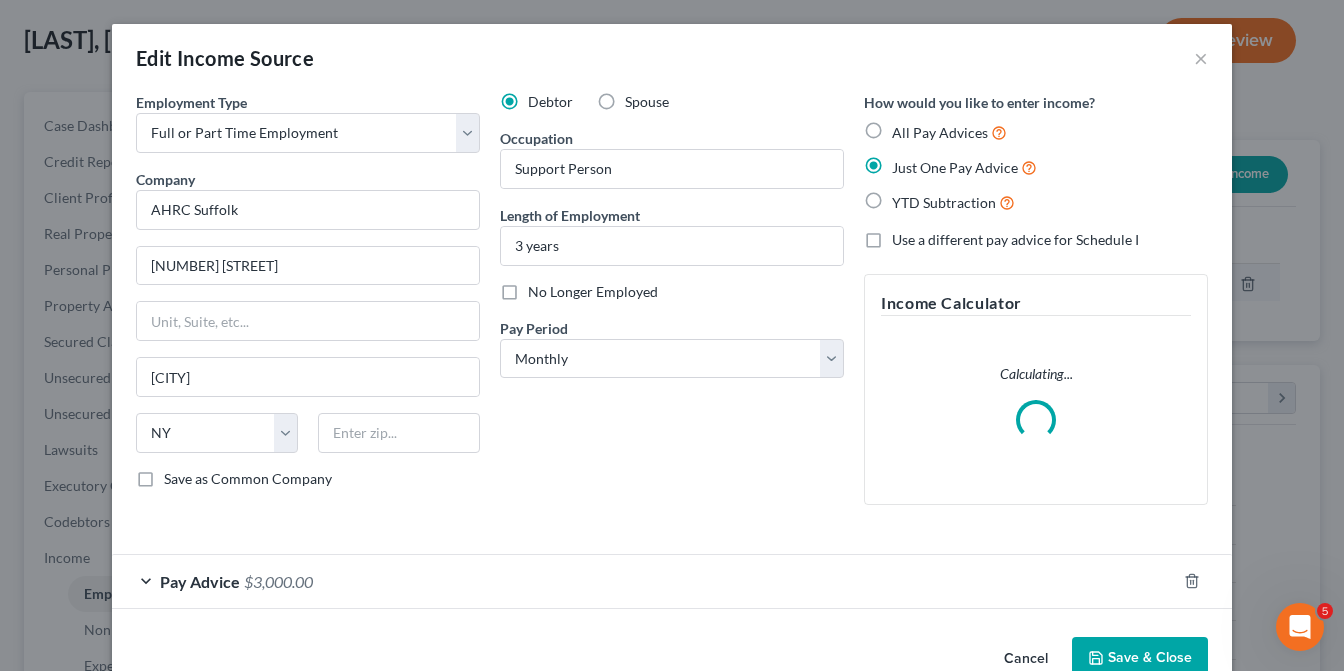 scroll, scrollTop: 999643, scrollLeft: 999459, axis: both 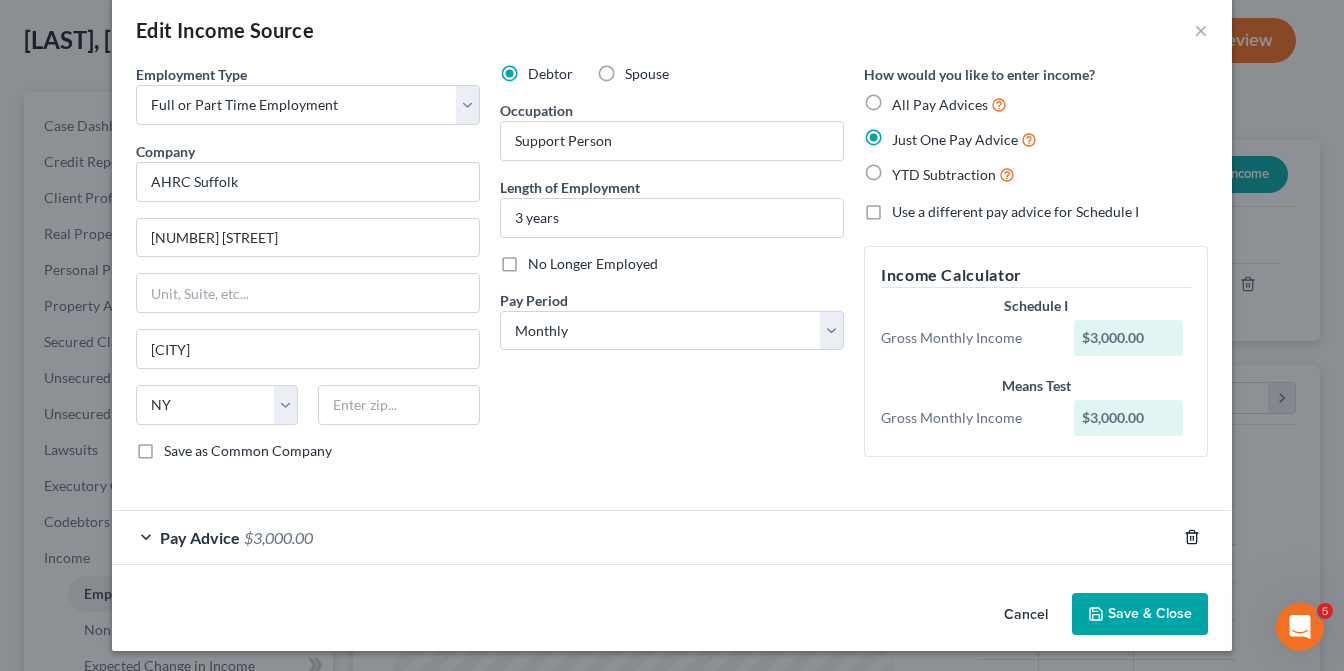 click 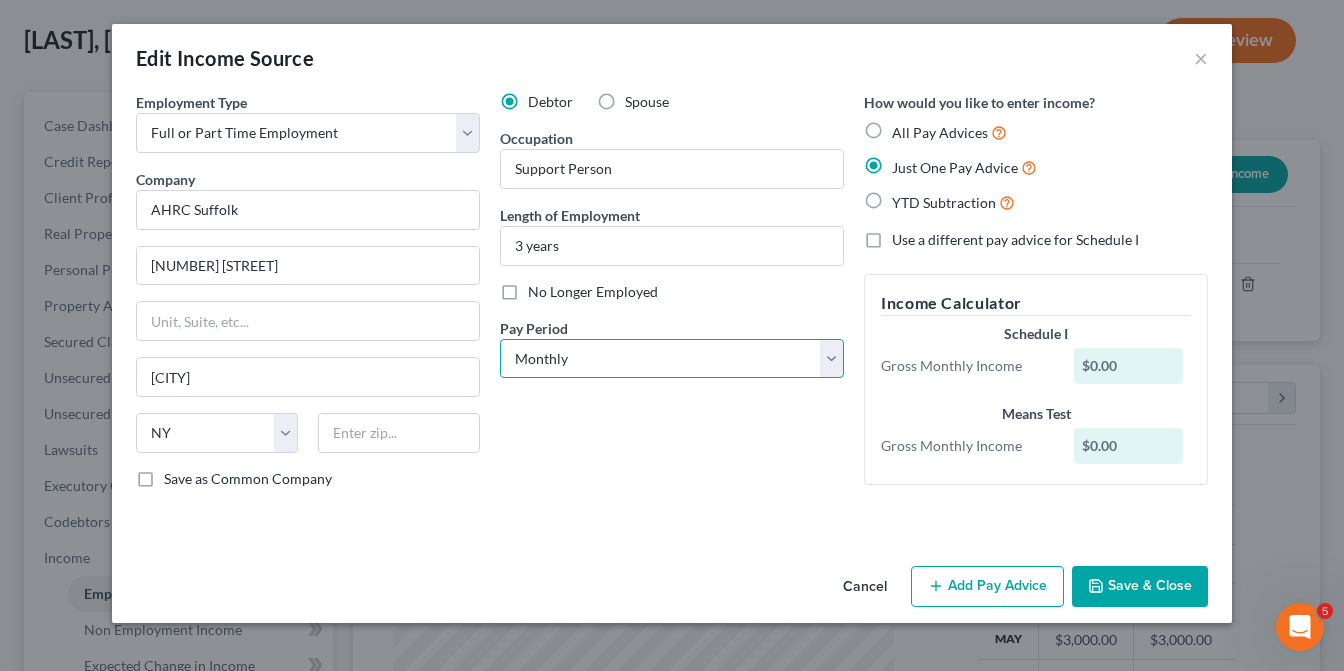 click on "Select Monthly Twice Monthly Every Other Week Weekly" at bounding box center (672, 359) 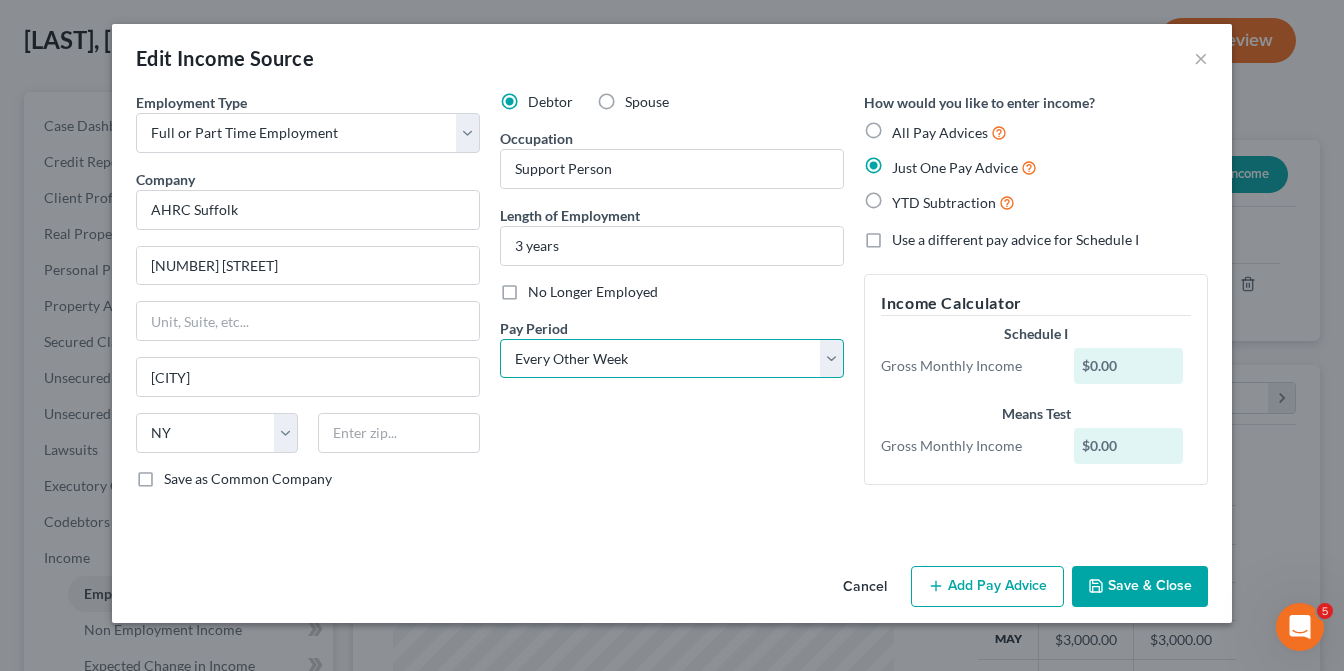 click on "Select Monthly Twice Monthly Every Other Week Weekly" at bounding box center [672, 359] 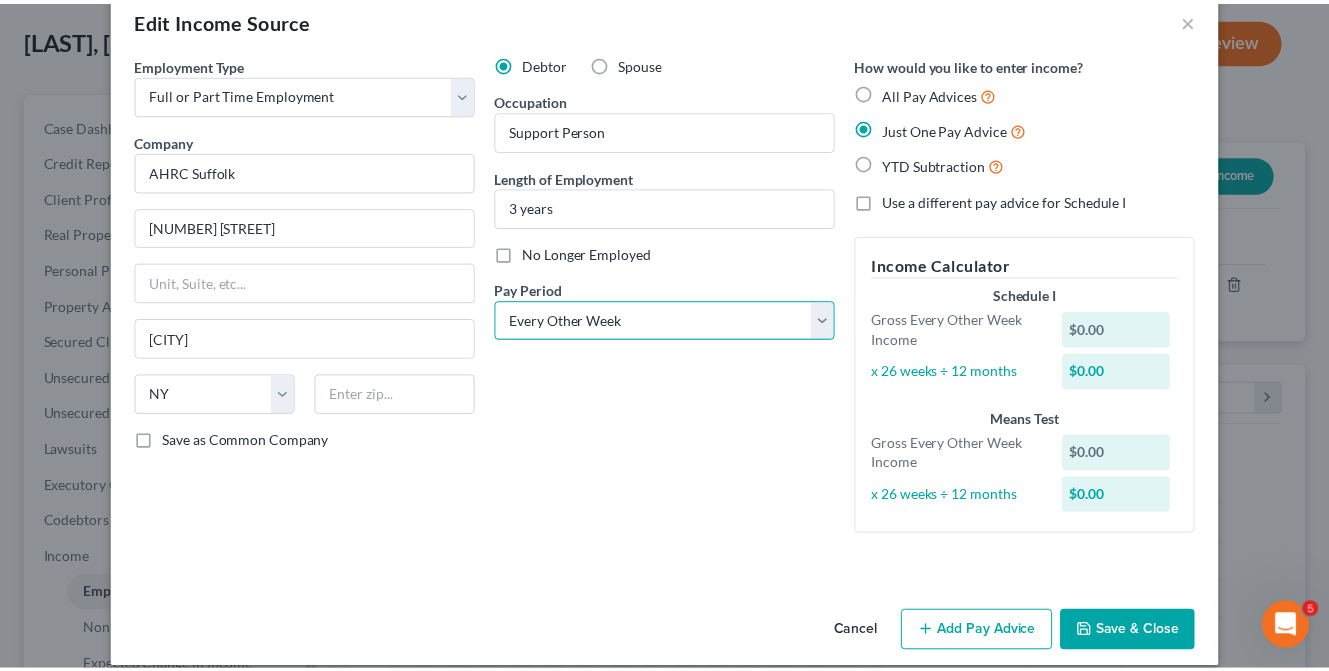 scroll, scrollTop: 59, scrollLeft: 0, axis: vertical 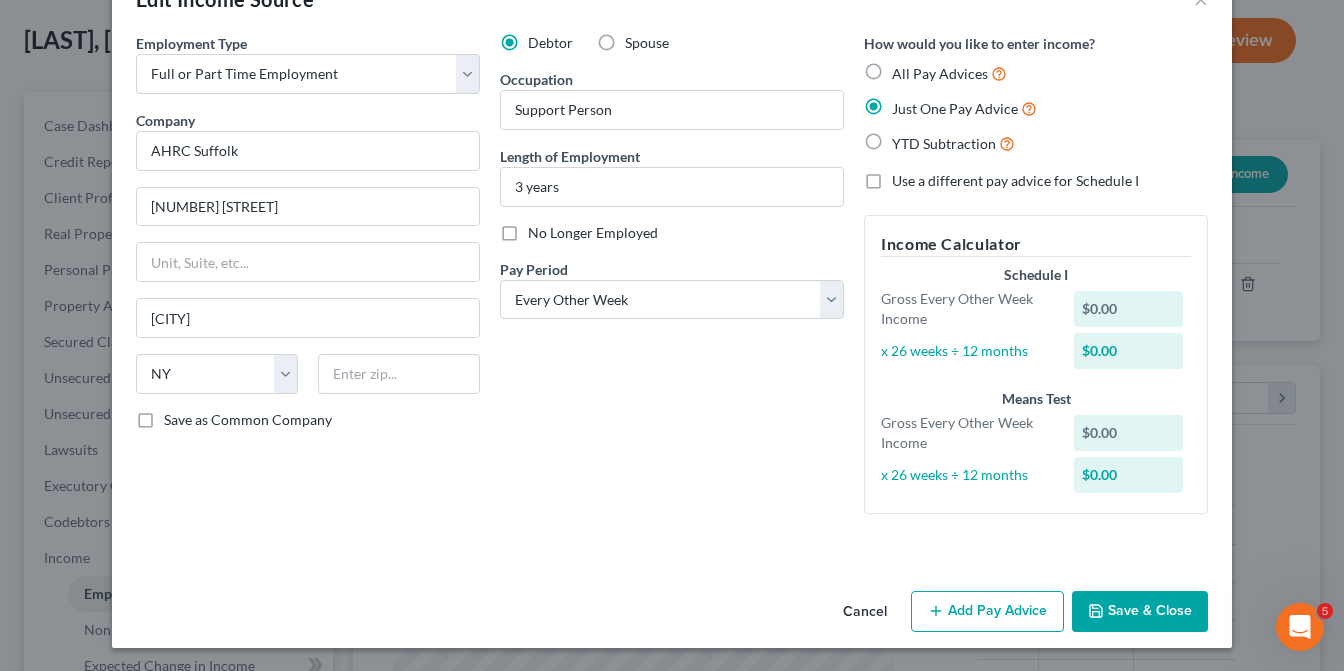 click on "Save & Close" at bounding box center (1140, 612) 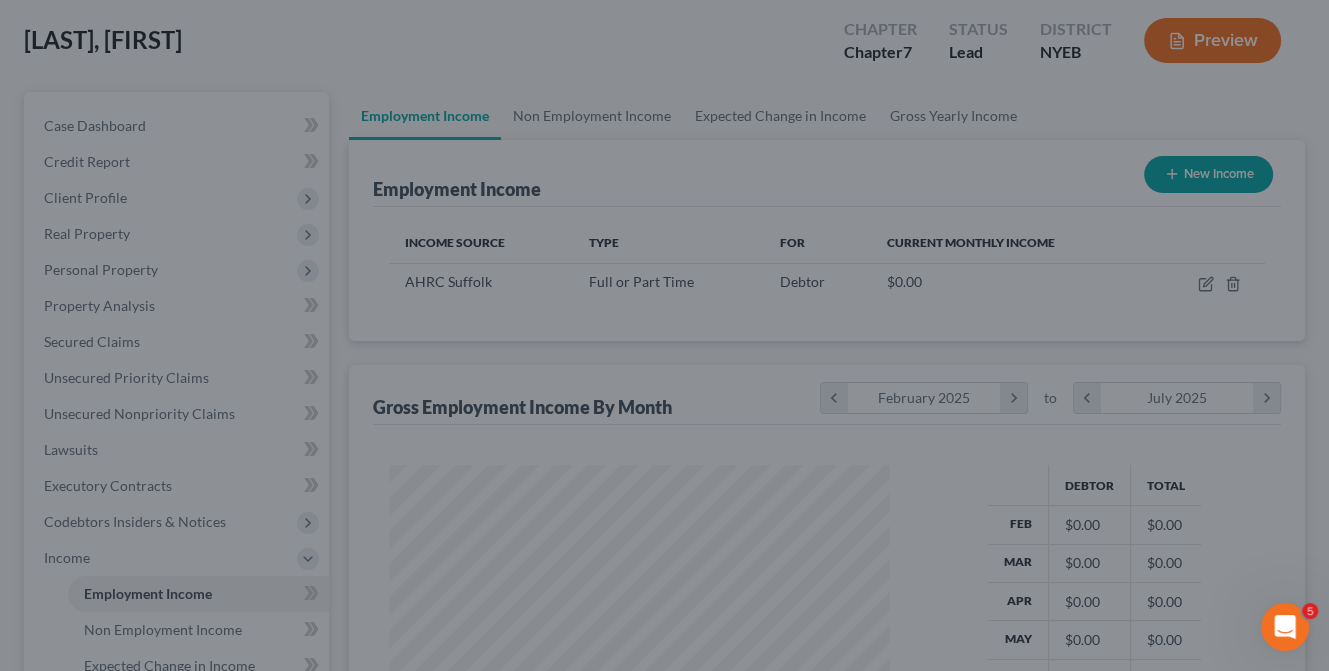 scroll, scrollTop: 356, scrollLeft: 533, axis: both 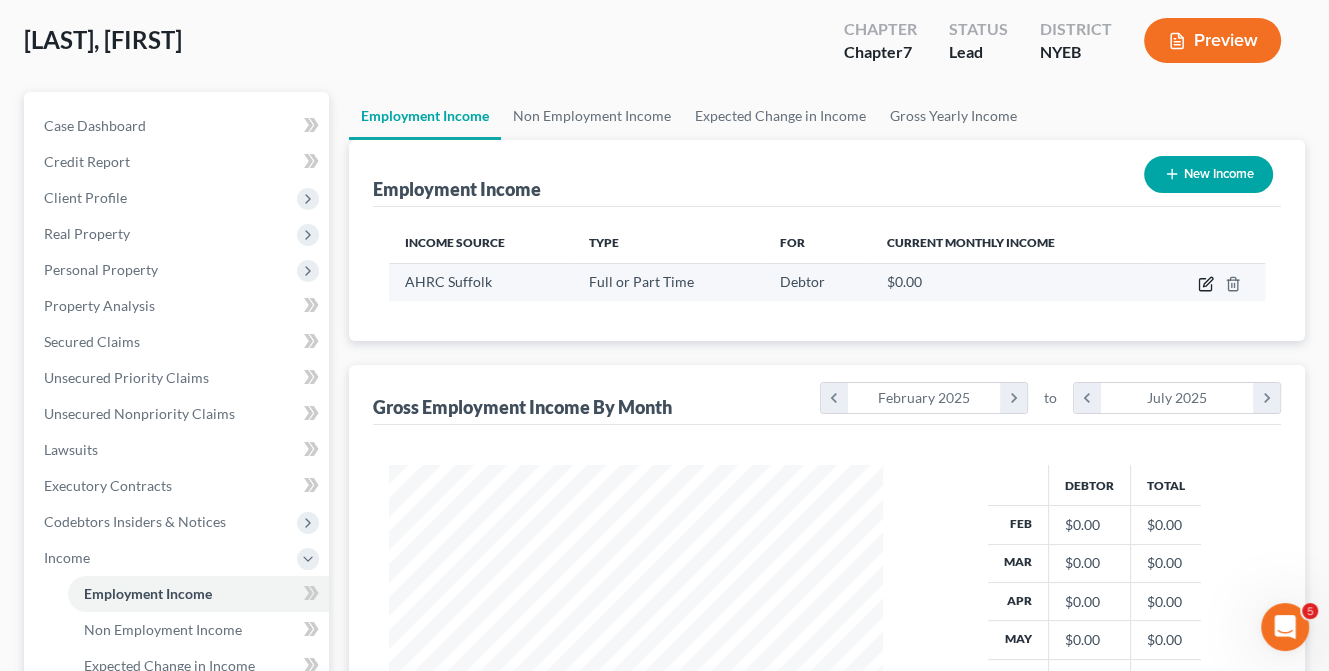 click 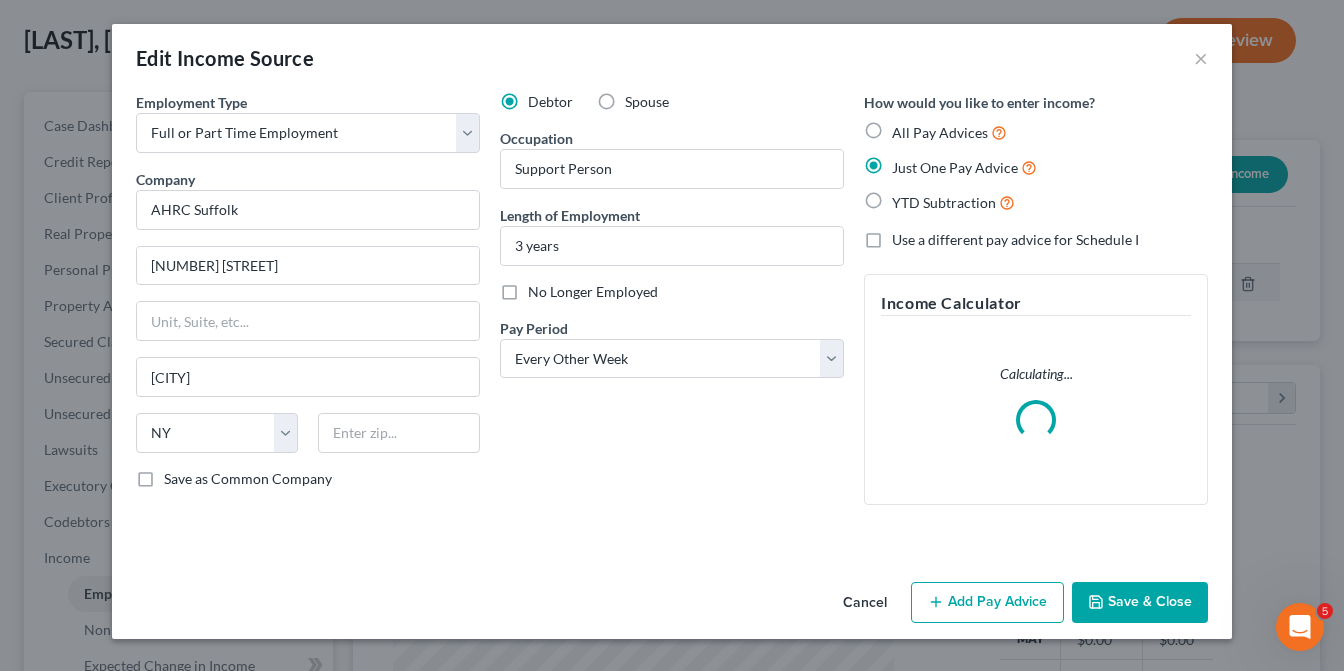 scroll, scrollTop: 999643, scrollLeft: 999459, axis: both 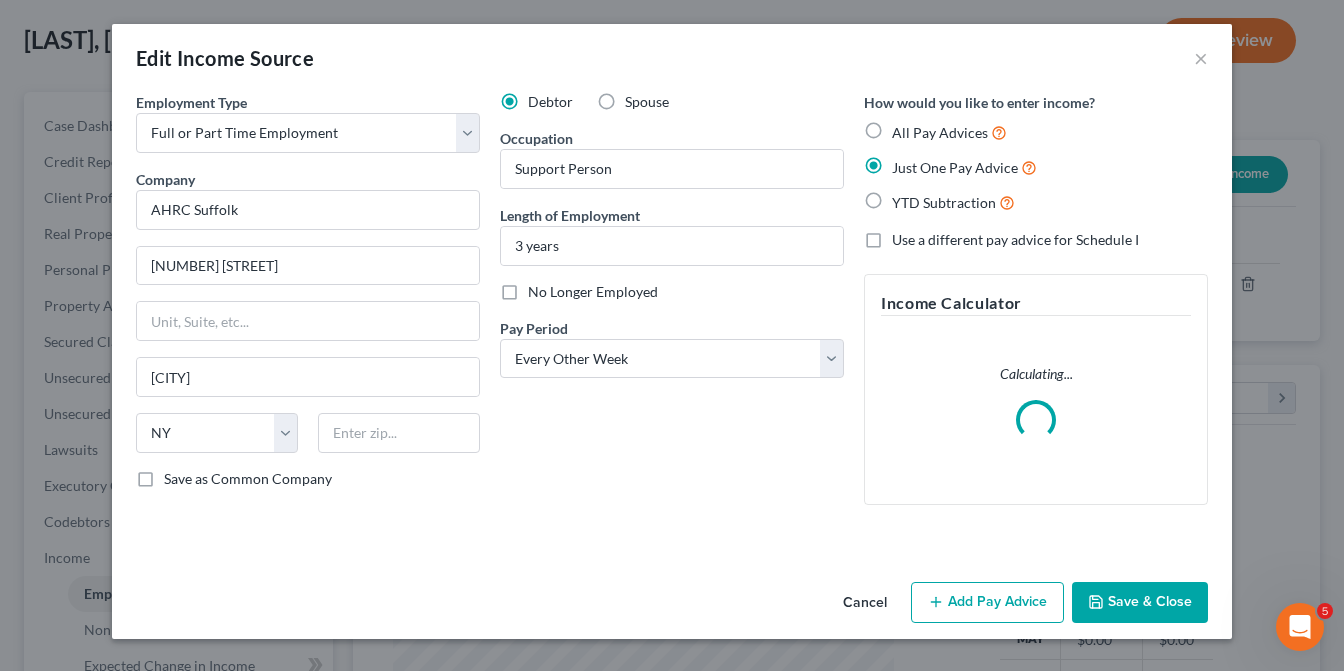 click on "Add Pay Advice" at bounding box center [987, 603] 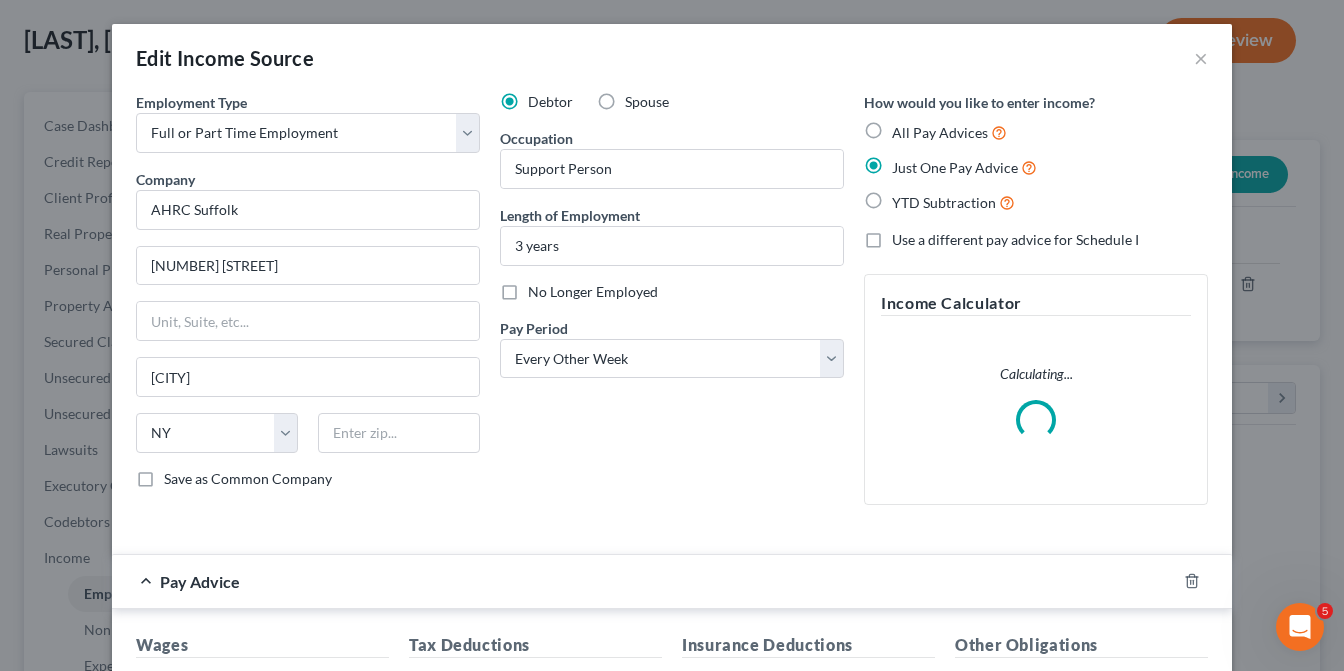 scroll, scrollTop: 300, scrollLeft: 0, axis: vertical 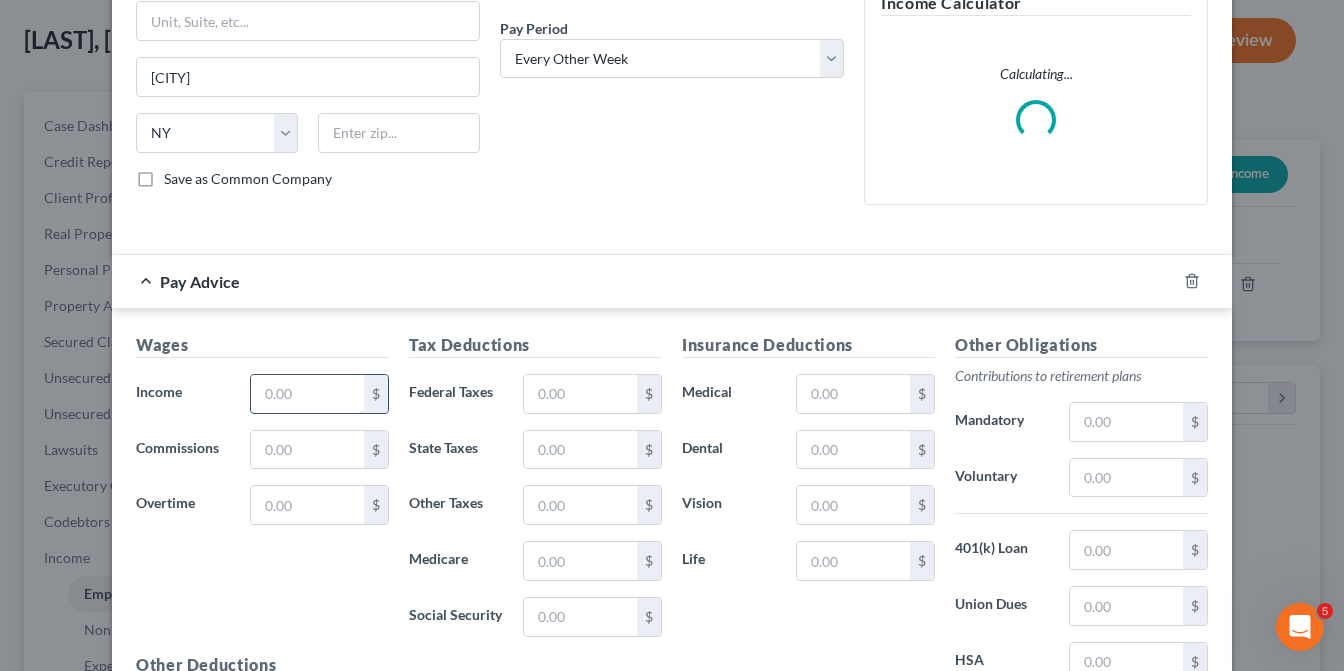 click at bounding box center (307, 394) 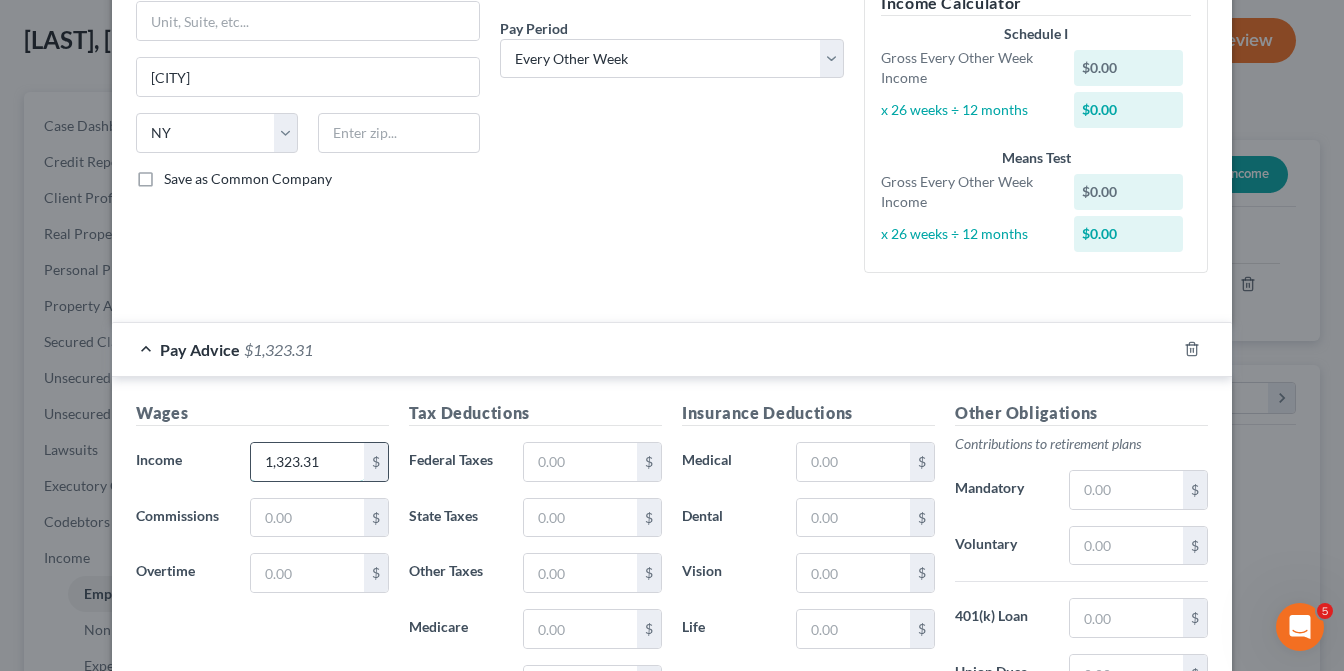 type on "1,323.31" 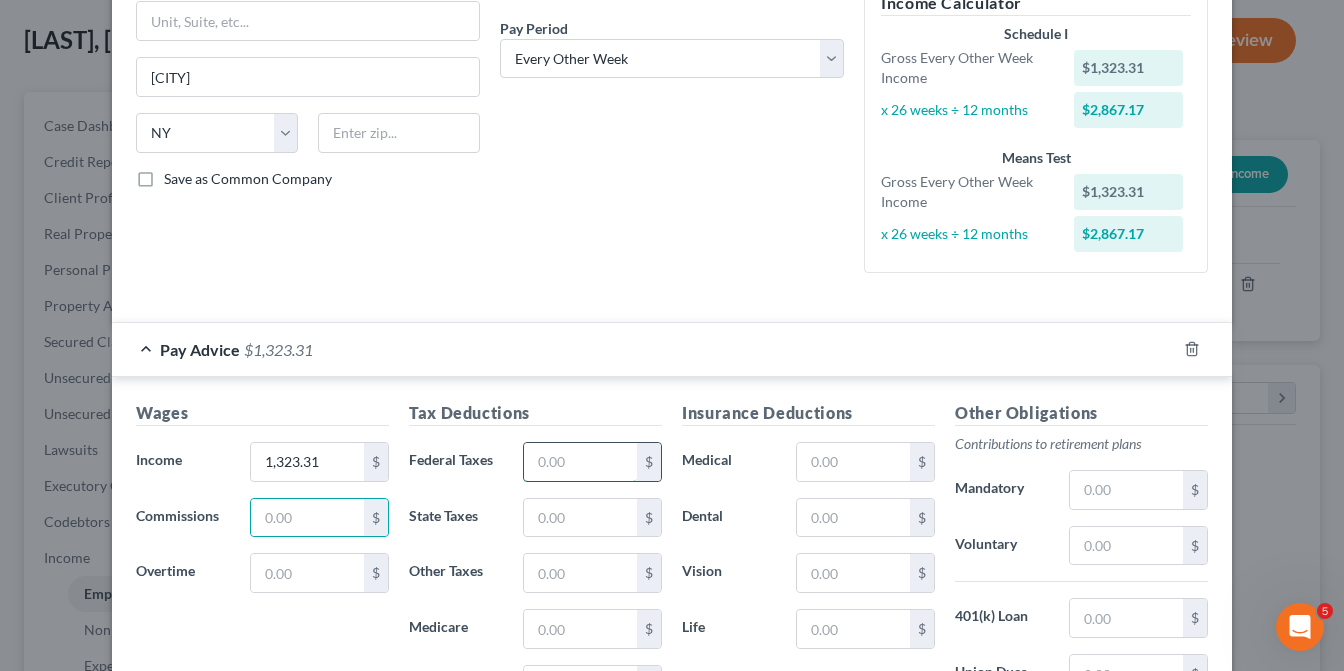 click at bounding box center (580, 462) 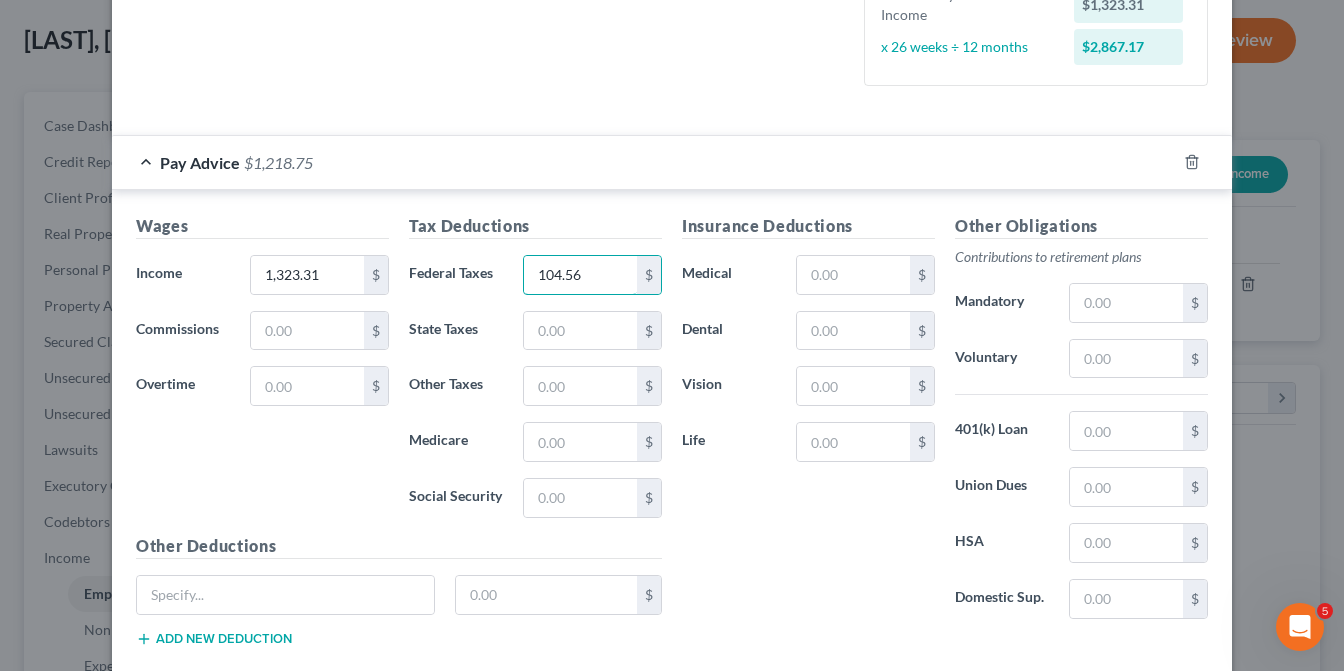 scroll, scrollTop: 500, scrollLeft: 0, axis: vertical 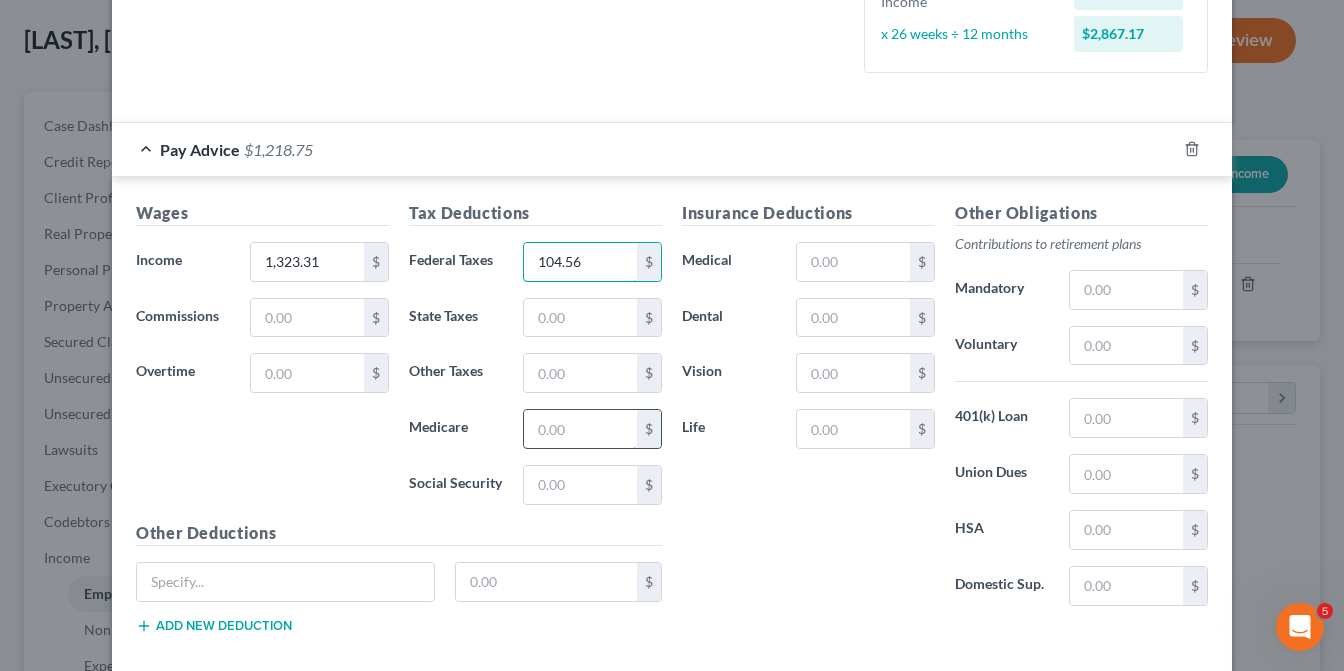 type on "104.56" 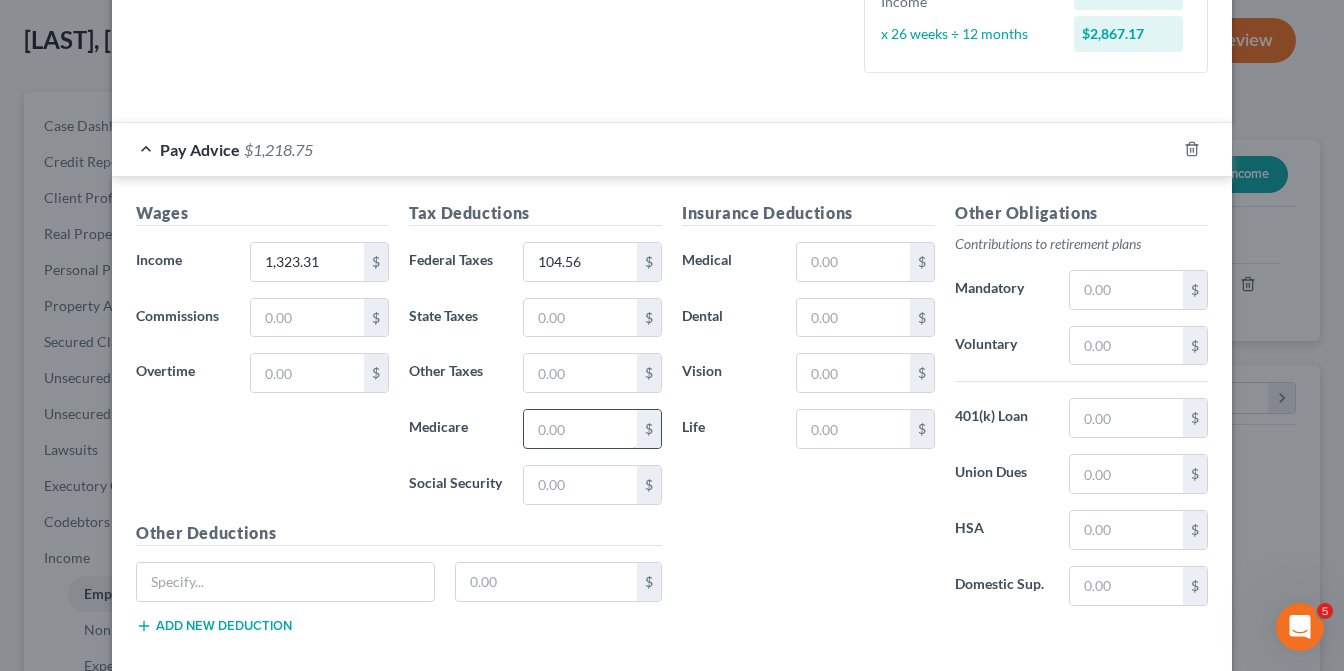 click at bounding box center [580, 429] 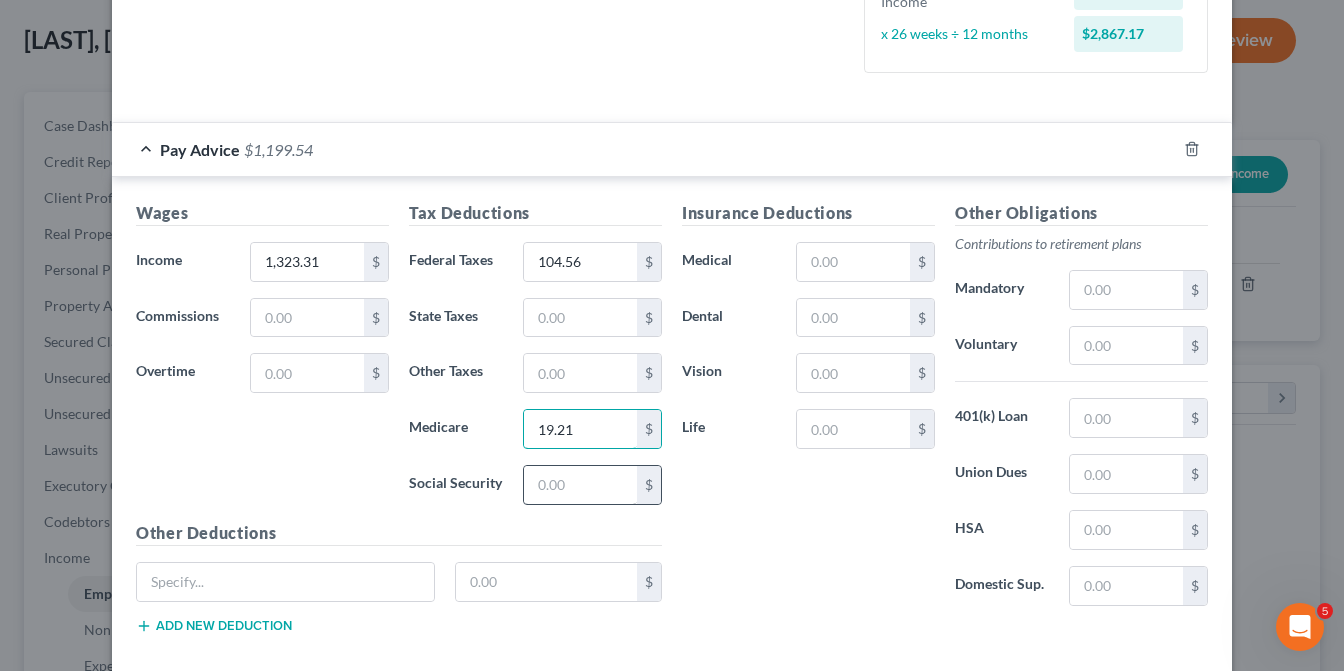 type on "19.21" 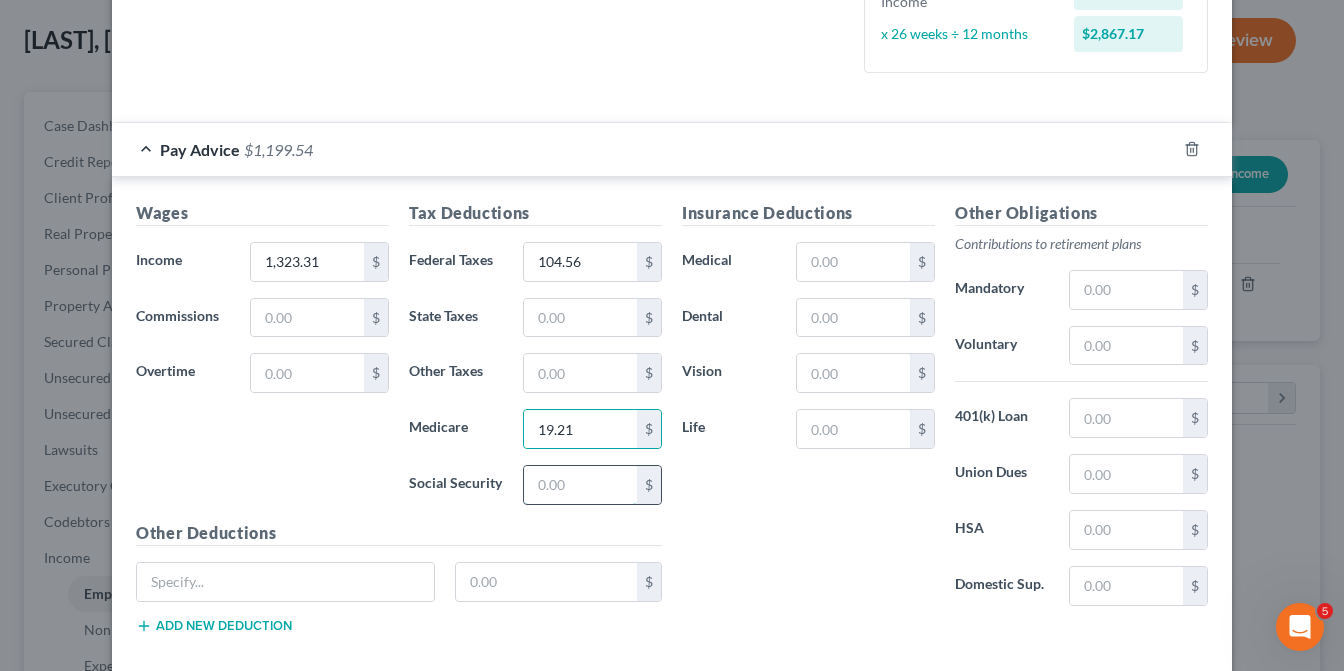 click at bounding box center (580, 485) 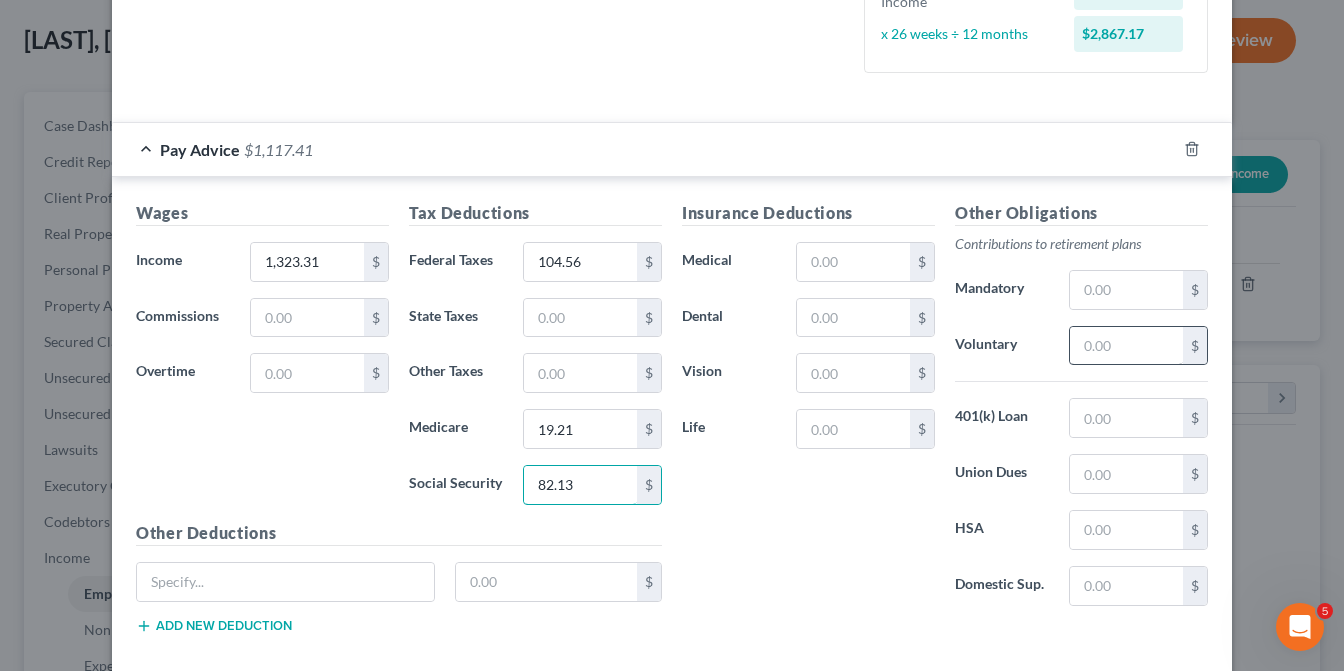 type on "82.13" 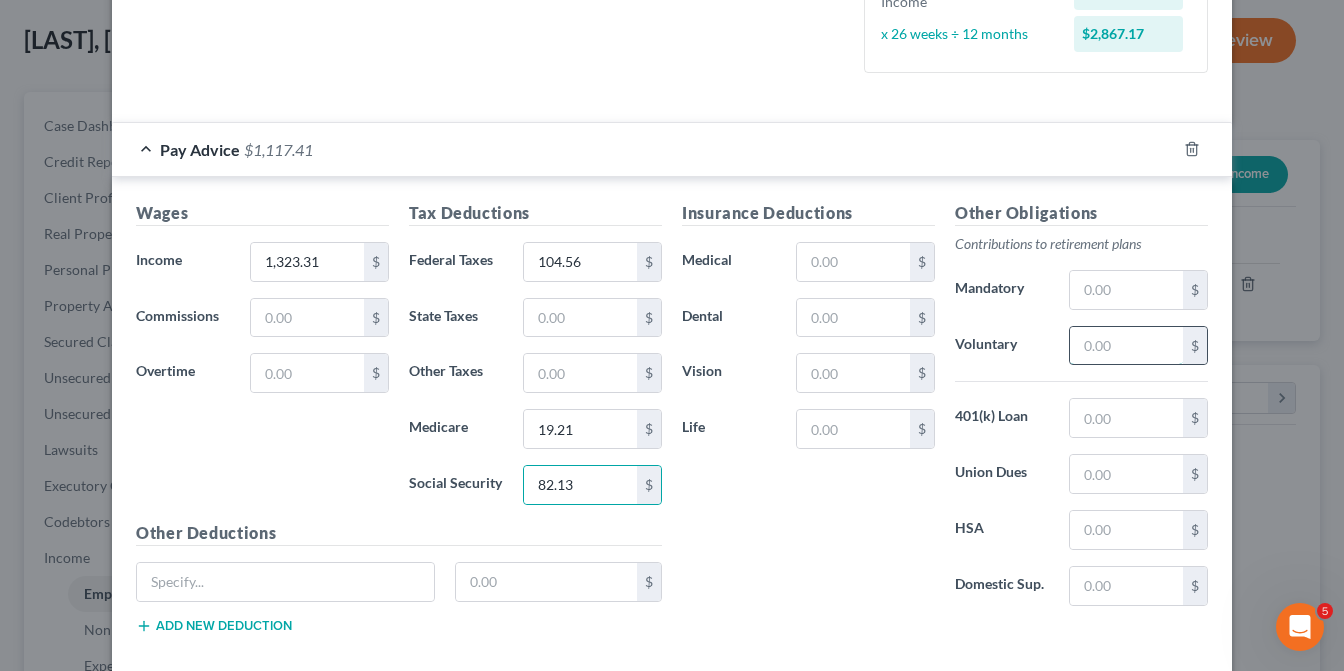 click at bounding box center [1126, 346] 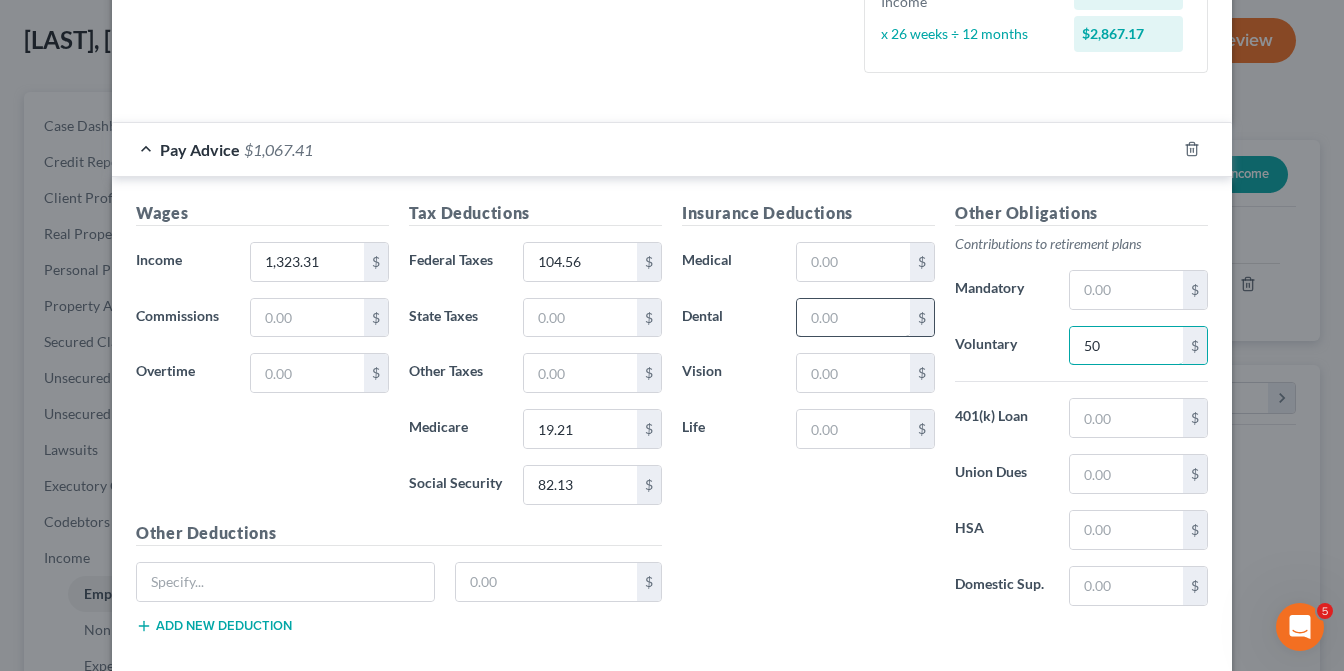 type on "50" 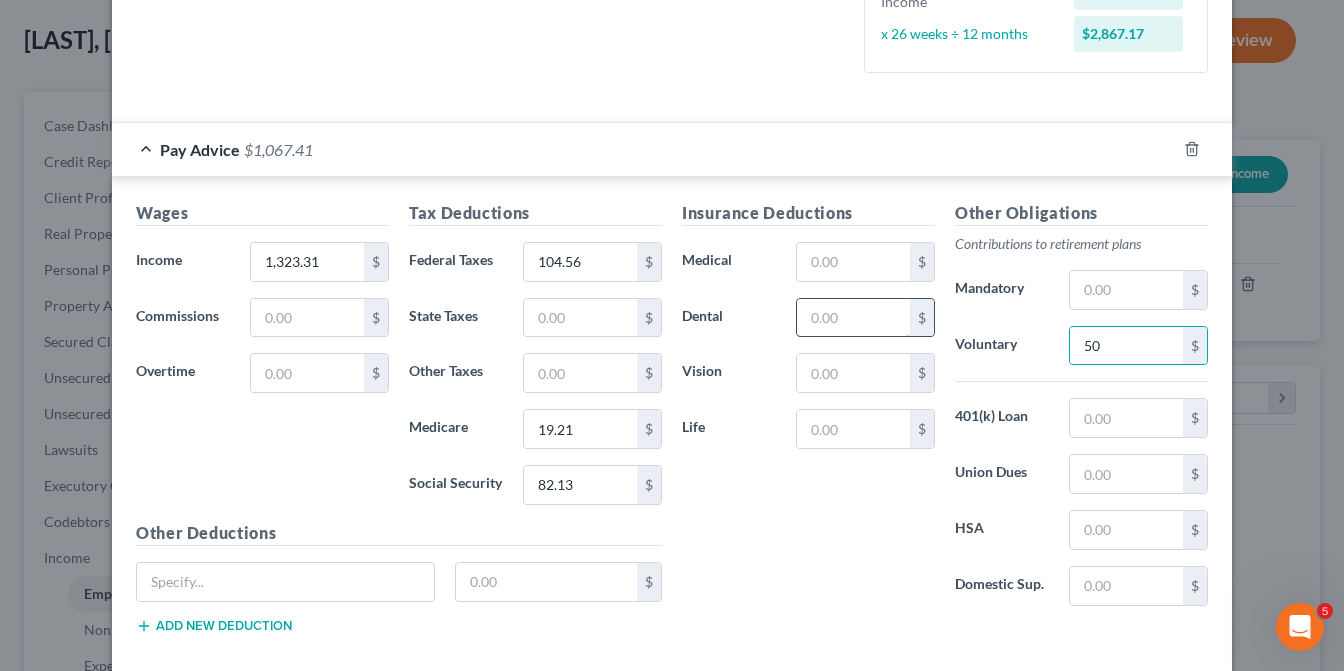 click at bounding box center [853, 318] 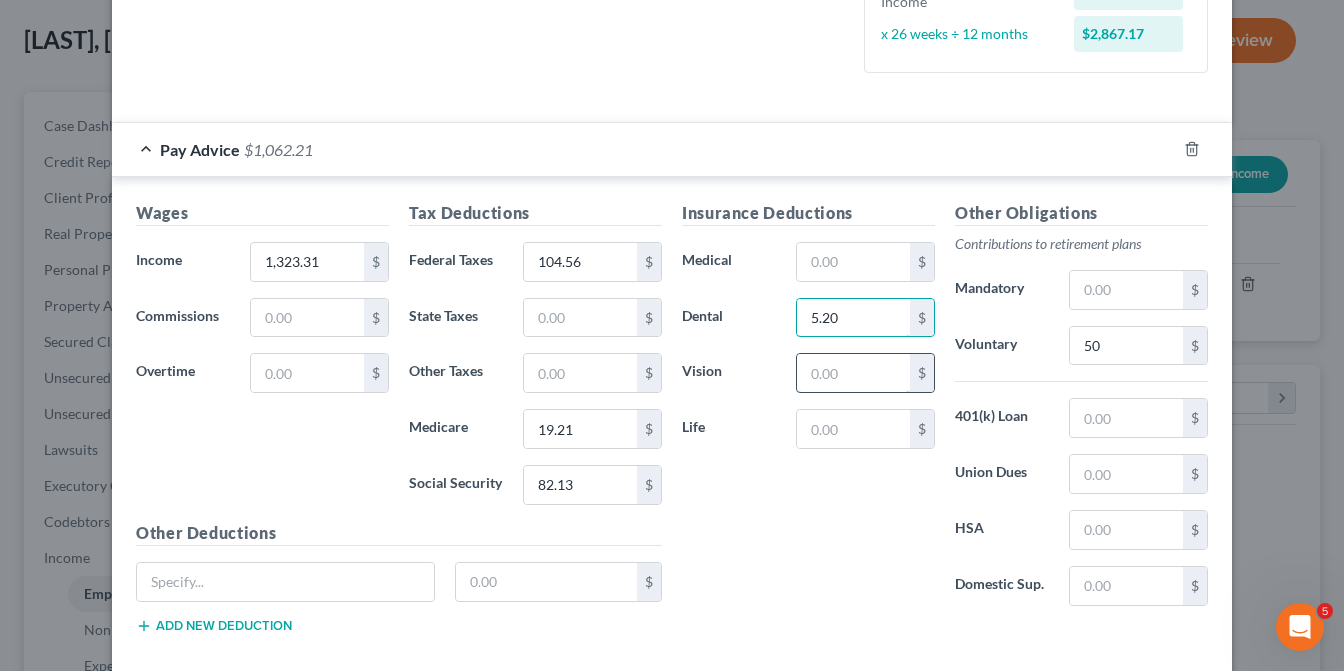 type on "5.20" 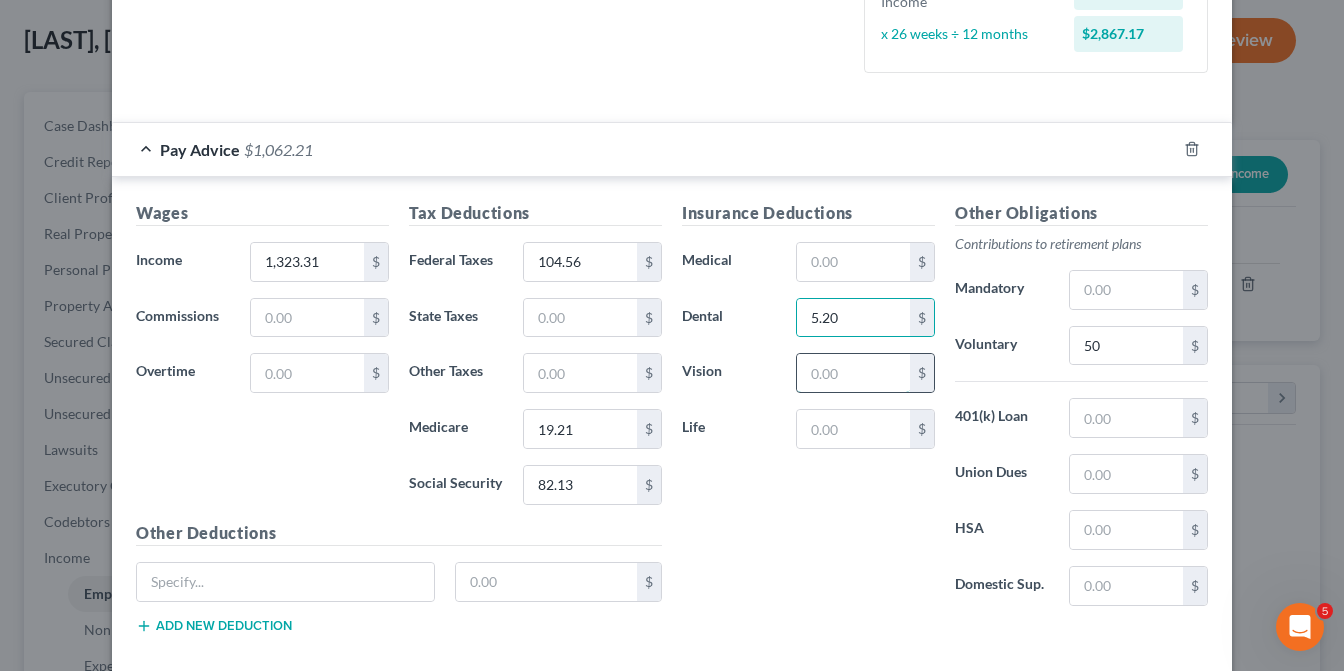 click at bounding box center (853, 373) 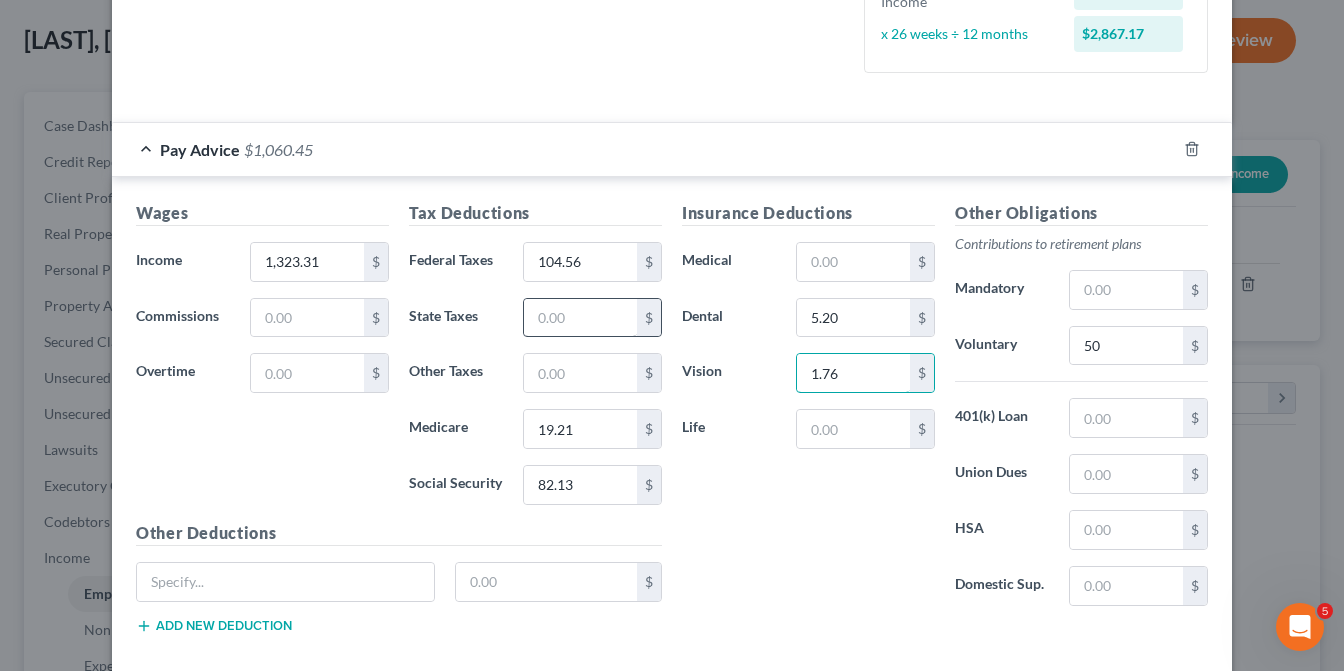 type on "1.76" 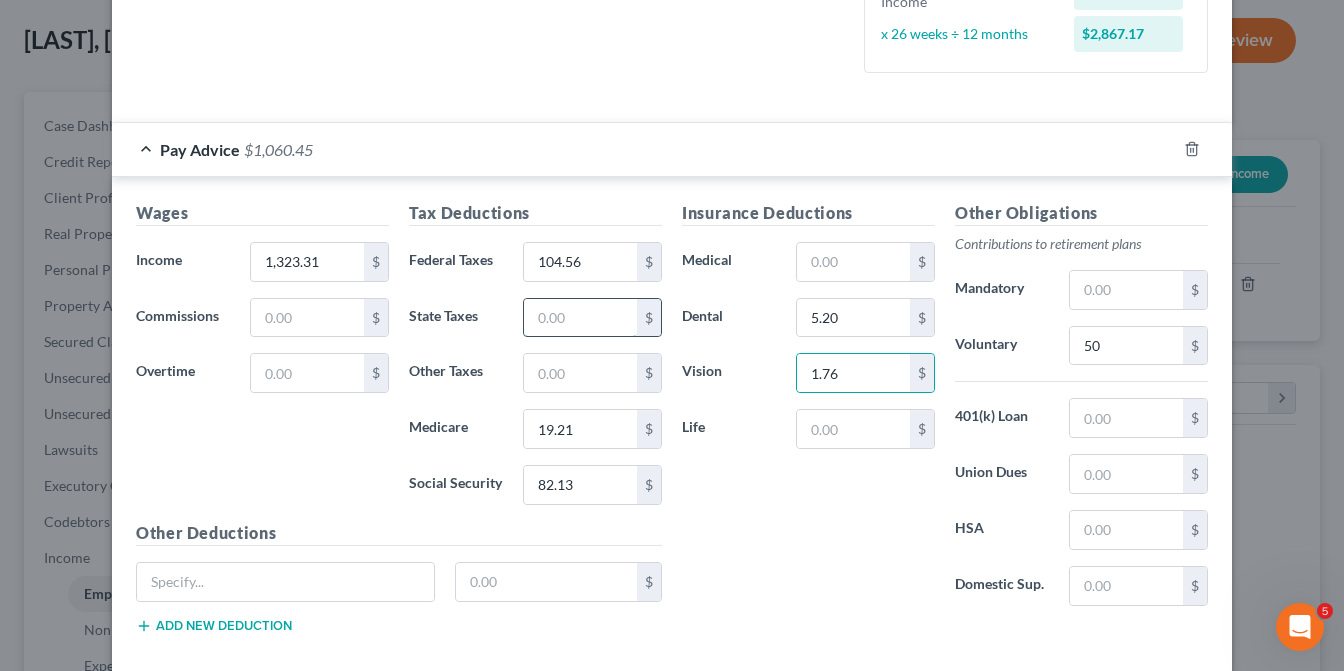 click at bounding box center [580, 318] 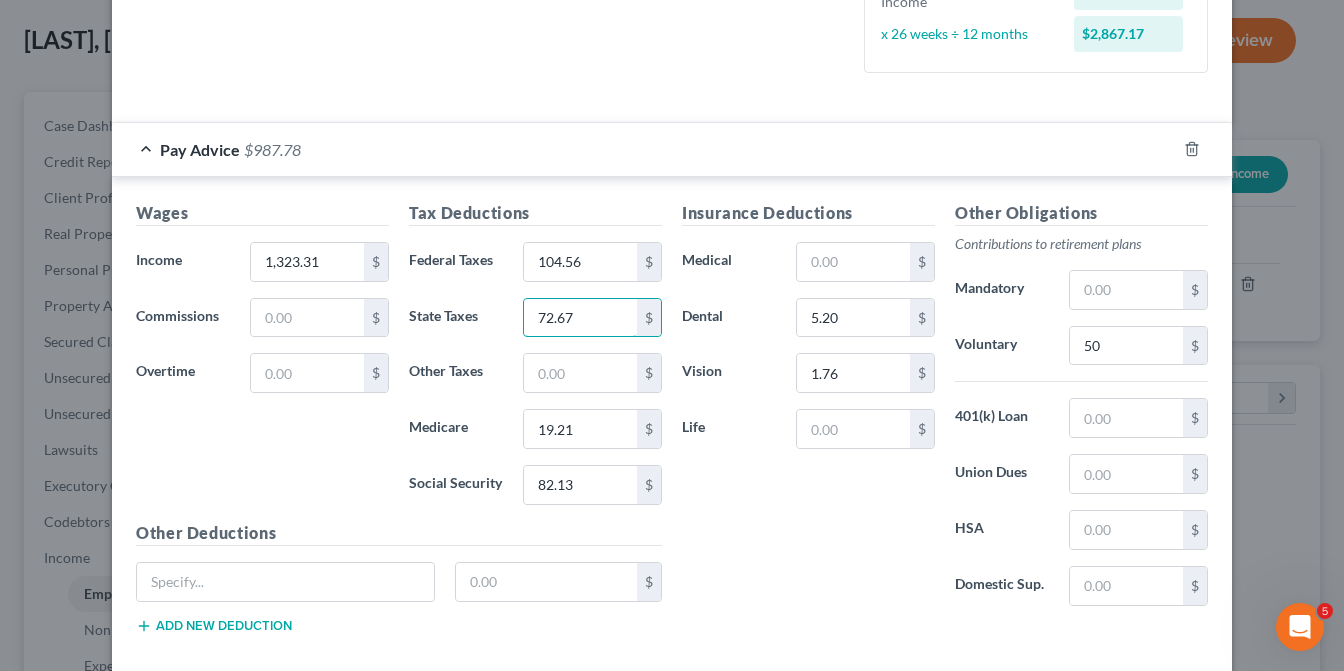 type on "72.67" 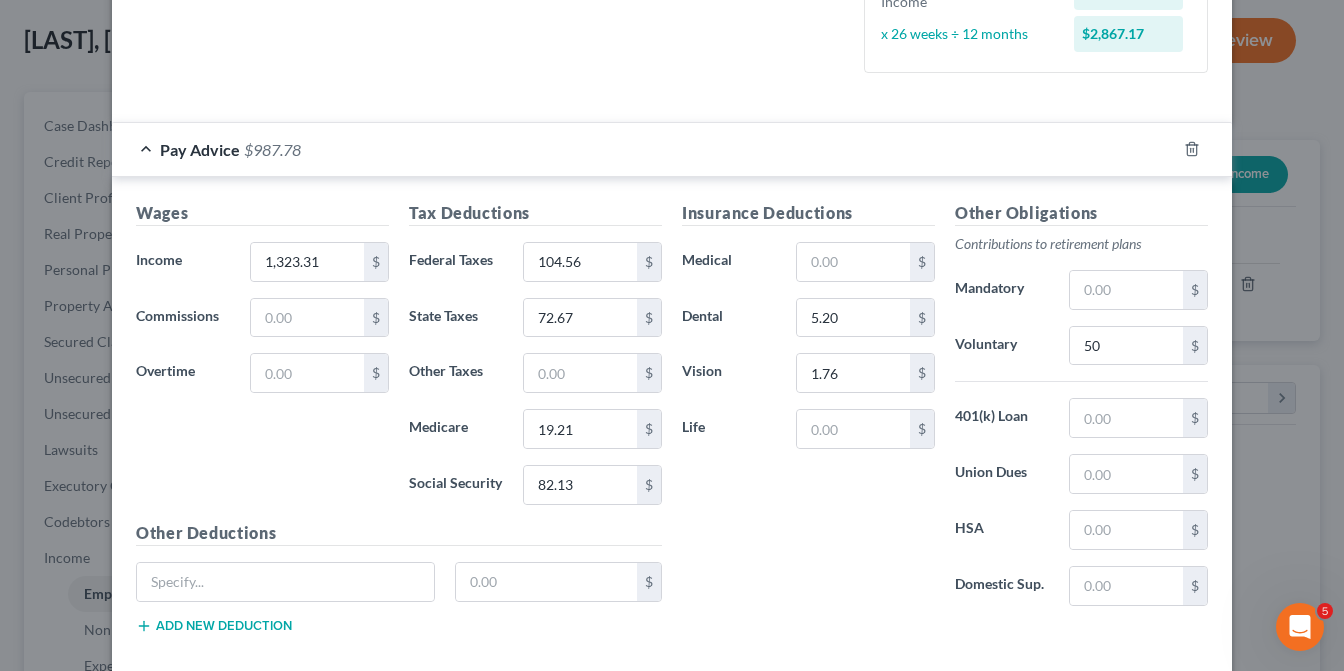 click on "Insurance Deductions Medical $[AMOUNT] $ Dental 5.20 $ Vision 1.76 $ Life $" at bounding box center (808, 411) 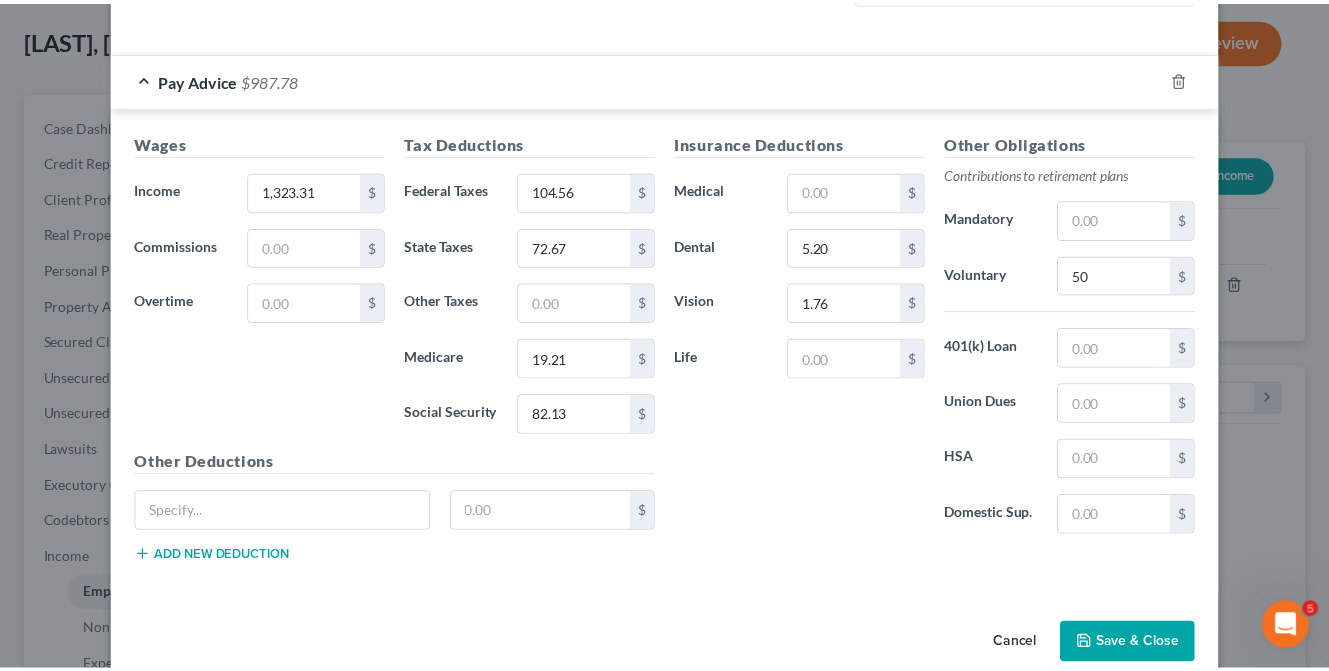 scroll, scrollTop: 600, scrollLeft: 0, axis: vertical 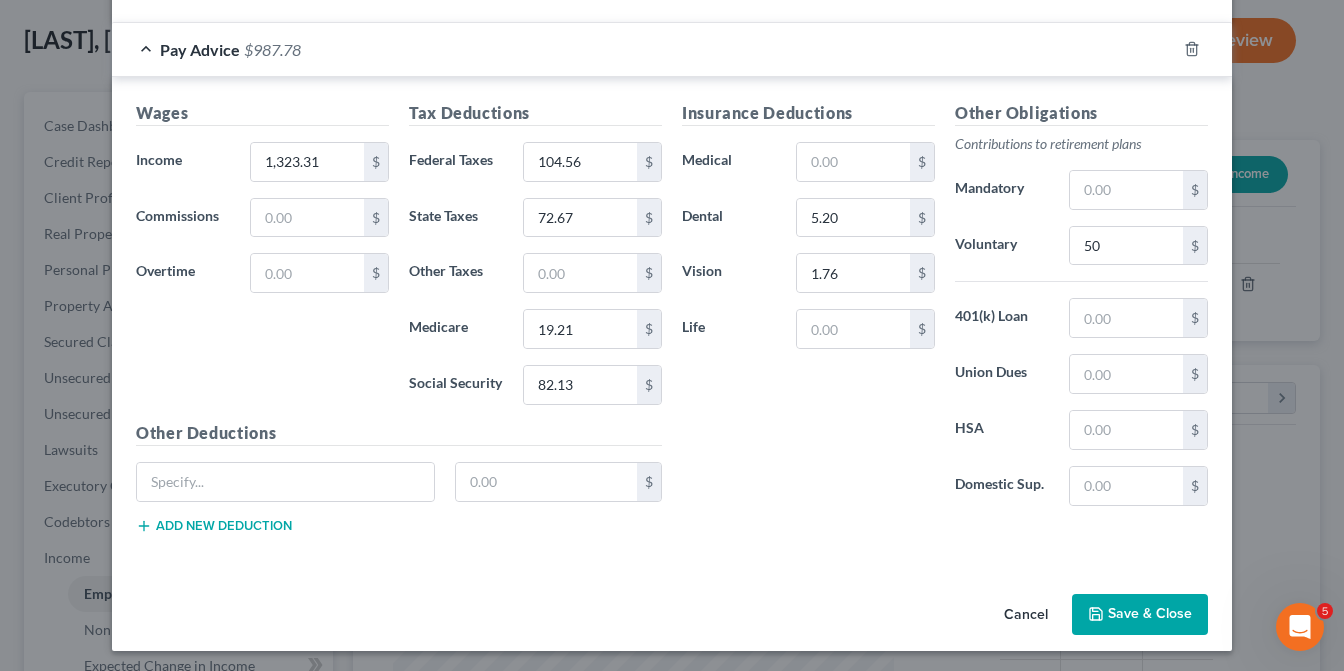 click on "Save & Close" at bounding box center [1140, 615] 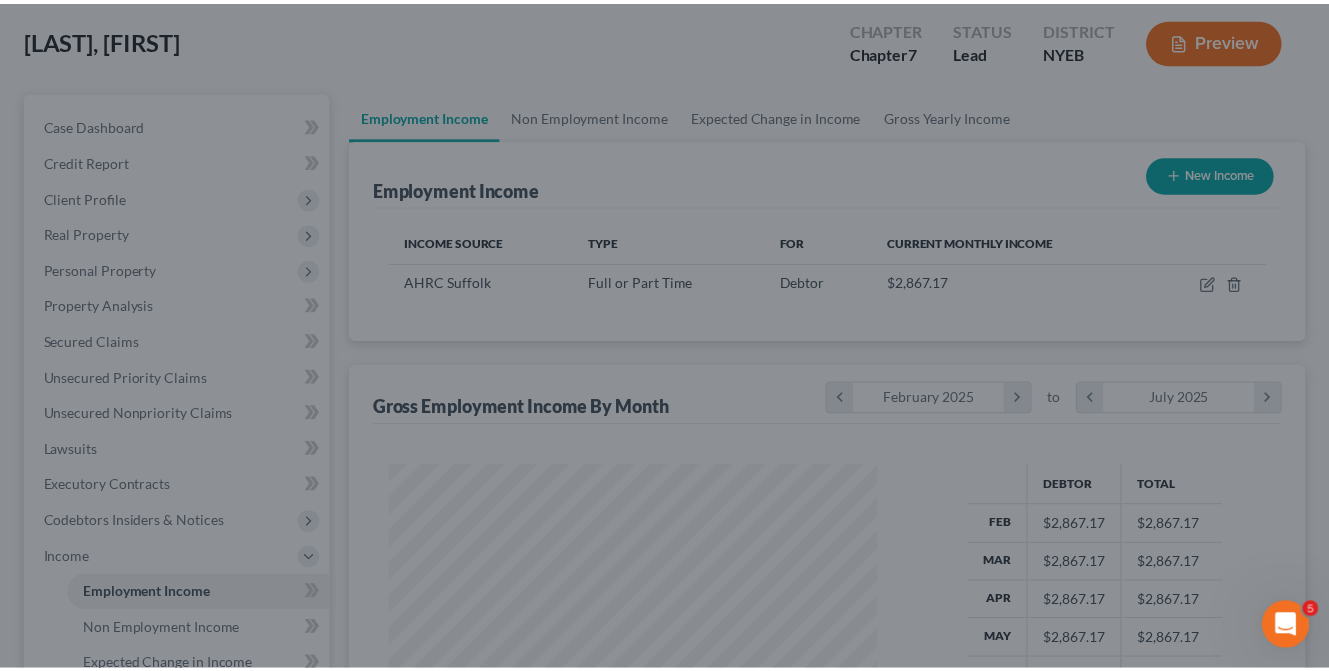 scroll, scrollTop: 356, scrollLeft: 533, axis: both 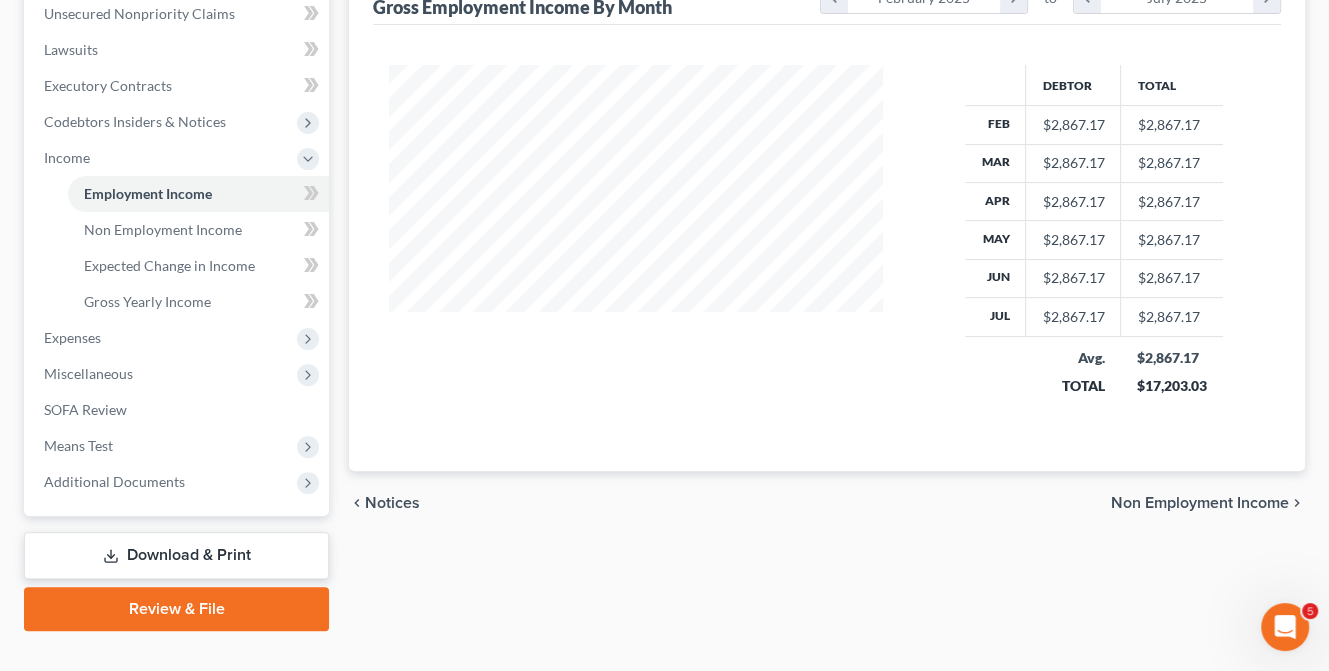 click on "Non Employment Income" at bounding box center (1200, 503) 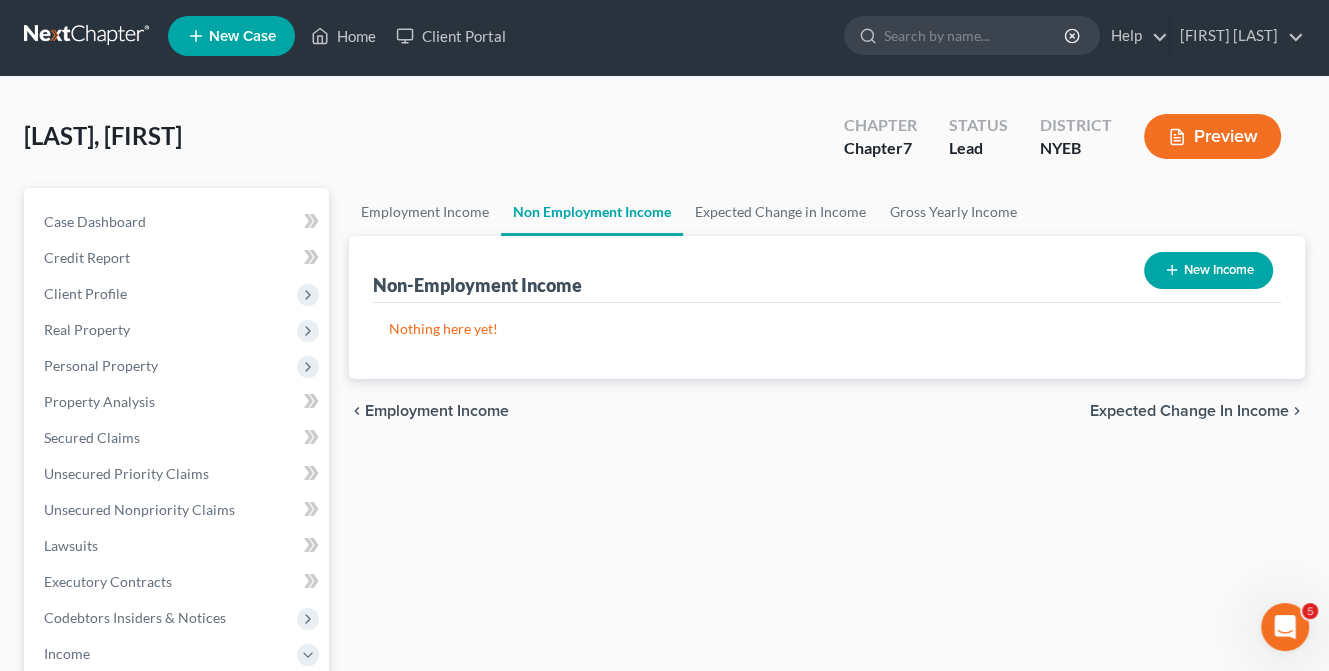 scroll, scrollTop: 0, scrollLeft: 0, axis: both 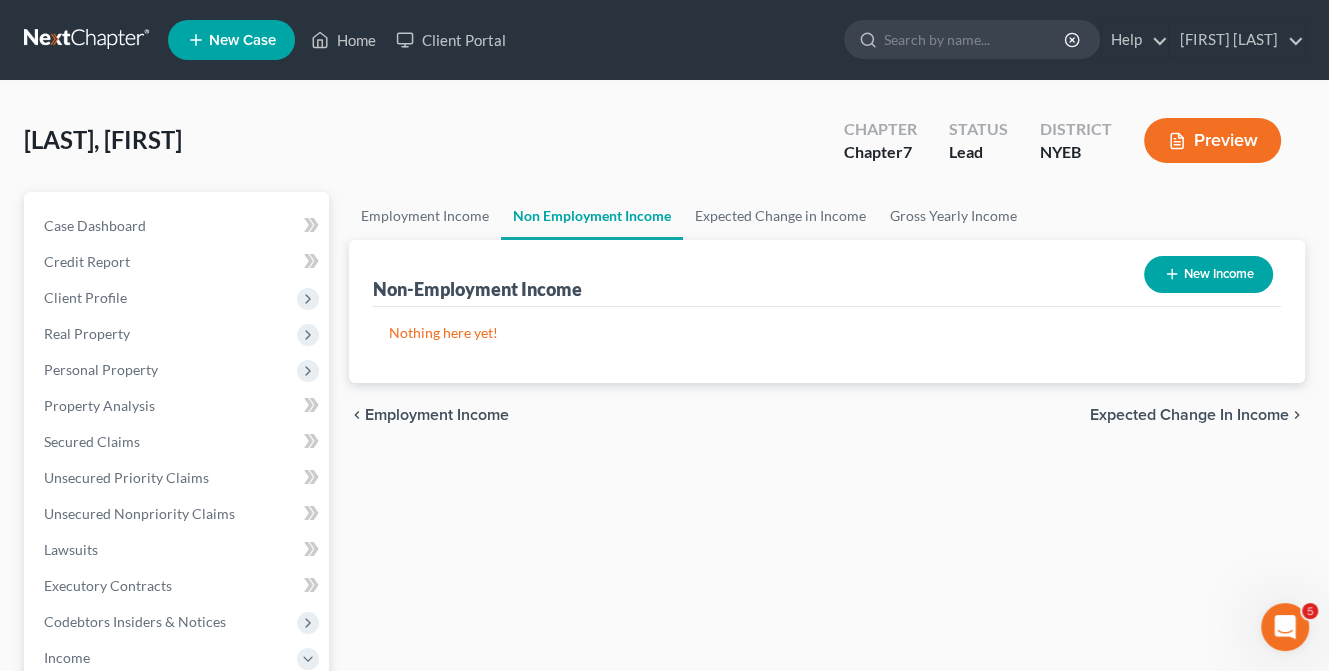 click on "Expected Change in Income" at bounding box center [1189, 415] 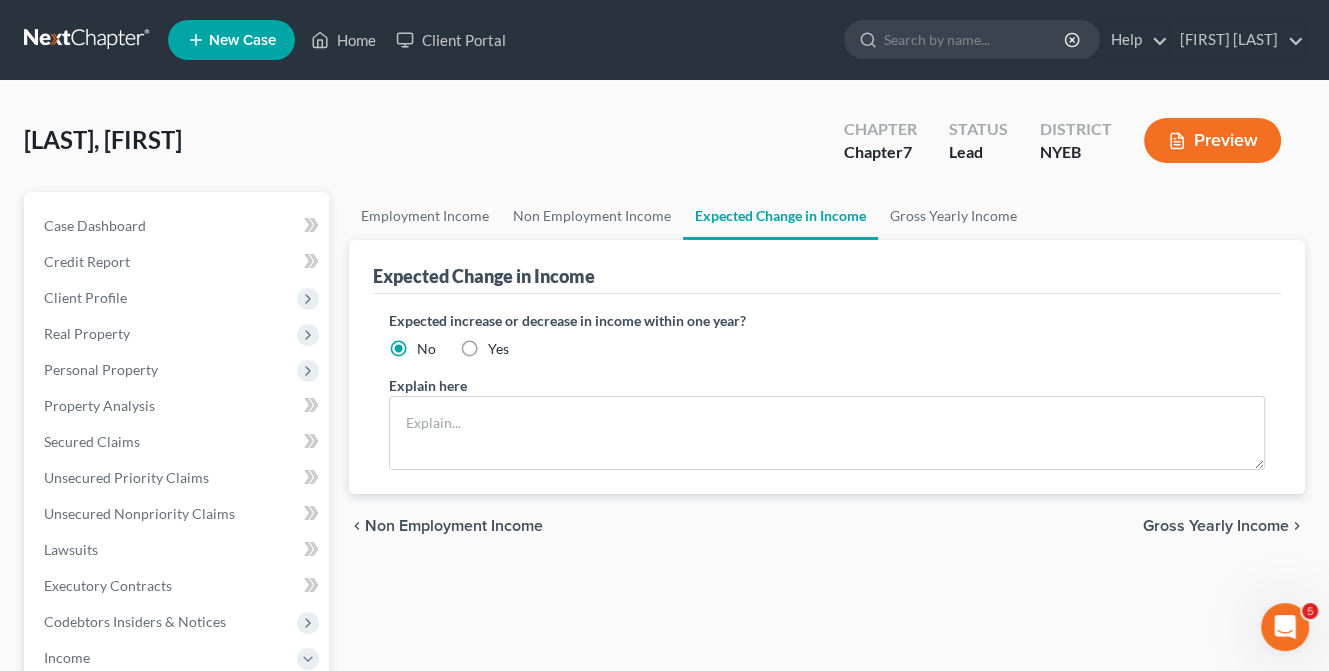 click on "Gross Yearly Income" at bounding box center [1216, 526] 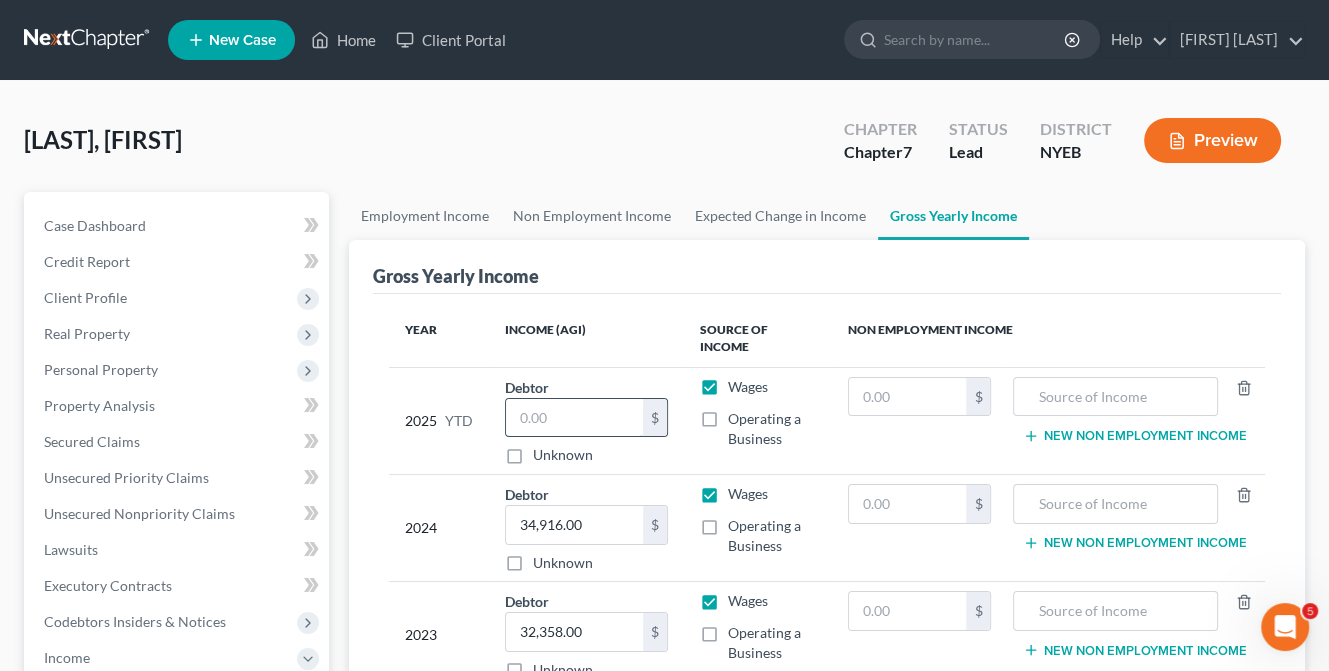 click at bounding box center [574, 418] 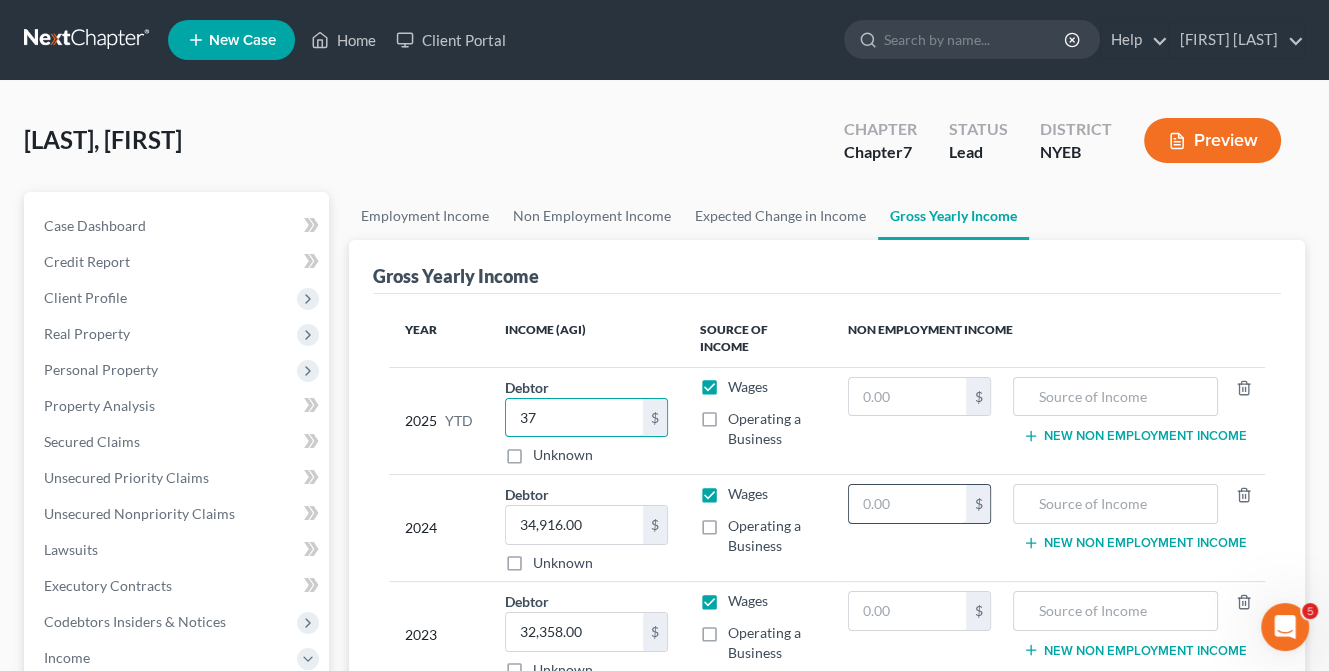type on "3" 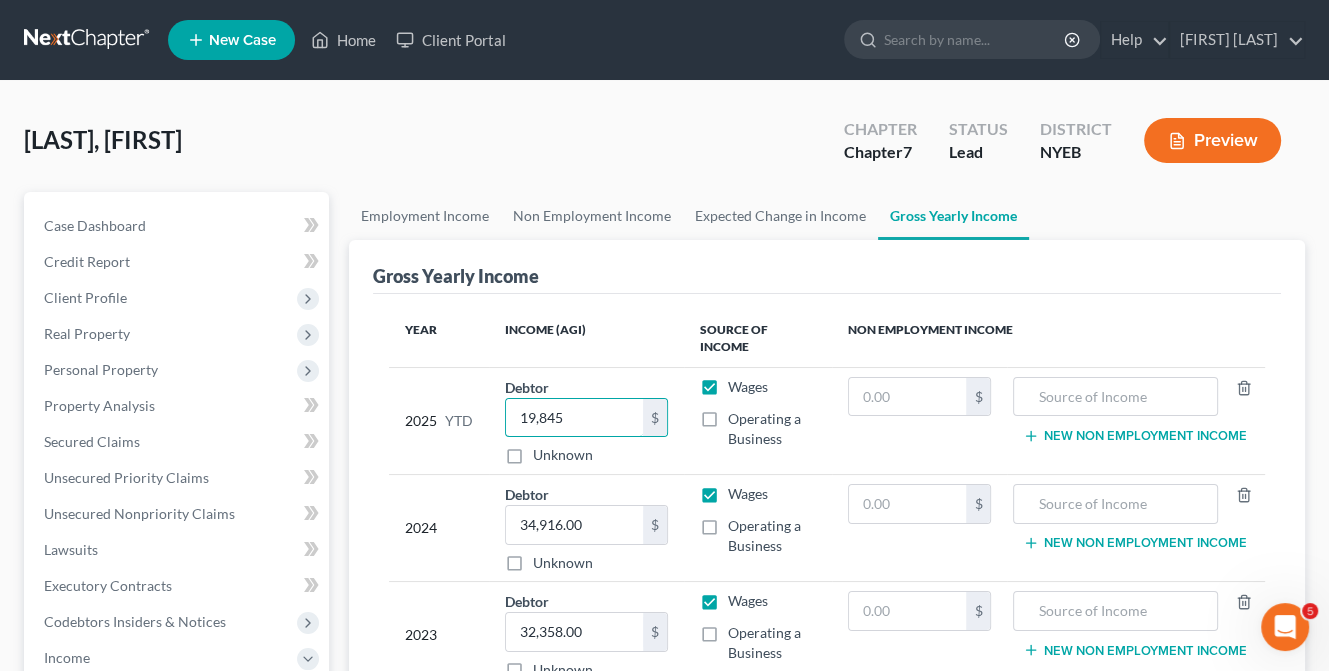 type on "19,845" 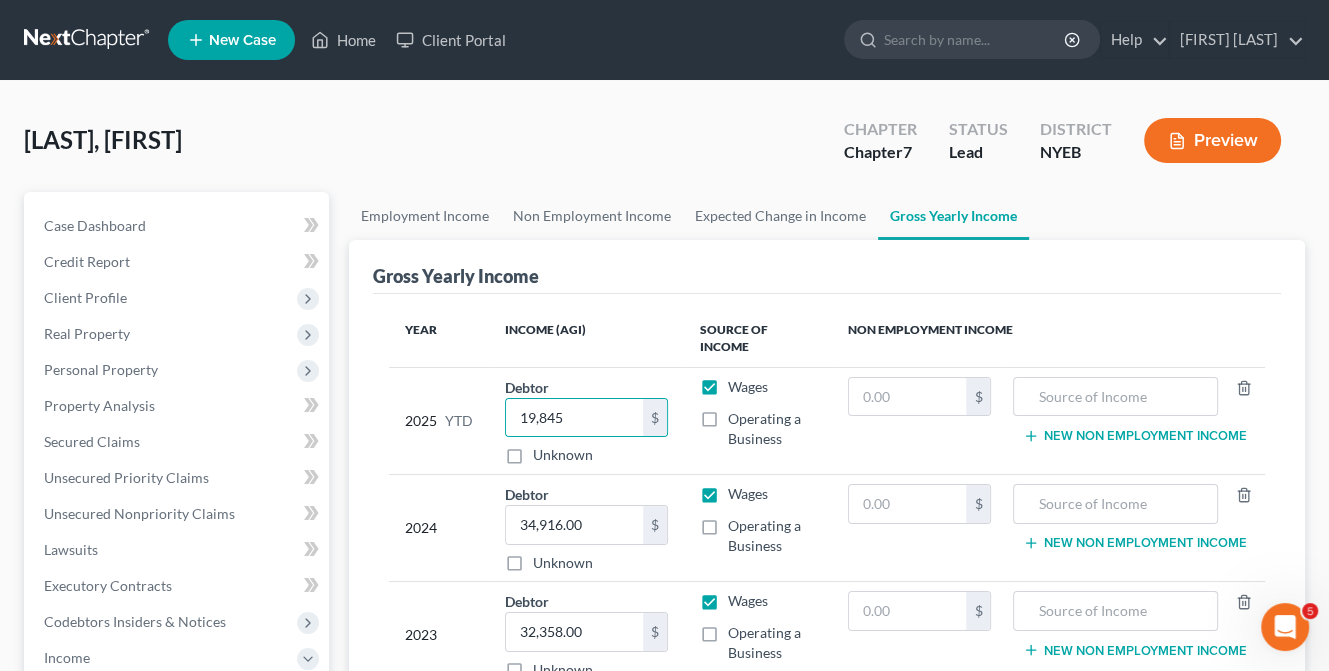 click on "Non Employment Income" at bounding box center (1048, 339) 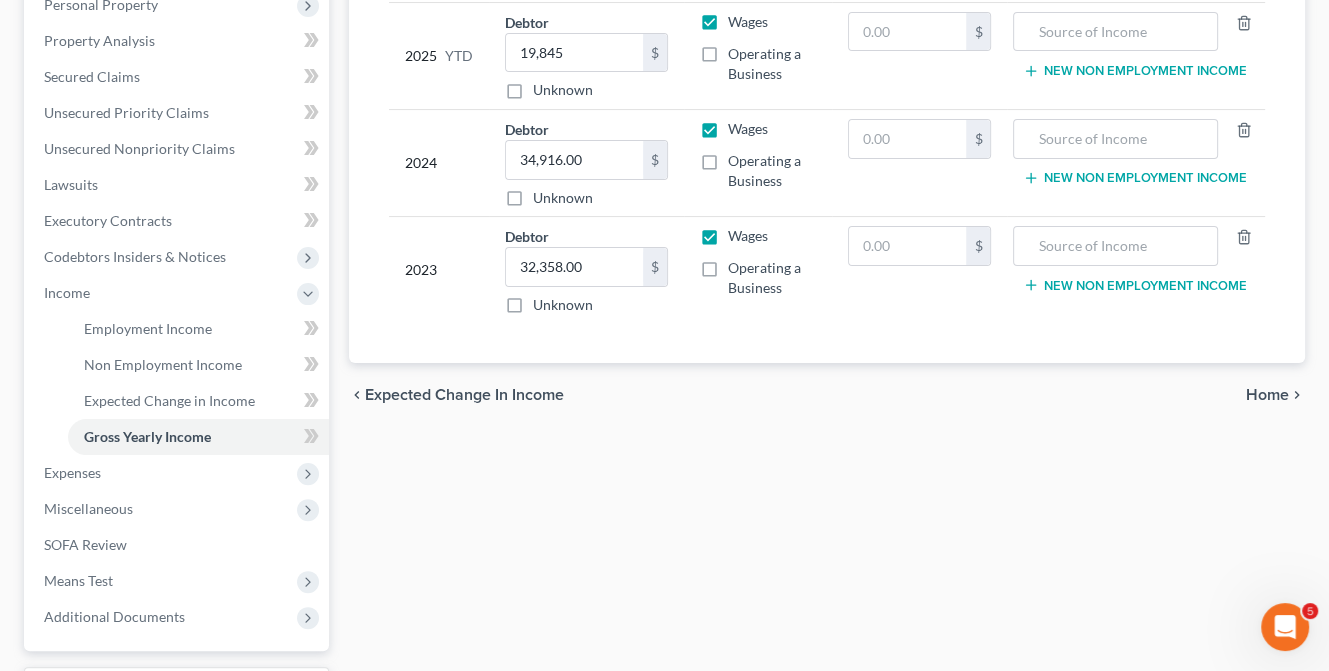 scroll, scrollTop: 400, scrollLeft: 0, axis: vertical 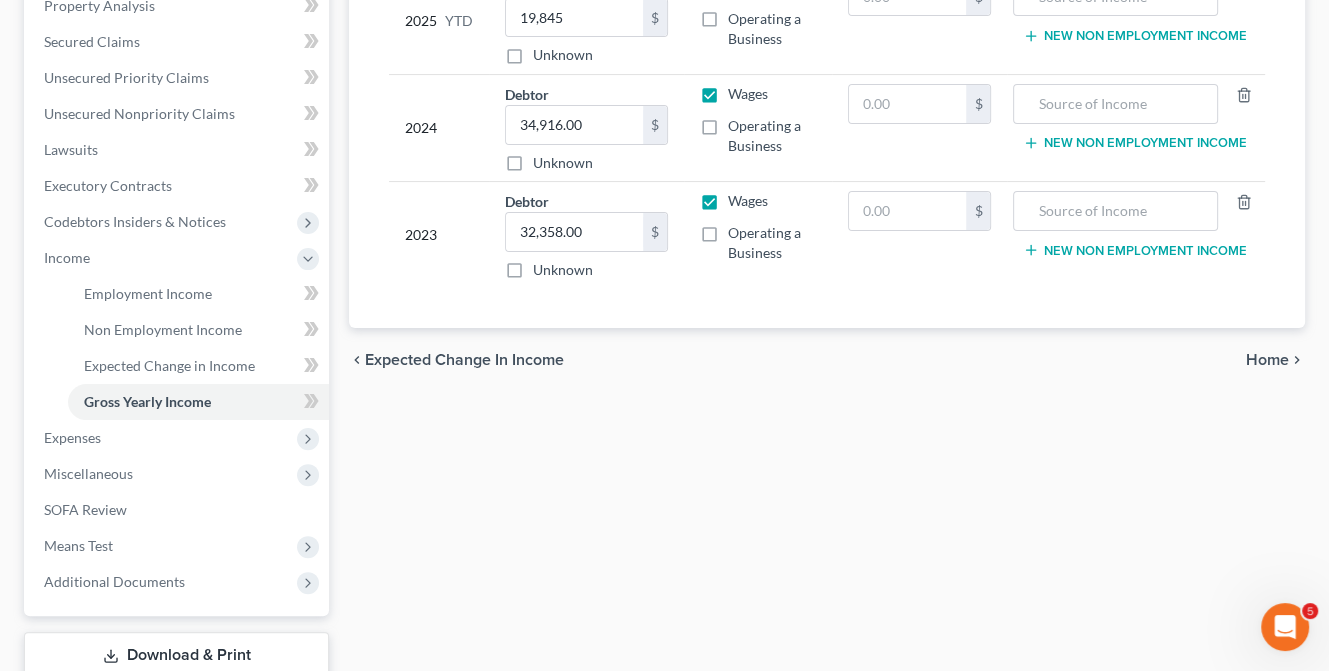 click on "Home" at bounding box center (1267, 360) 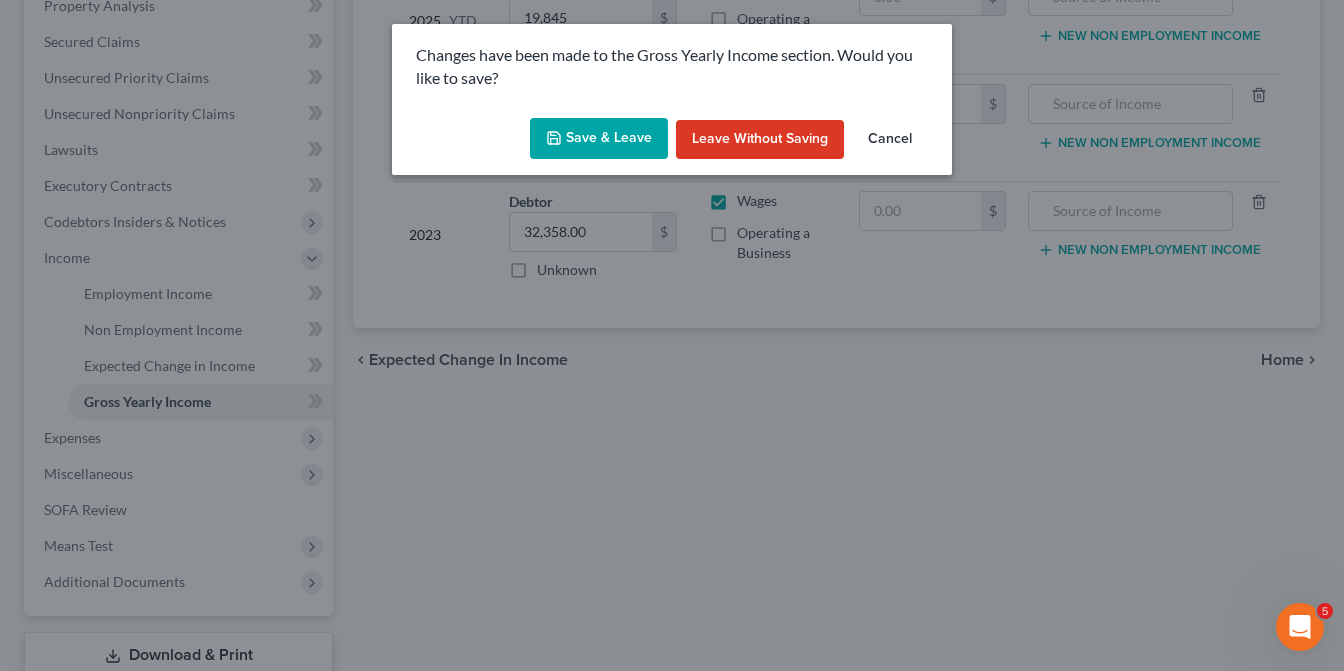 click on "Save & Leave" at bounding box center (599, 139) 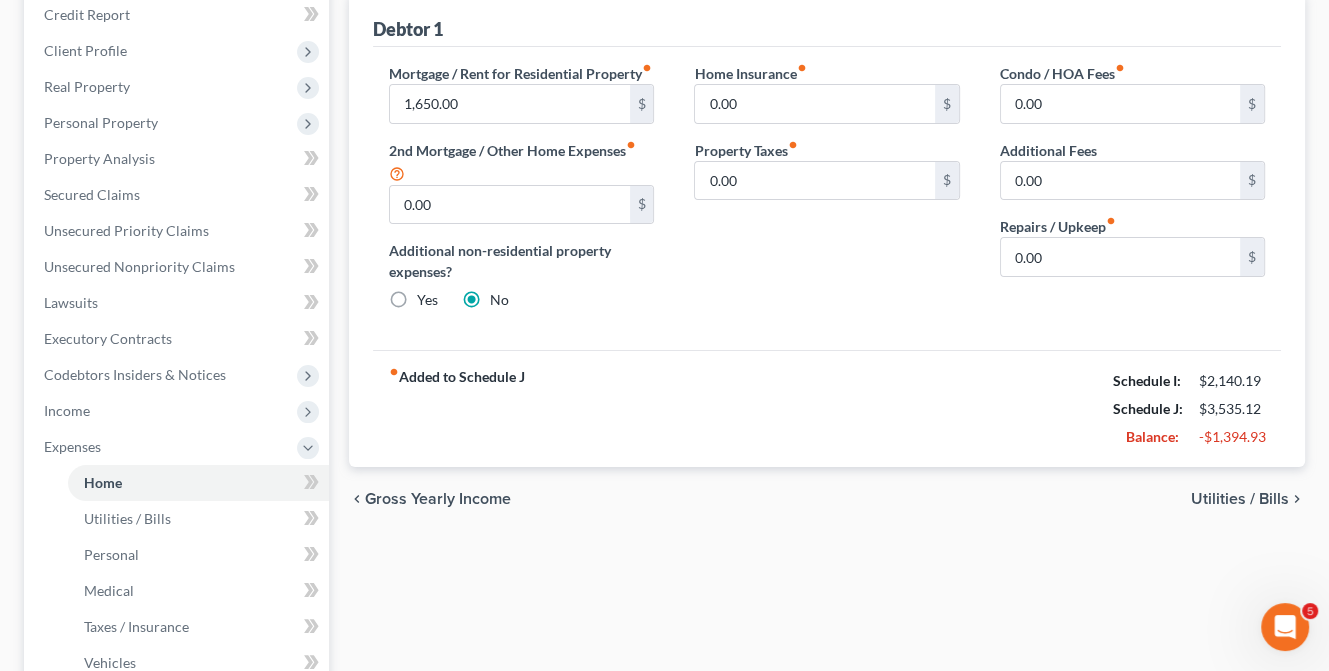 scroll, scrollTop: 200, scrollLeft: 0, axis: vertical 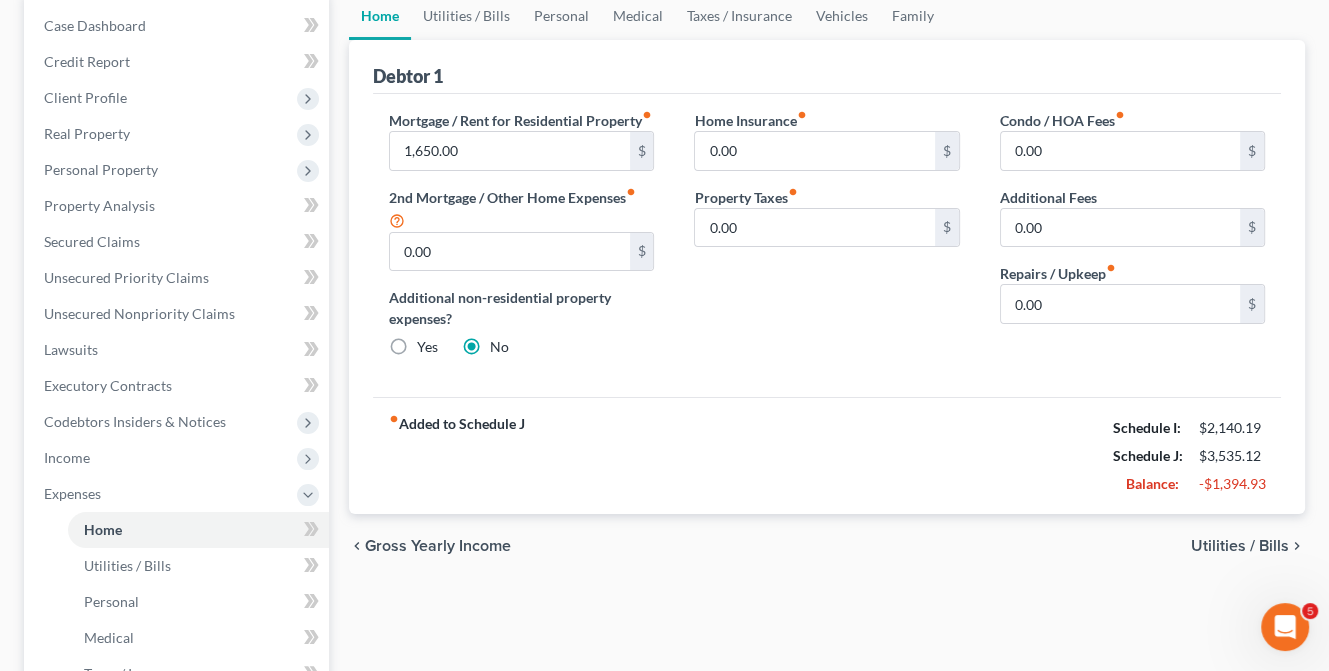 click on "Utilities / Bills" at bounding box center [1240, 546] 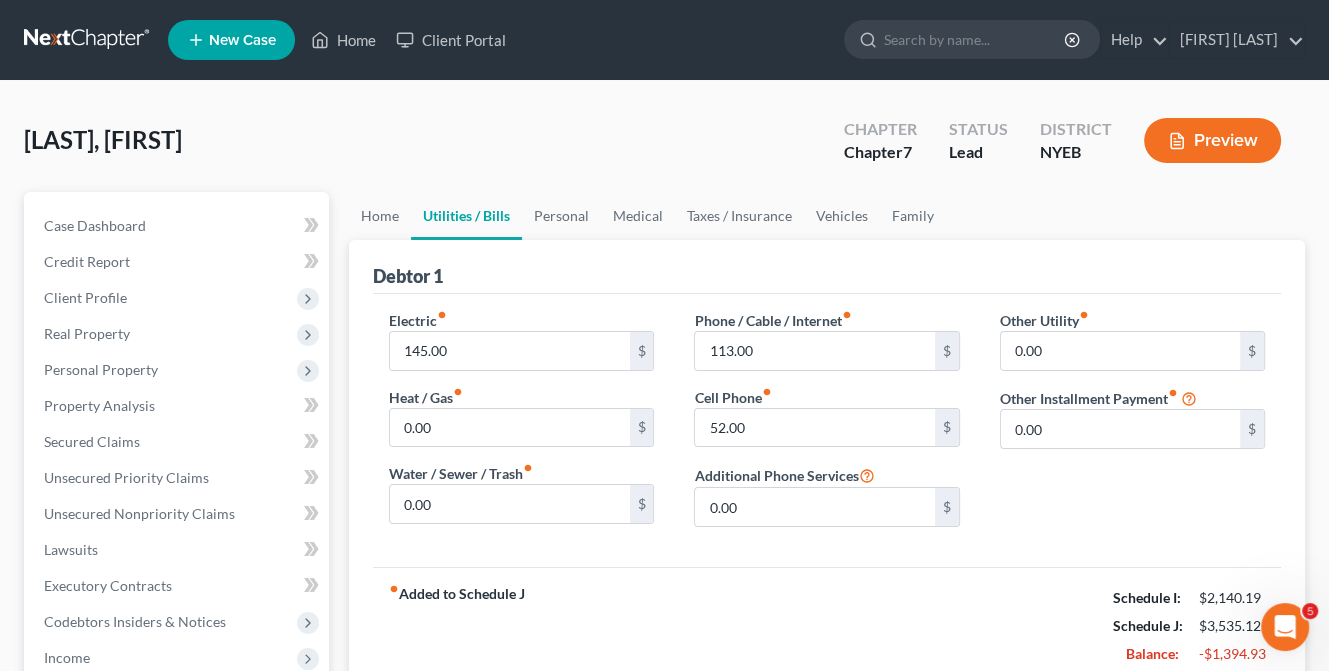 scroll, scrollTop: 0, scrollLeft: 0, axis: both 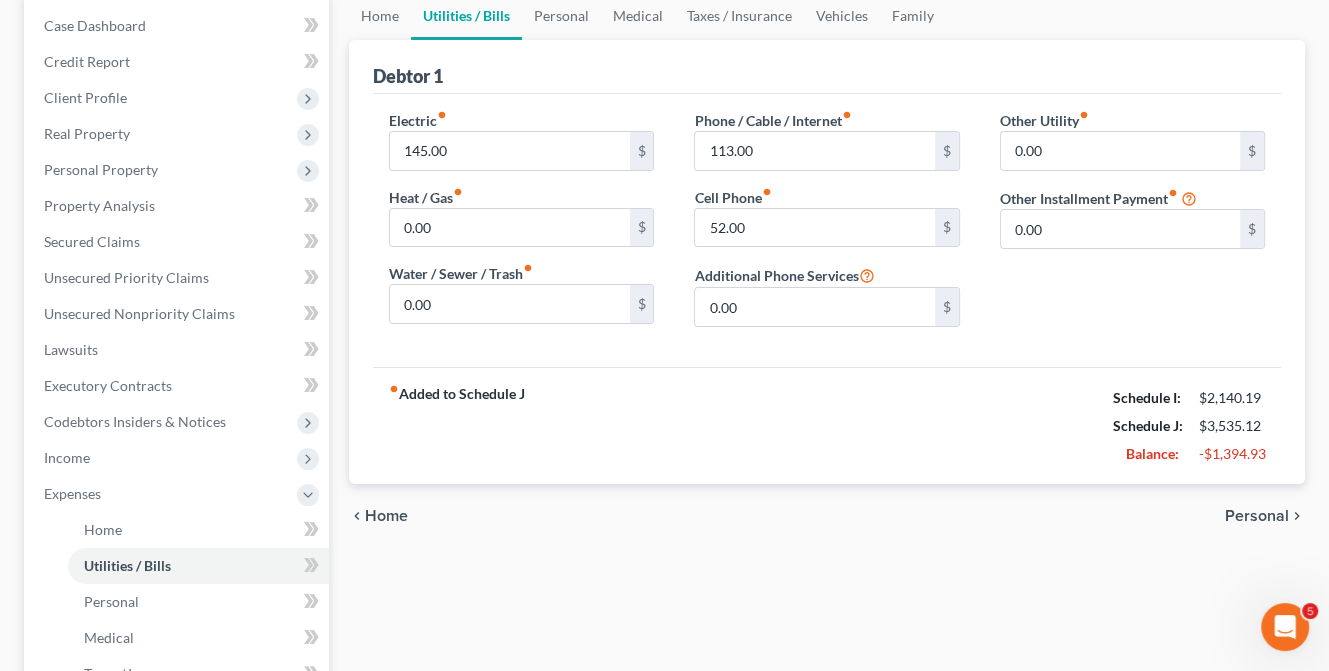 click on "Personal" at bounding box center [1257, 516] 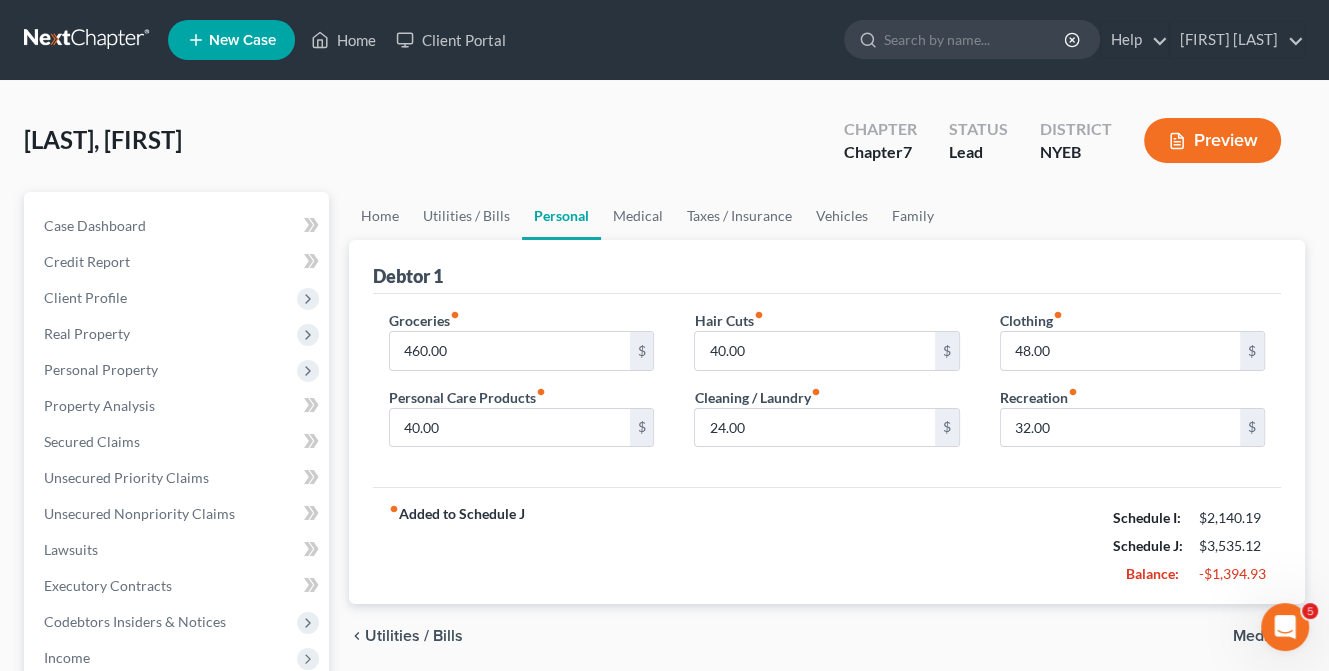 scroll, scrollTop: 100, scrollLeft: 0, axis: vertical 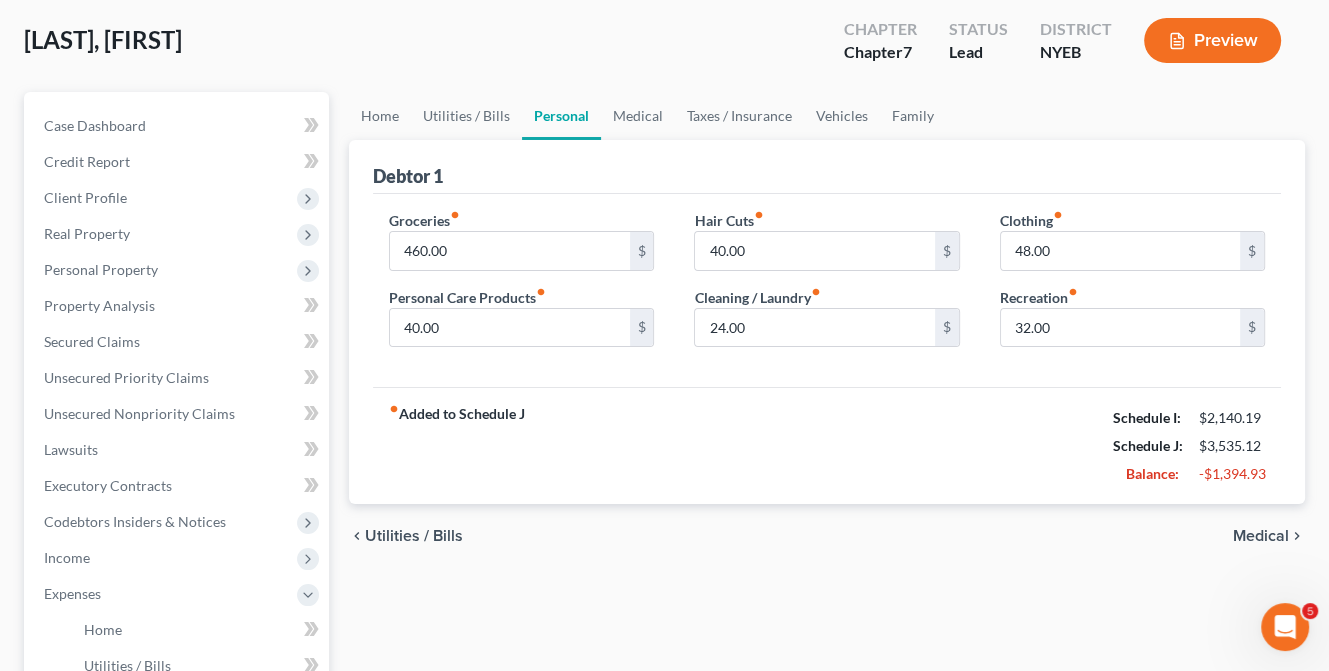 click on "Medical" at bounding box center [1261, 536] 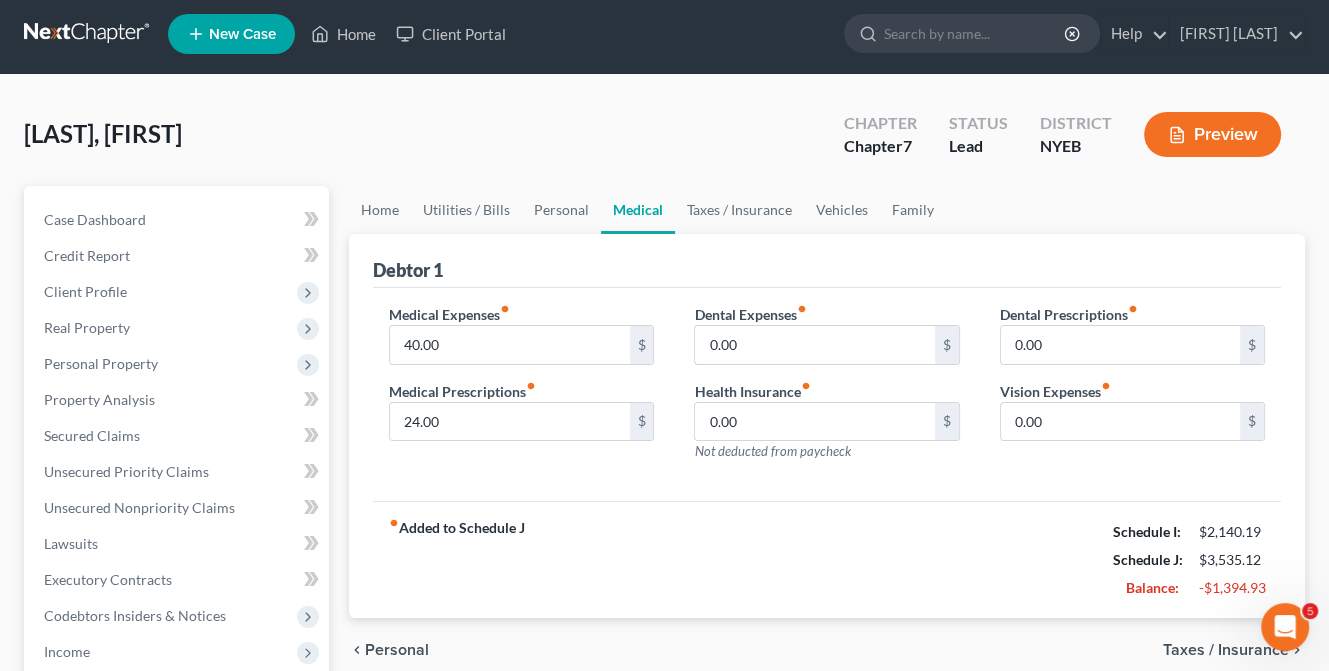 scroll, scrollTop: 0, scrollLeft: 0, axis: both 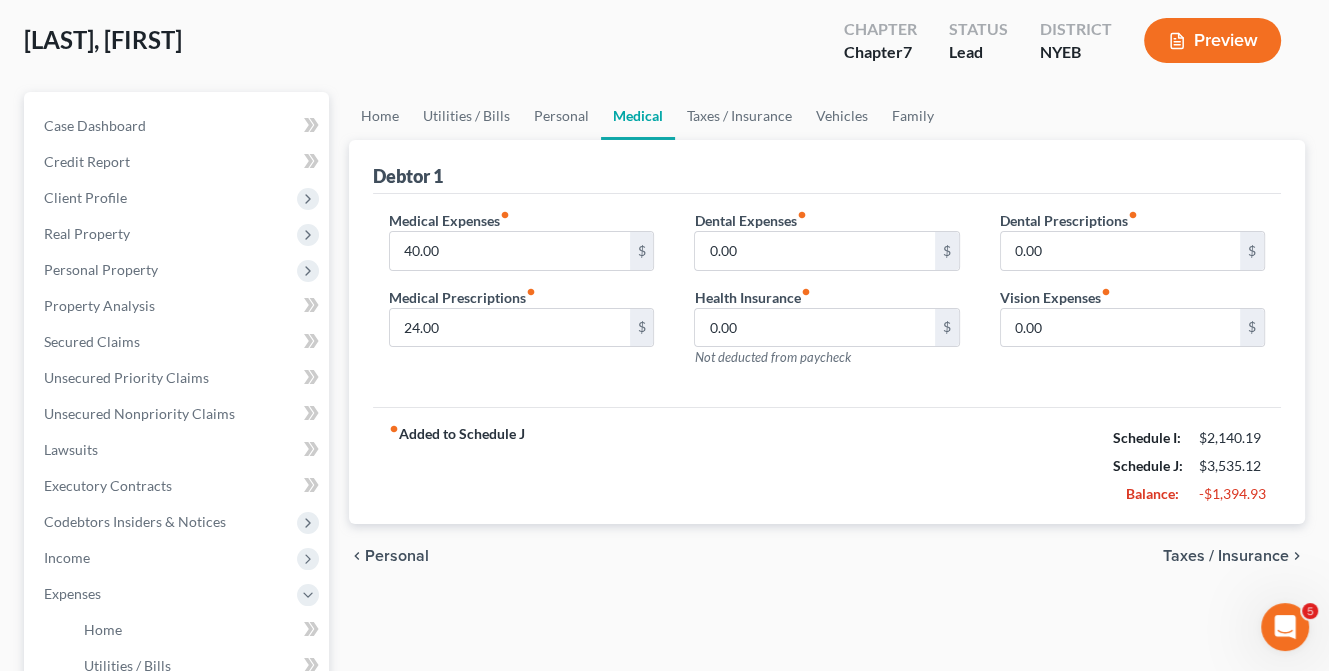 click on "Taxes / Insurance" at bounding box center (1226, 556) 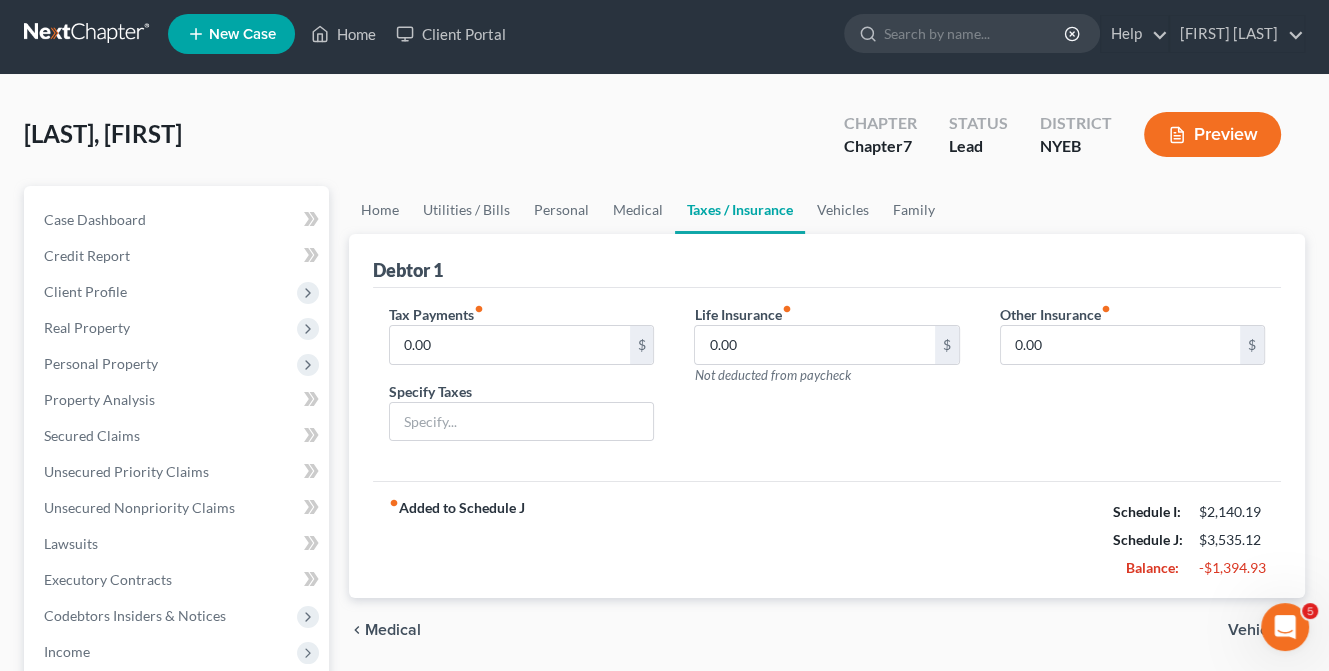 scroll, scrollTop: 0, scrollLeft: 0, axis: both 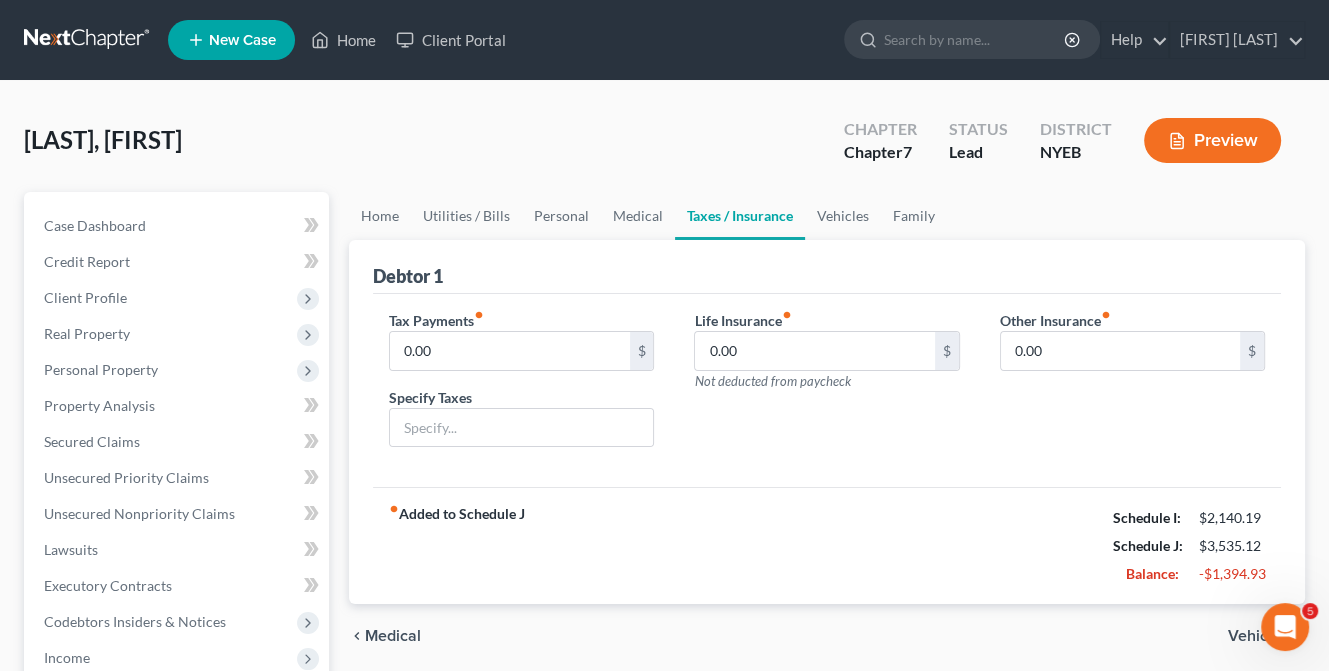 click on "Vehicles" at bounding box center [1258, 636] 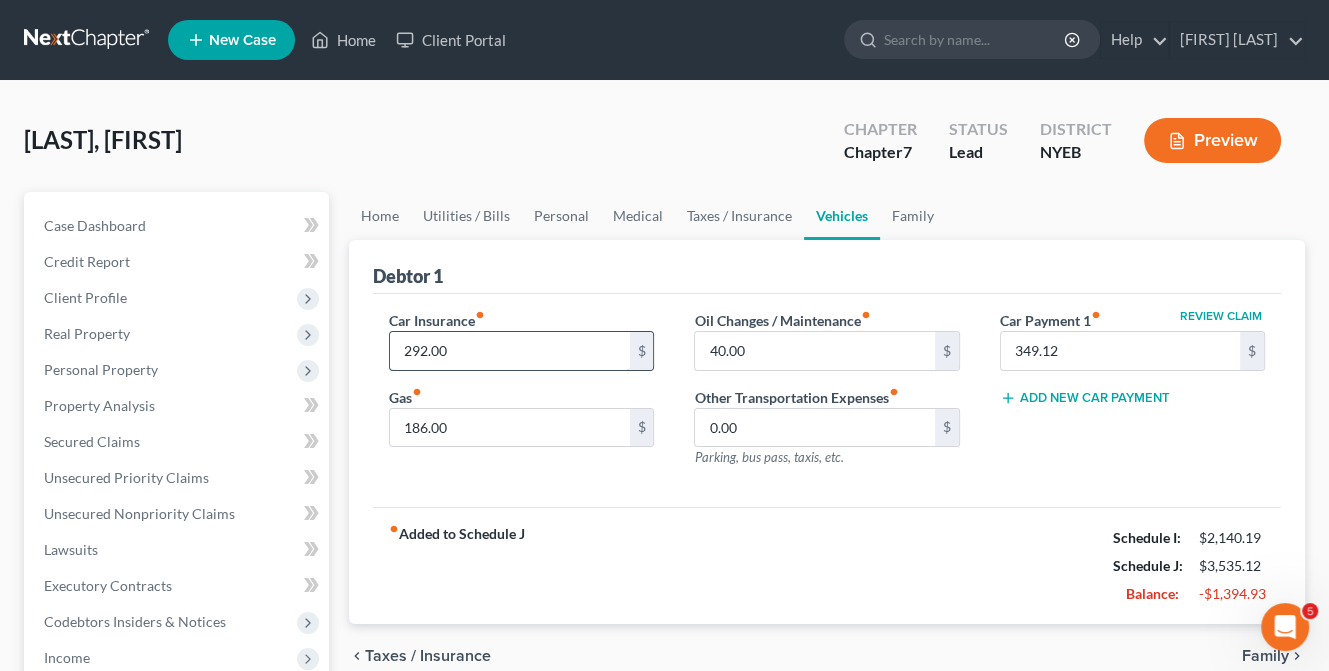 drag, startPoint x: 404, startPoint y: 347, endPoint x: 408, endPoint y: 335, distance: 12.649111 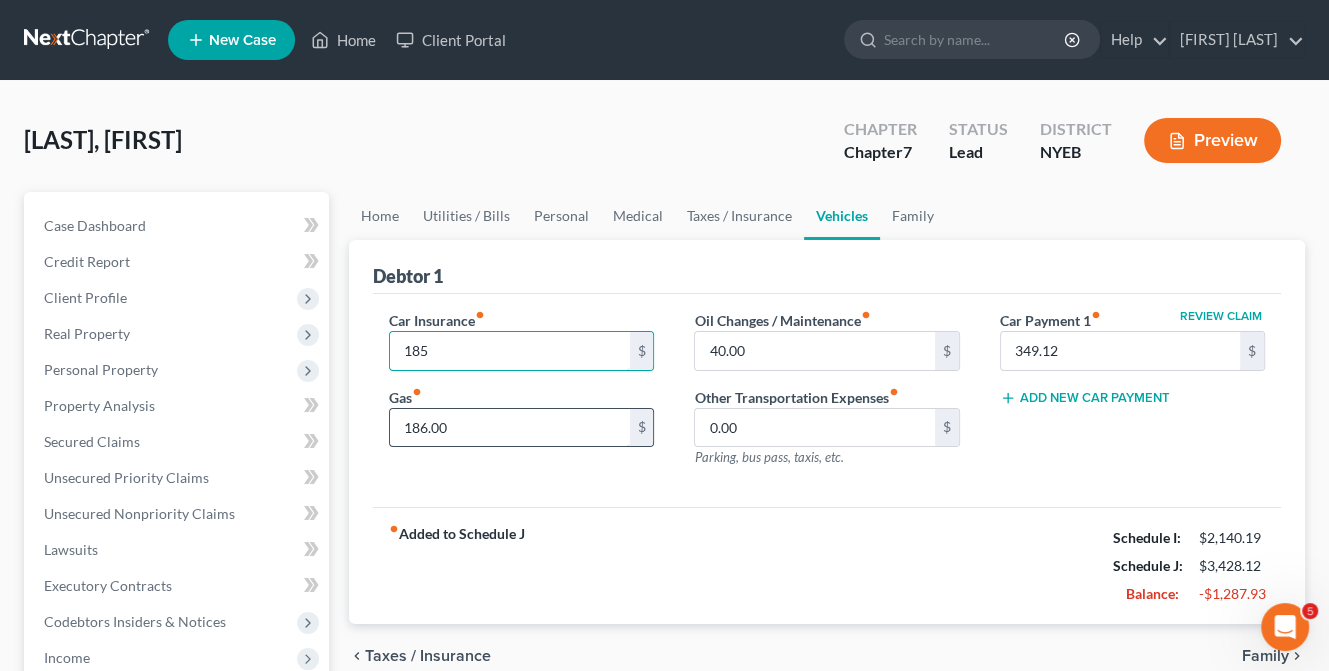 type on "185" 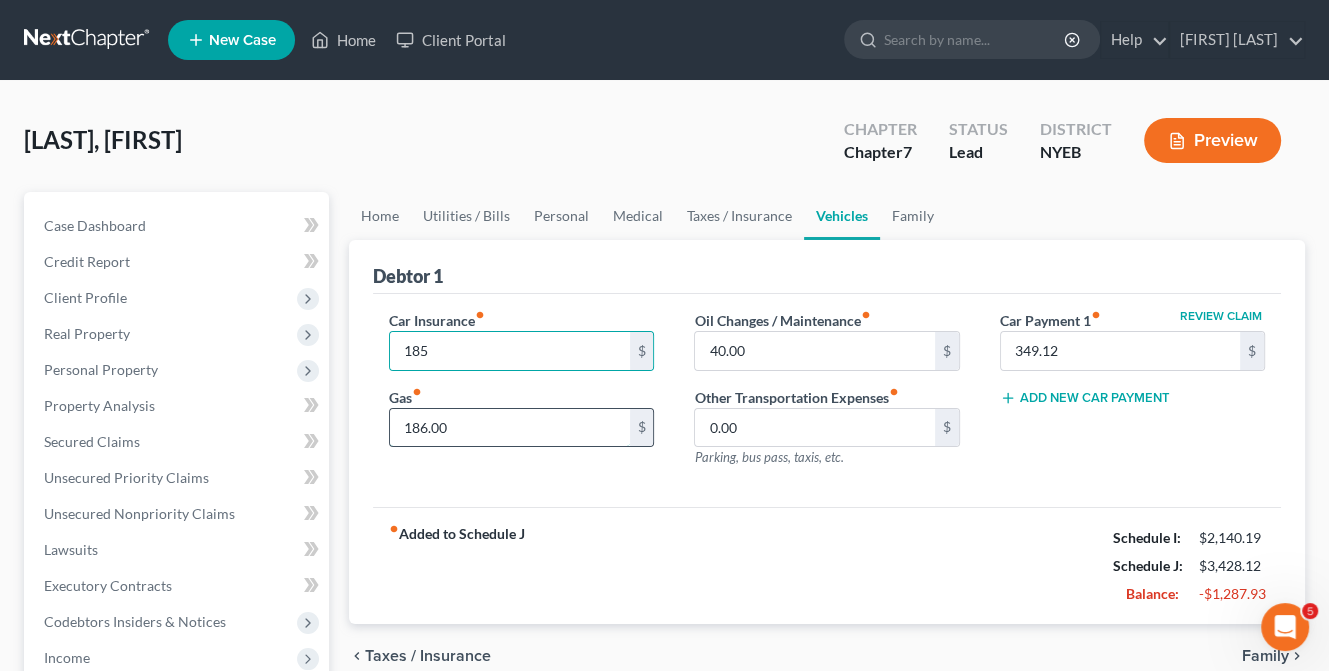 click on "186.00" at bounding box center (509, 428) 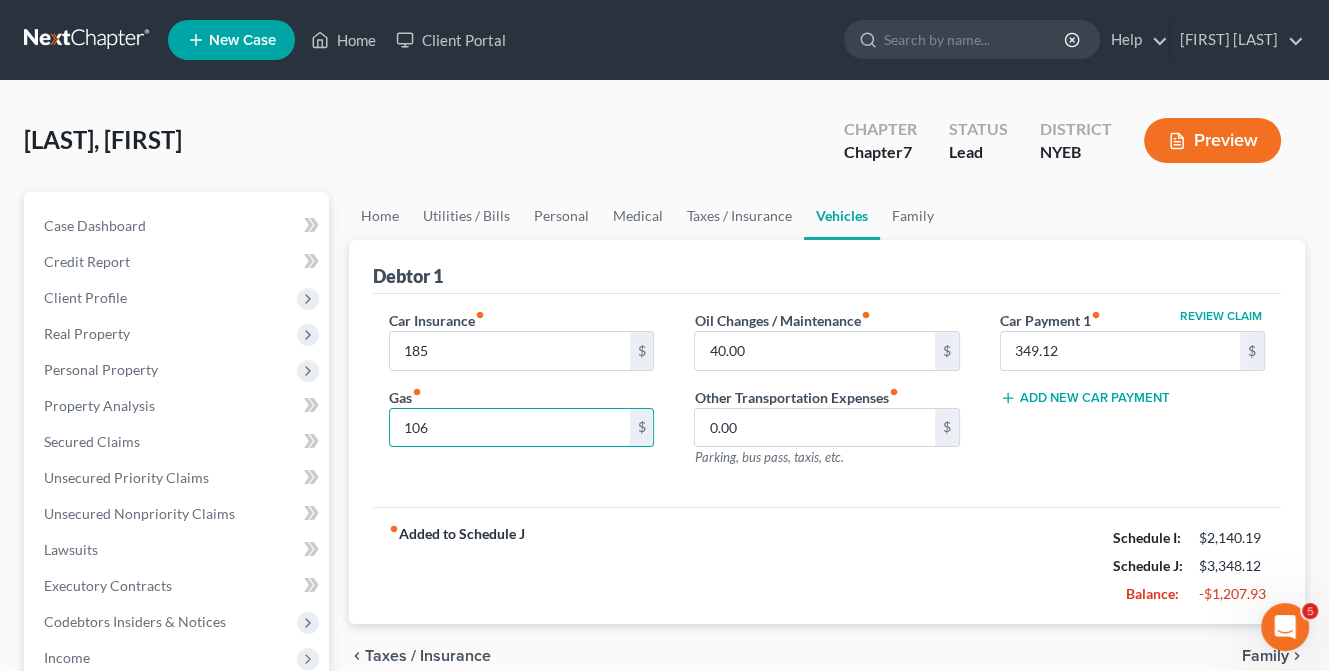 type on "106" 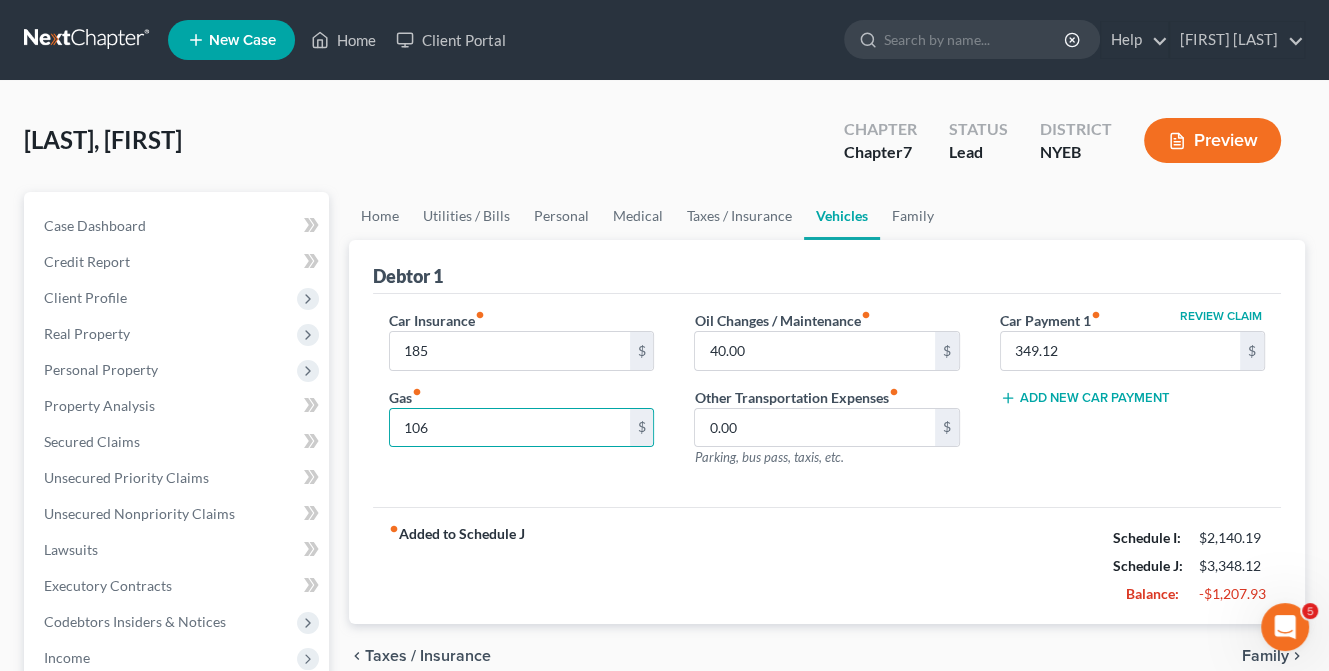 click on "Car Insurance  fiber_manual_record 185 $ Gas  fiber_manual_record 106 $ Oil Changes / Maintenance  fiber_manual_record 40.00 $ Other Transportation Expenses  fiber_manual_record 0.00 $ Parking, bus pass, taxis, etc. Review Claim Car Payment 1  fiber_manual_record 349.12 $ Add New Car Payment" at bounding box center (827, 401) 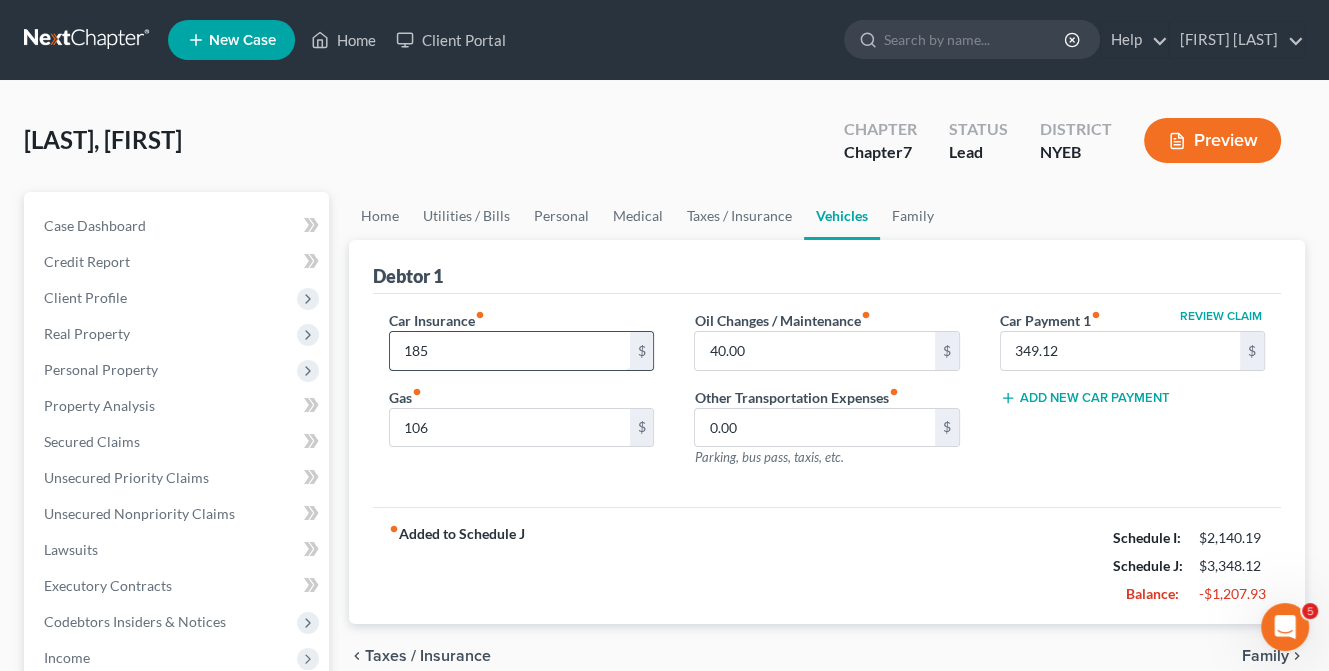 click on "185" at bounding box center (509, 351) 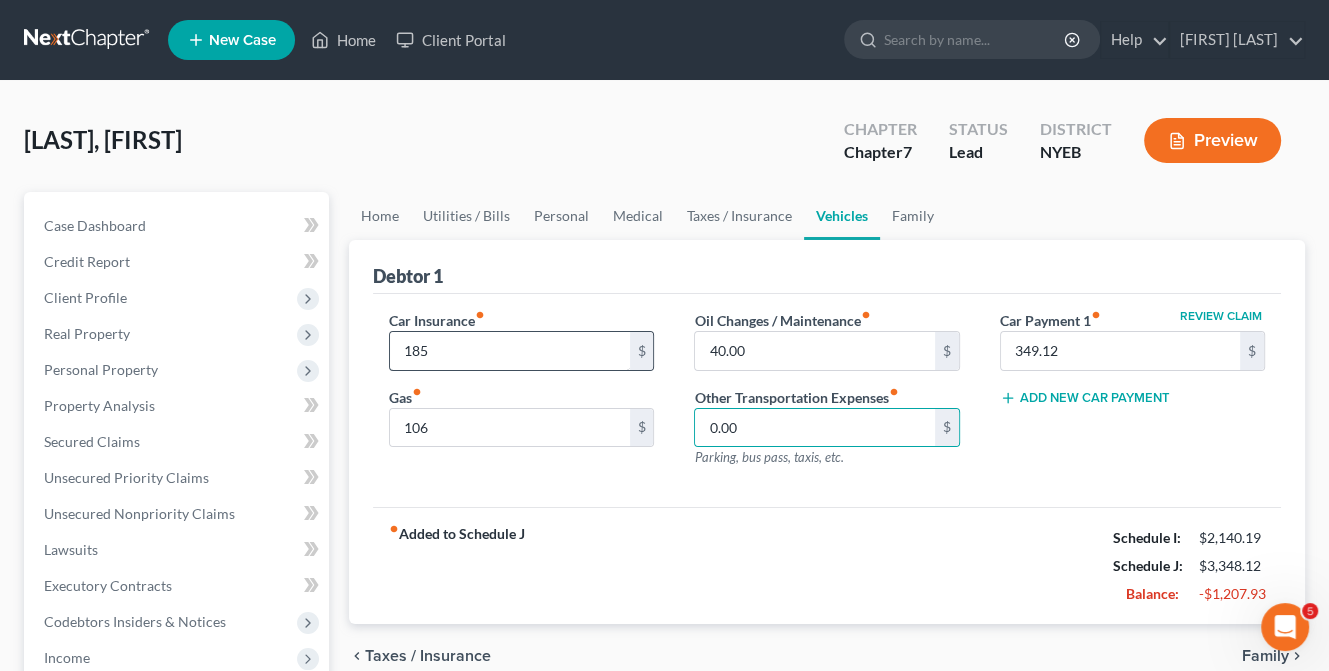 type 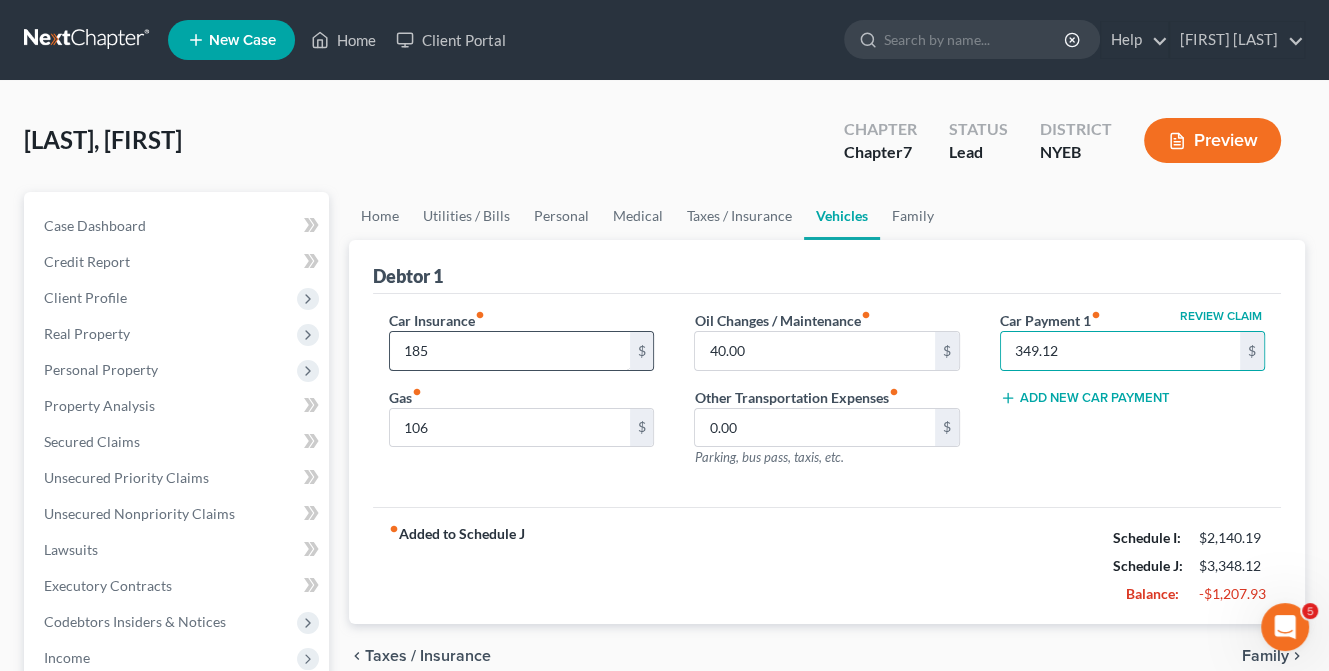 type 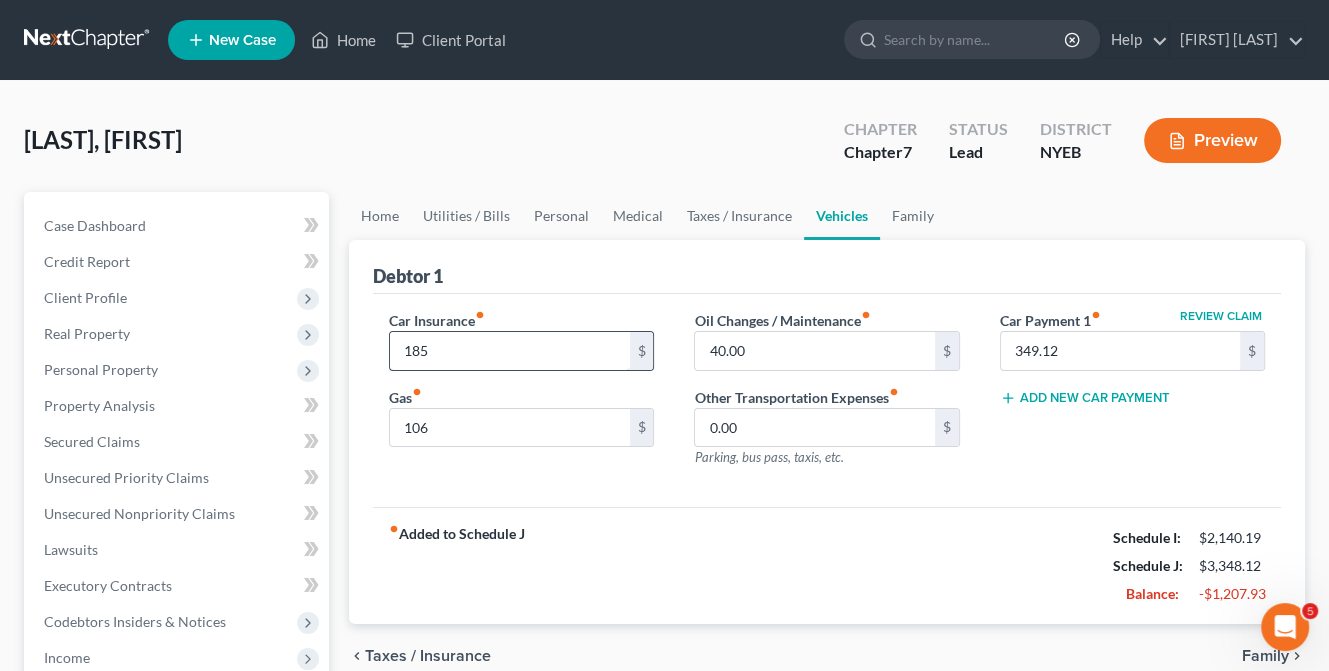 type 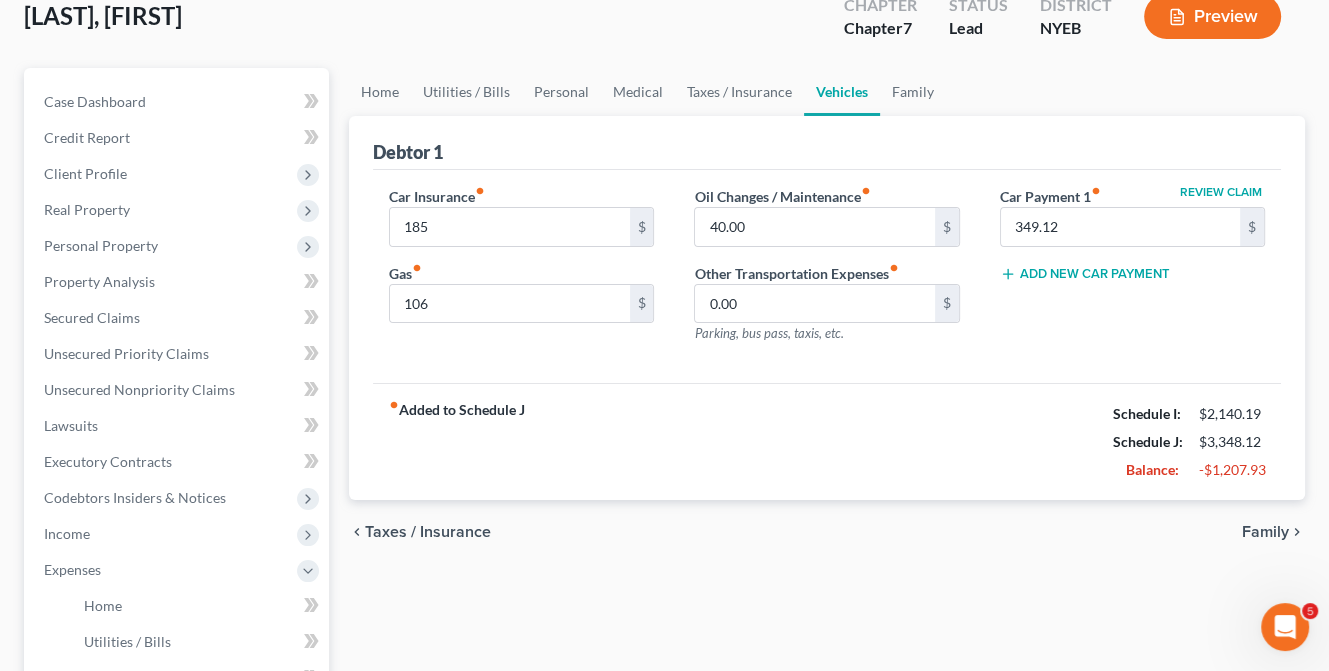 scroll, scrollTop: 300, scrollLeft: 0, axis: vertical 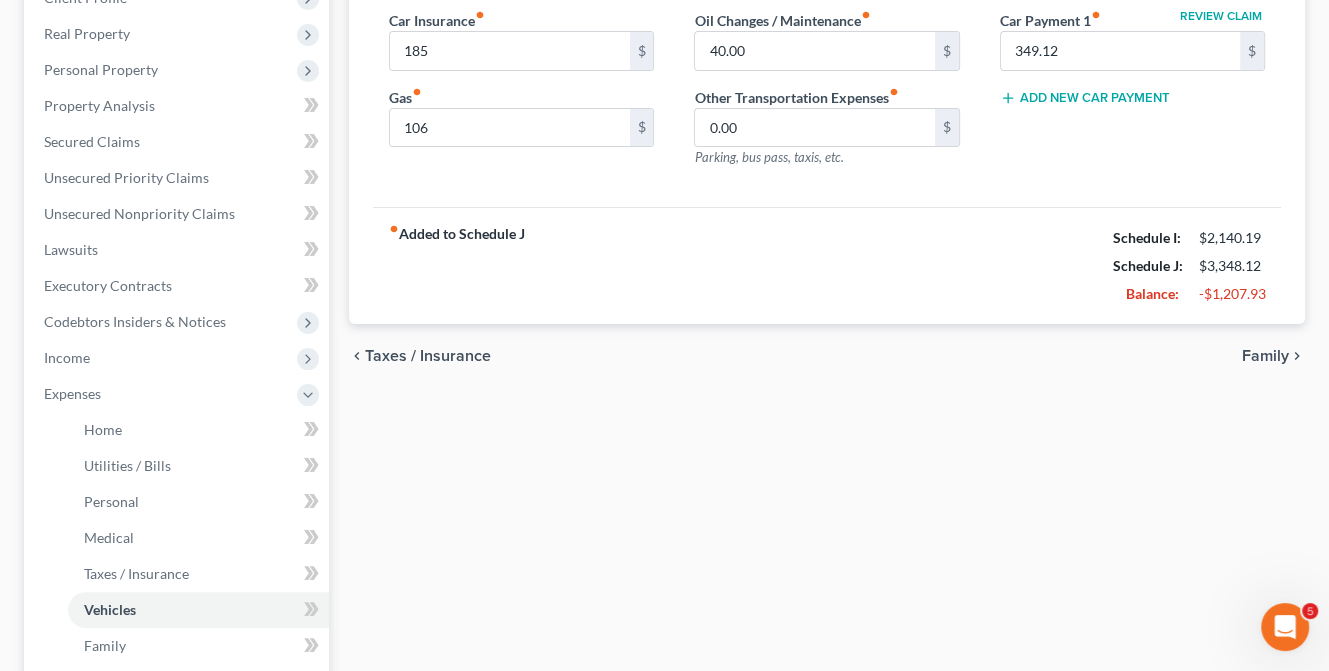 click on "Family" at bounding box center [1265, 356] 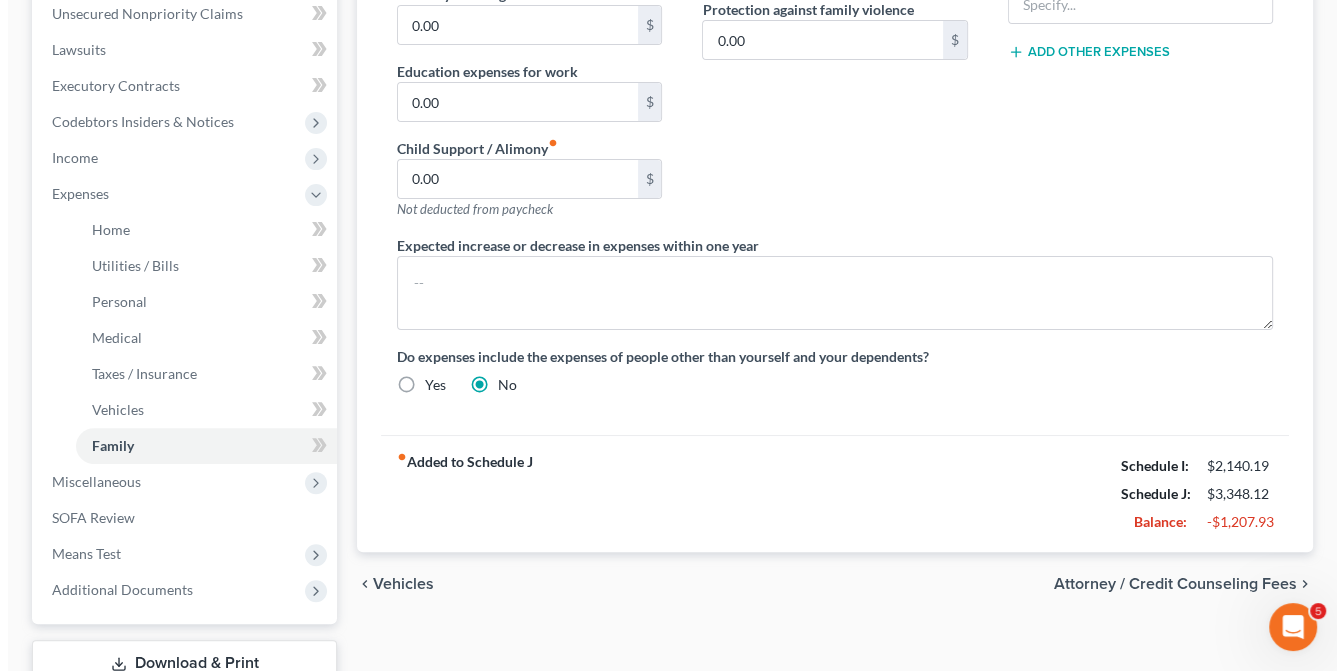 scroll, scrollTop: 600, scrollLeft: 0, axis: vertical 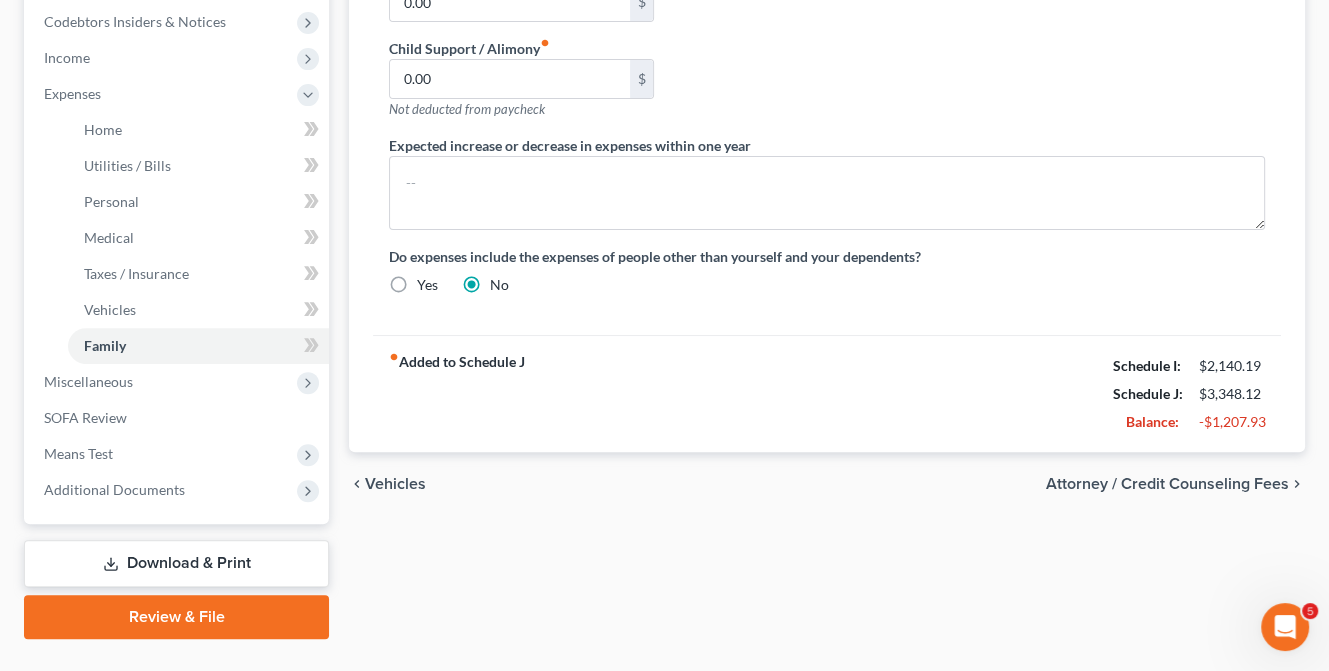 click on "Attorney / Credit Counseling Fees" at bounding box center [1167, 484] 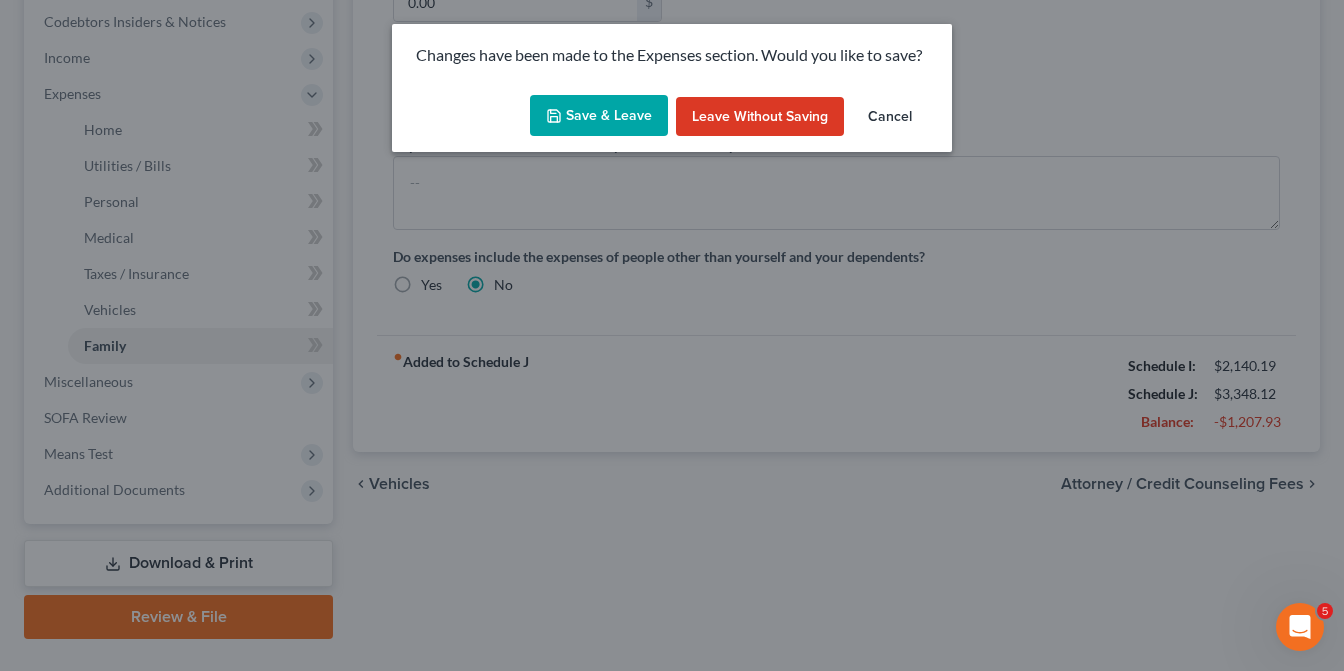 click on "Save & Leave" at bounding box center (599, 116) 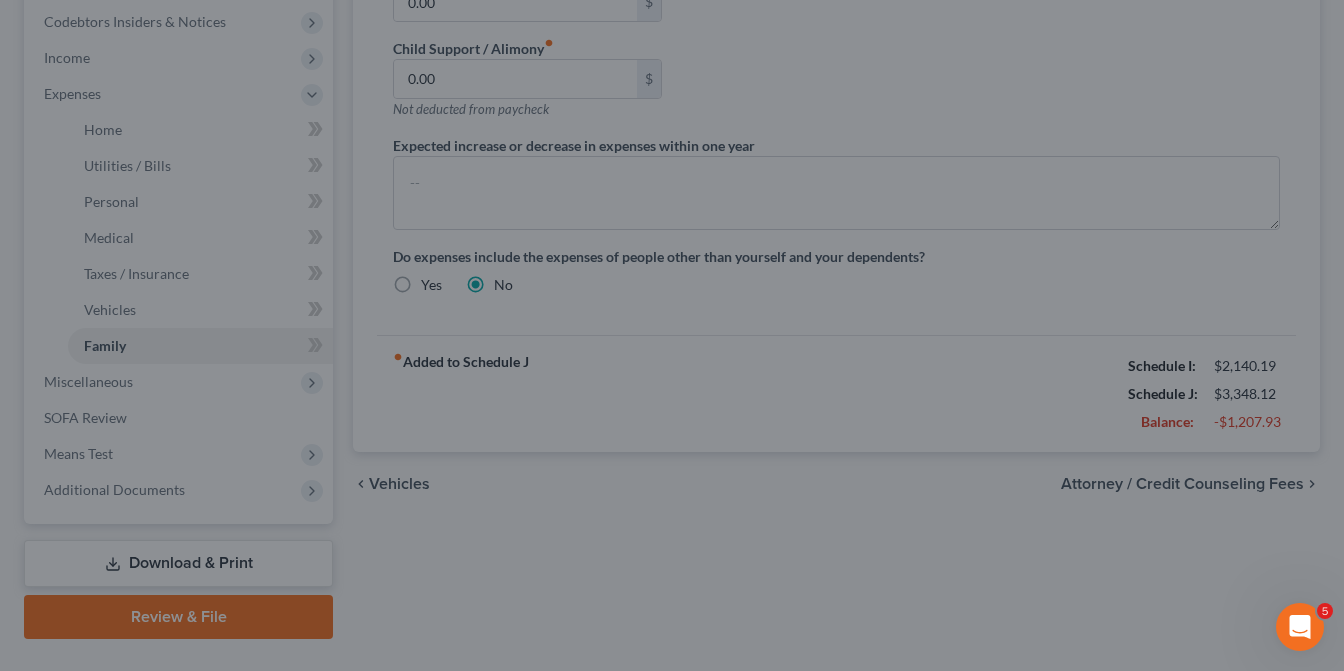 select on "1" 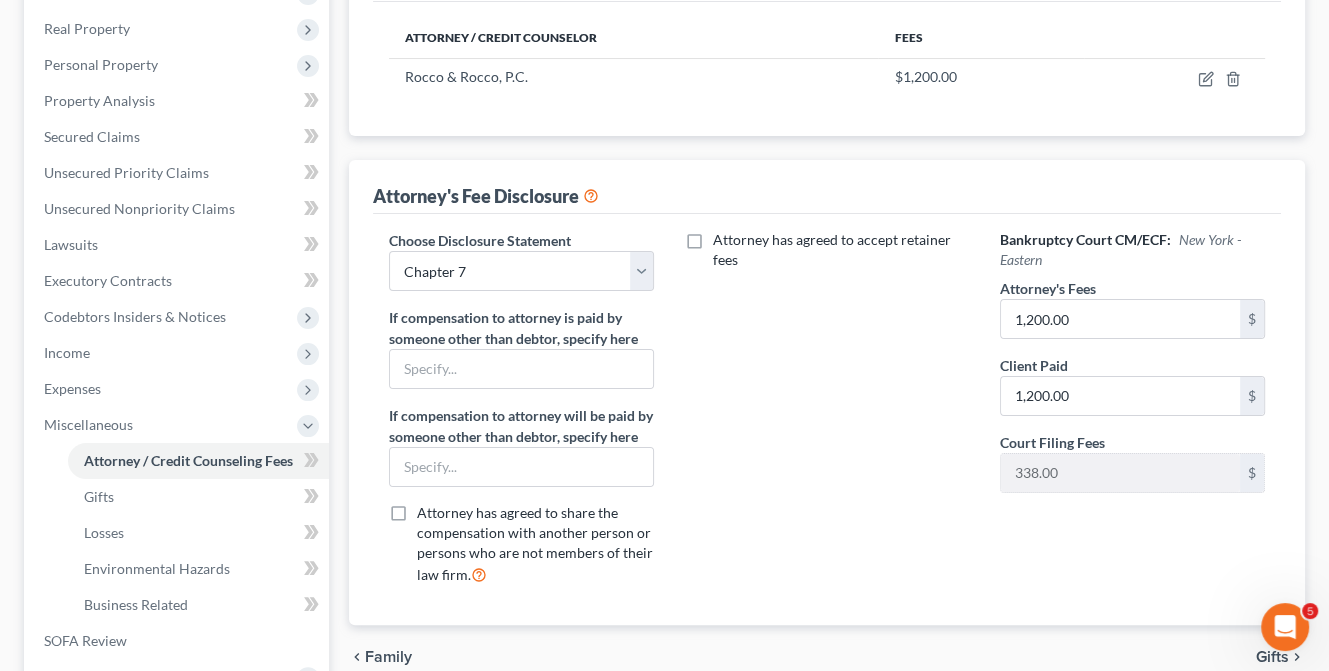 scroll, scrollTop: 500, scrollLeft: 0, axis: vertical 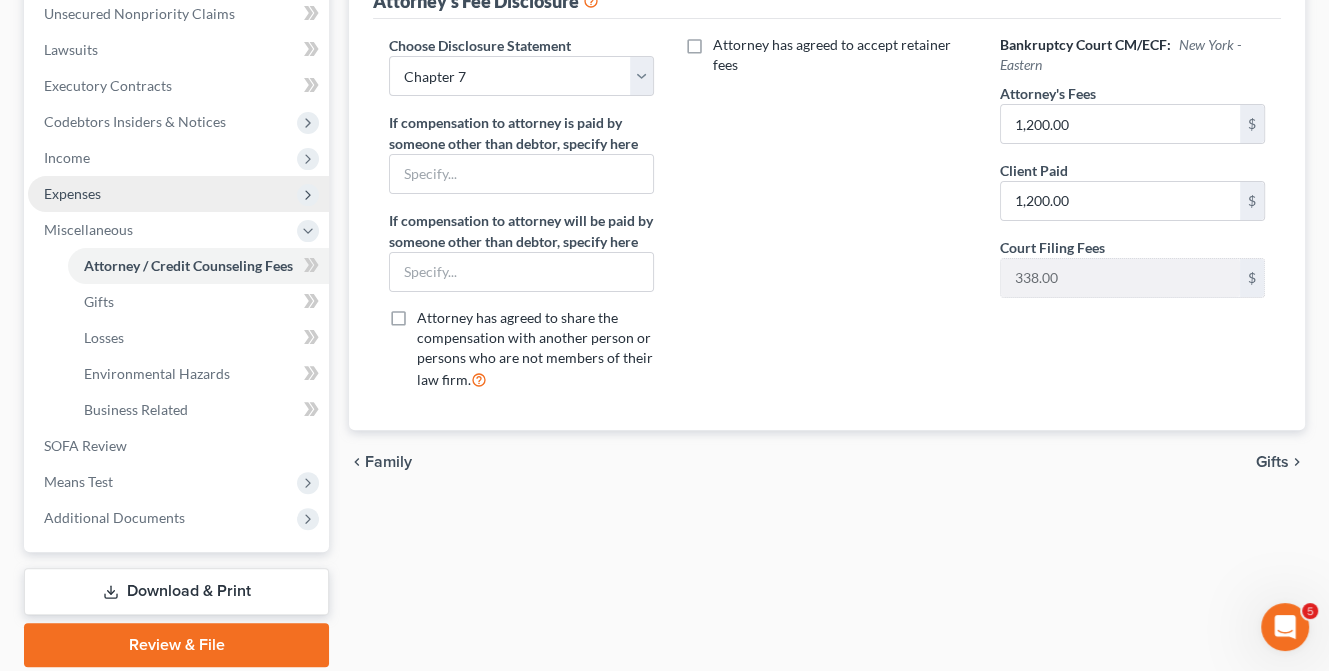 click on "Expenses" at bounding box center (72, 193) 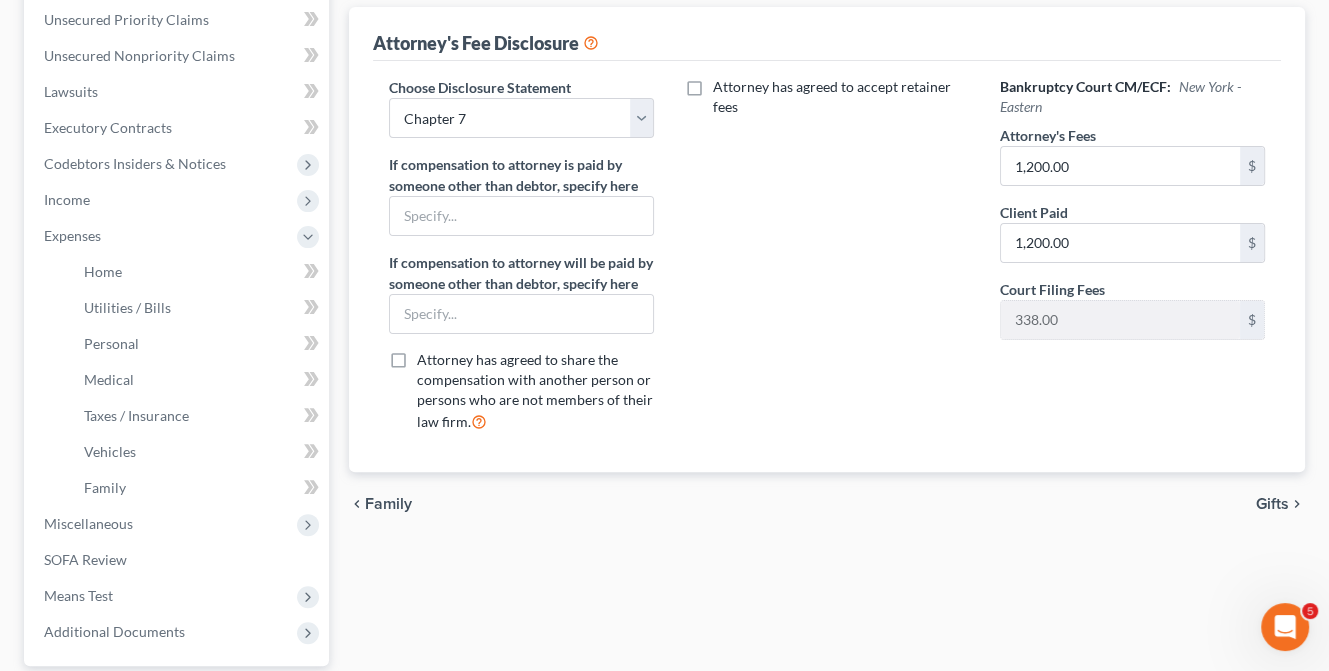 scroll, scrollTop: 200, scrollLeft: 0, axis: vertical 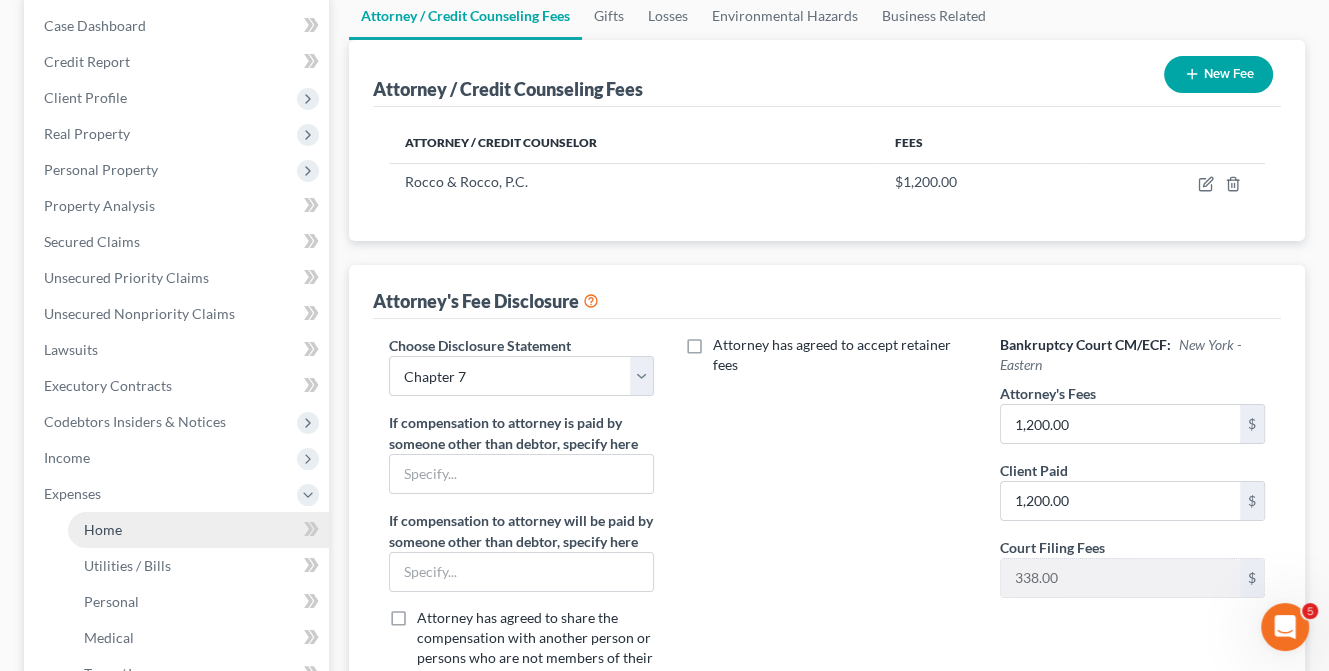 click on "Home" at bounding box center (103, 529) 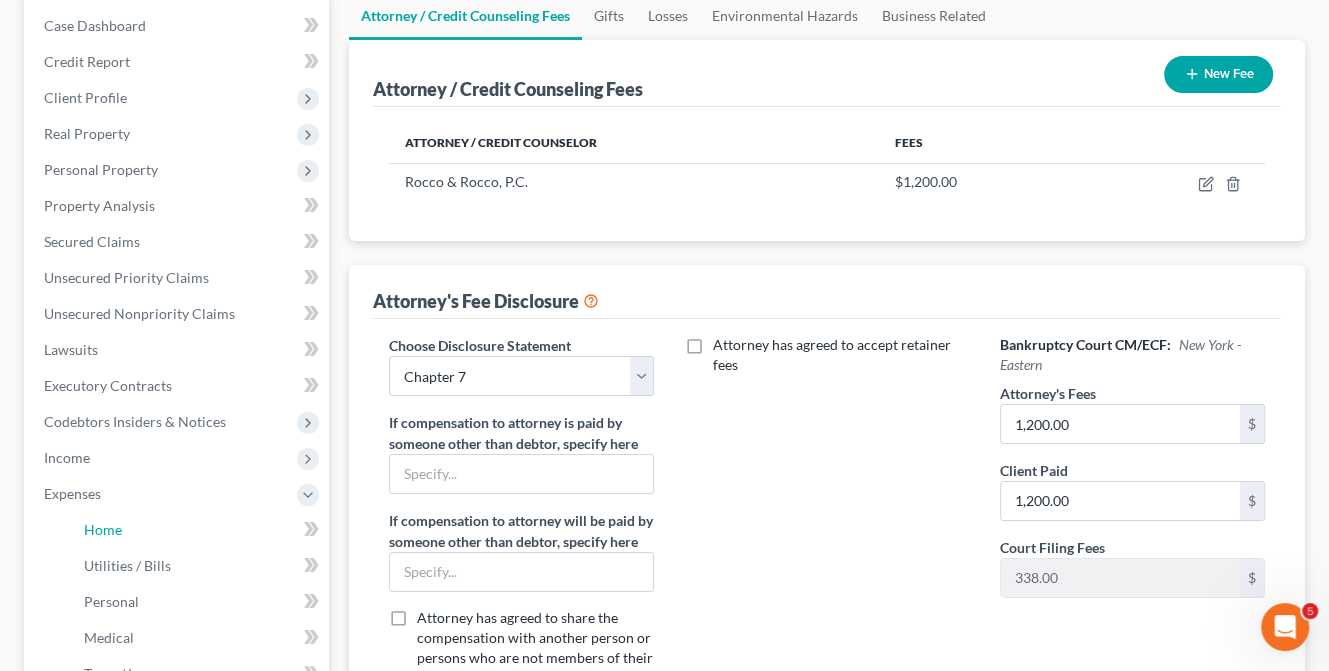 scroll, scrollTop: 37, scrollLeft: 0, axis: vertical 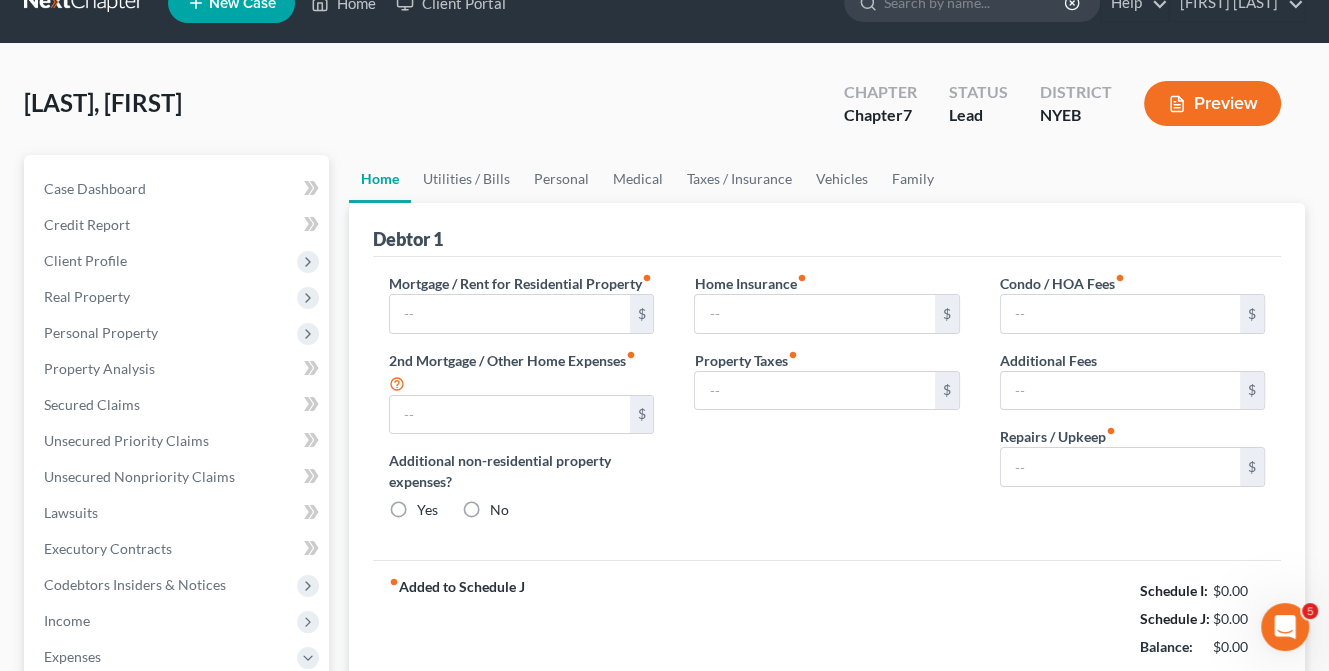 type on "1,650.00" 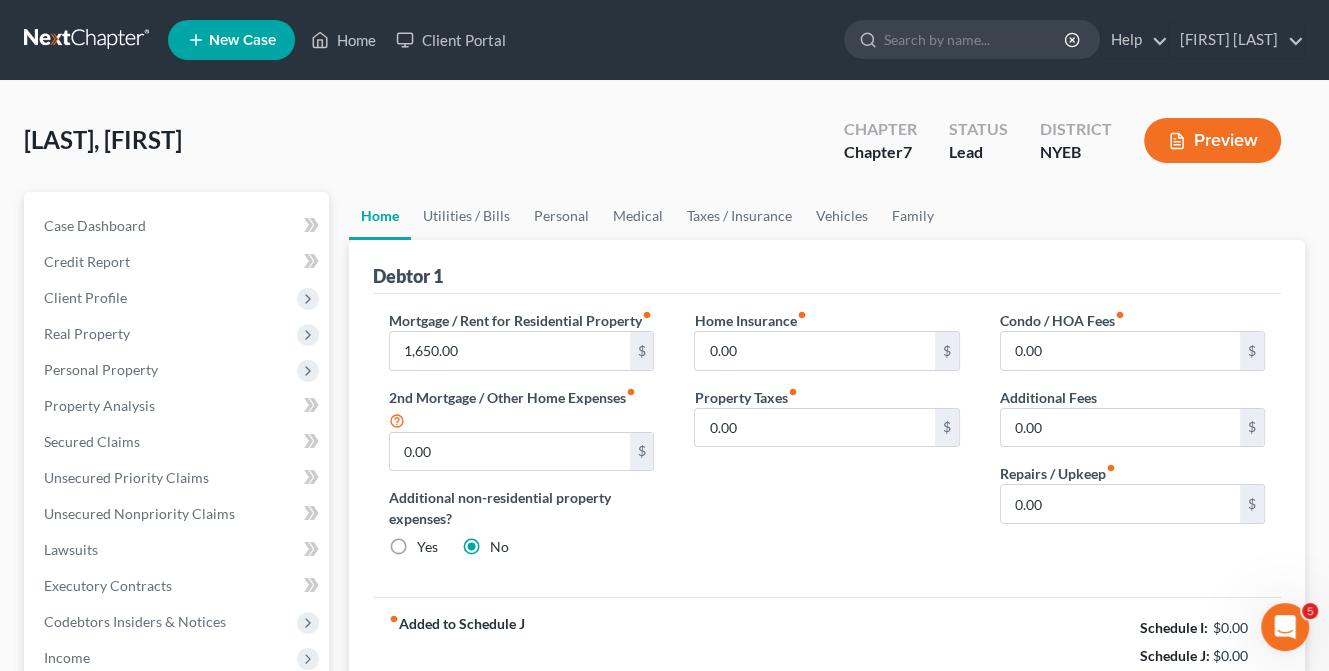 scroll, scrollTop: 0, scrollLeft: 0, axis: both 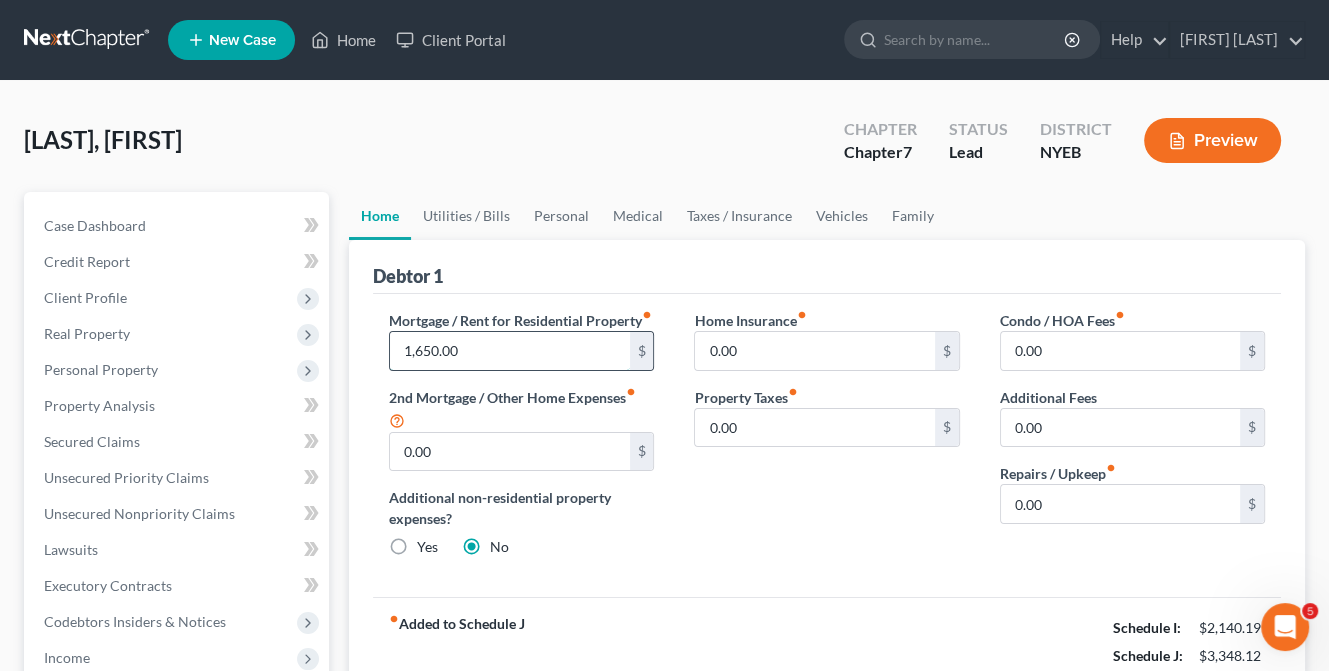 click on "1,650.00" at bounding box center [509, 351] 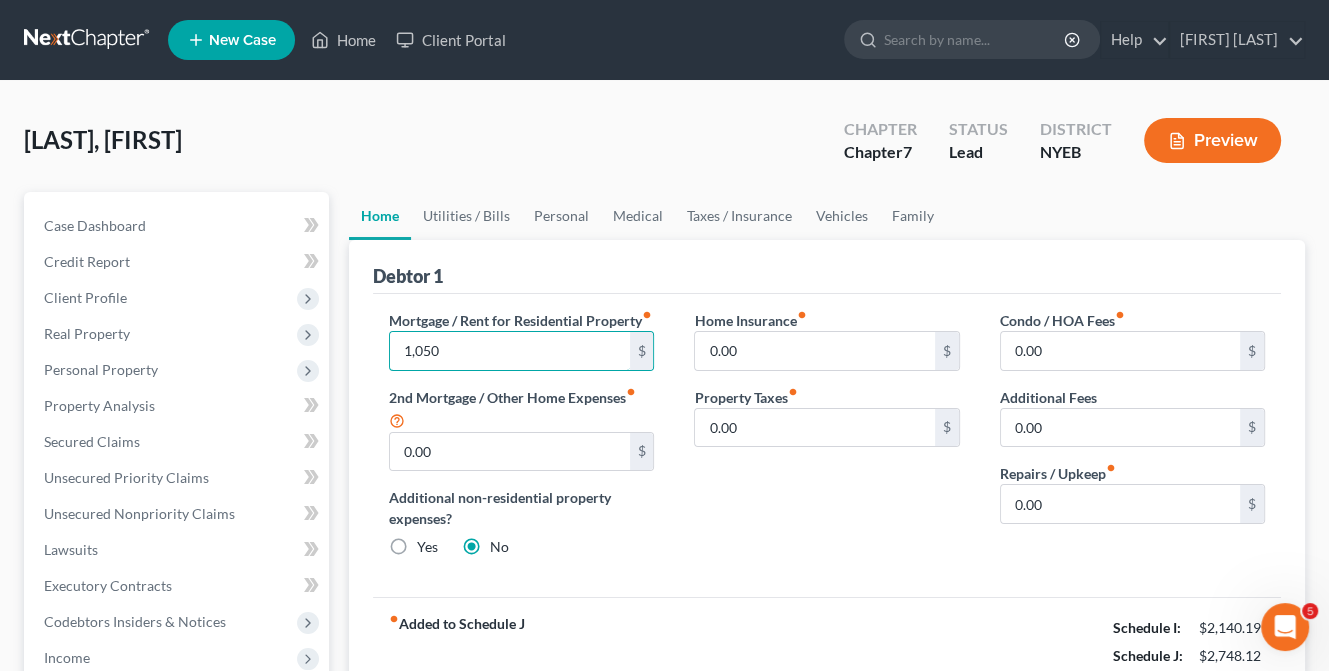 type on "1,050" 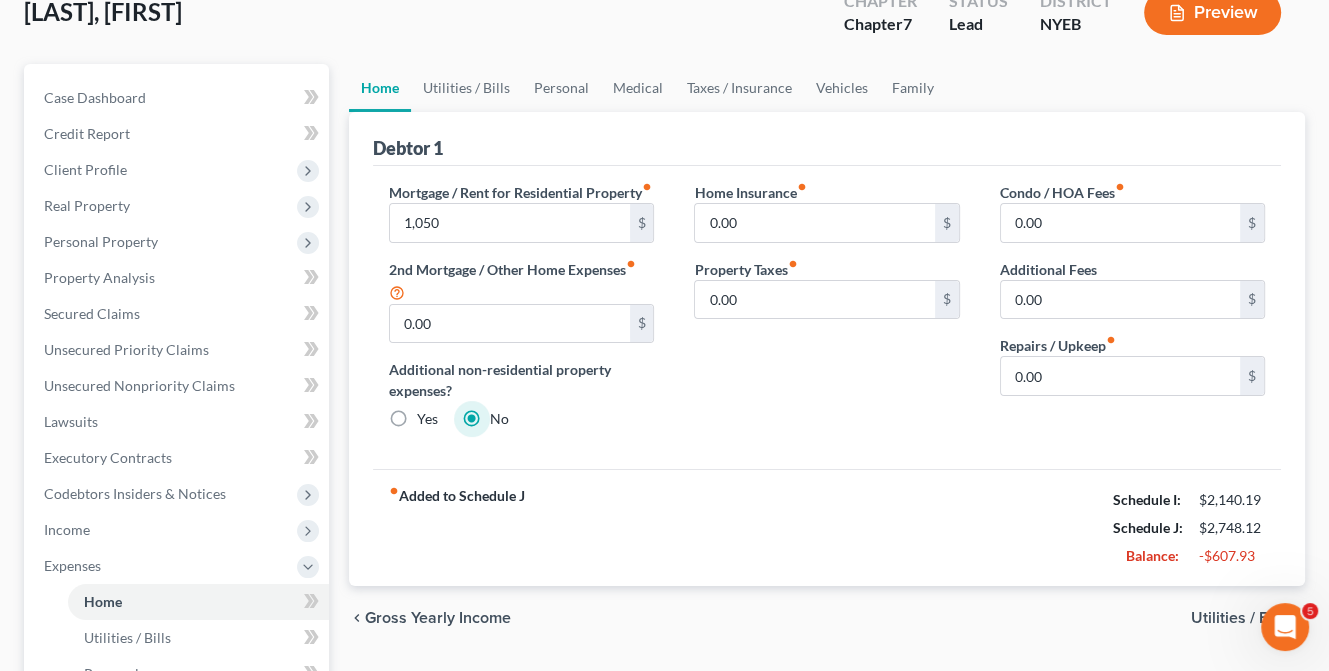 scroll, scrollTop: 300, scrollLeft: 0, axis: vertical 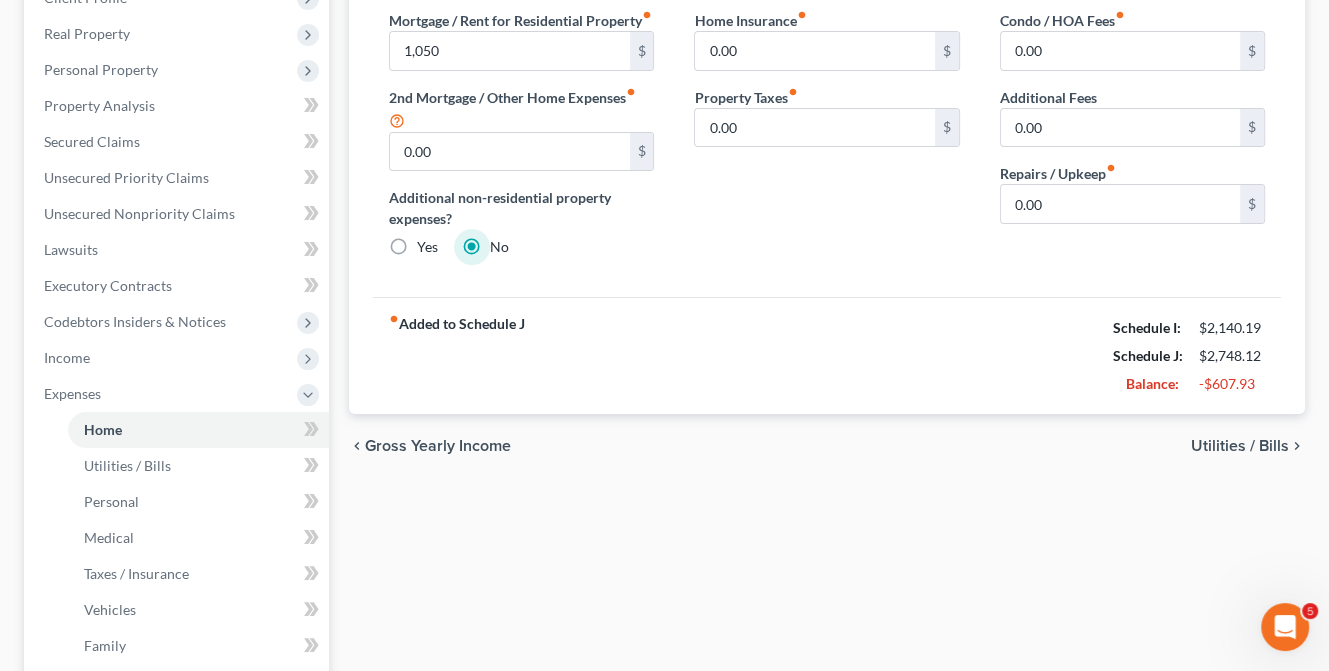 click on "Utilities / Bills" at bounding box center (1240, 446) 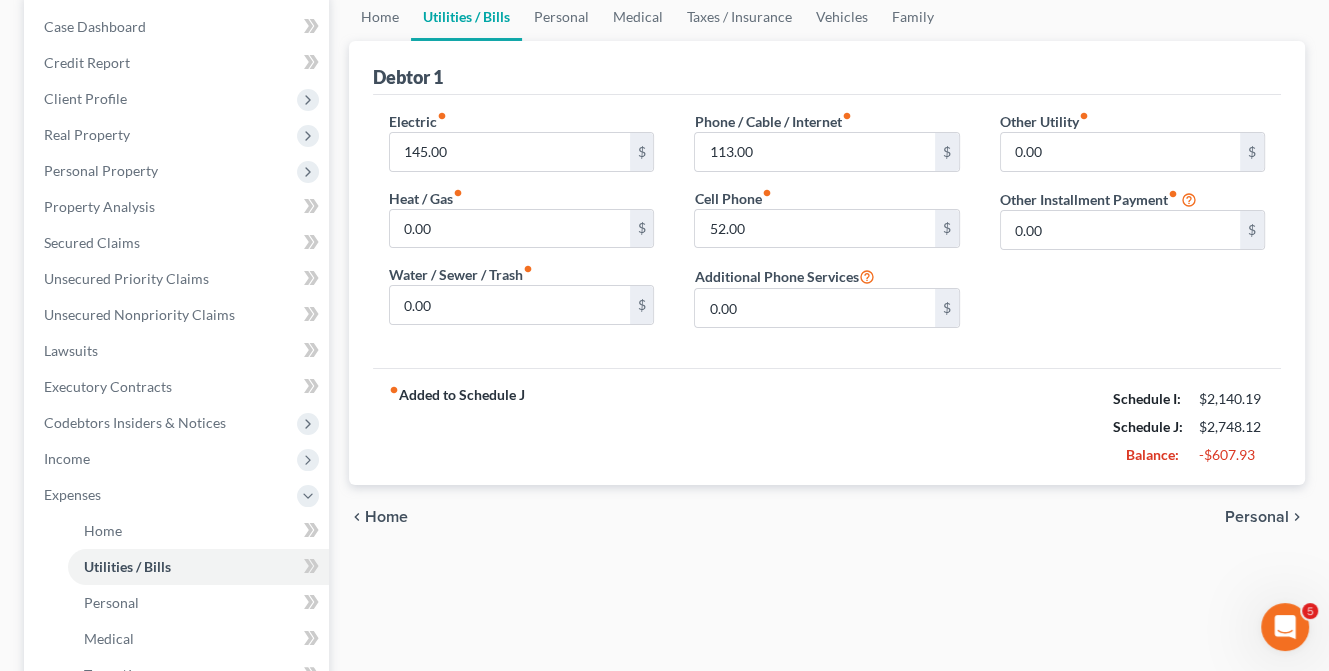 scroll, scrollTop: 200, scrollLeft: 0, axis: vertical 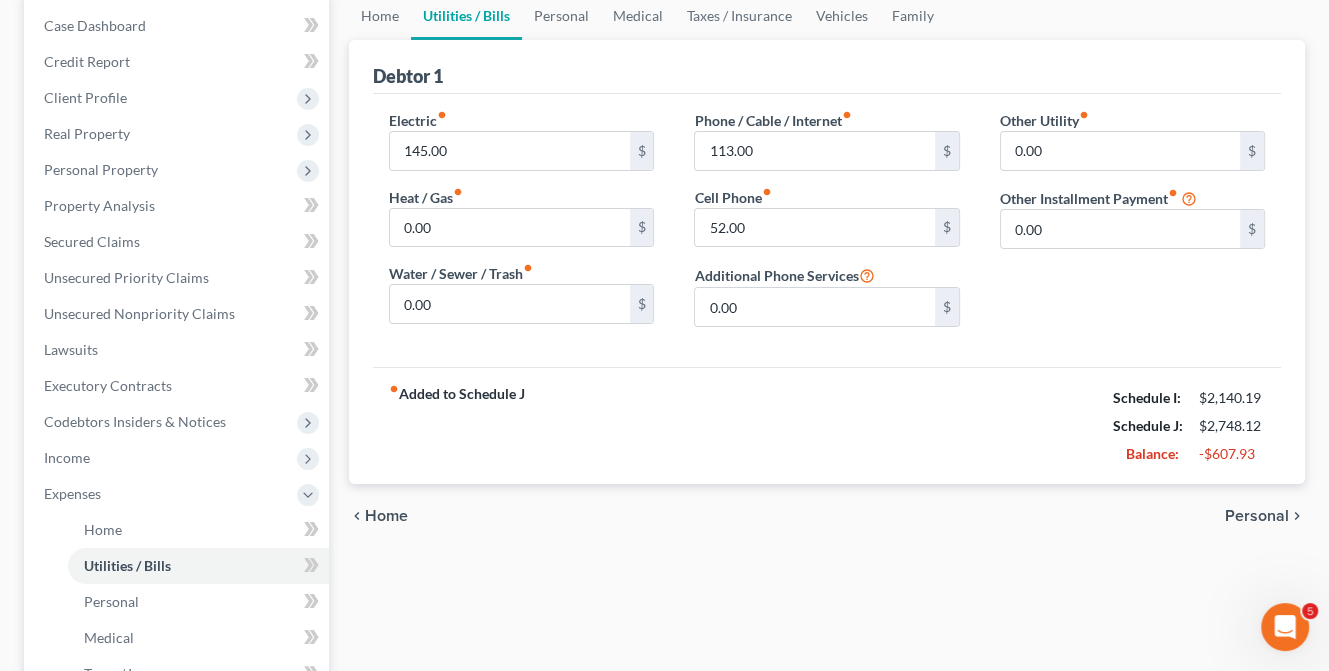 click on "Personal" at bounding box center (1257, 516) 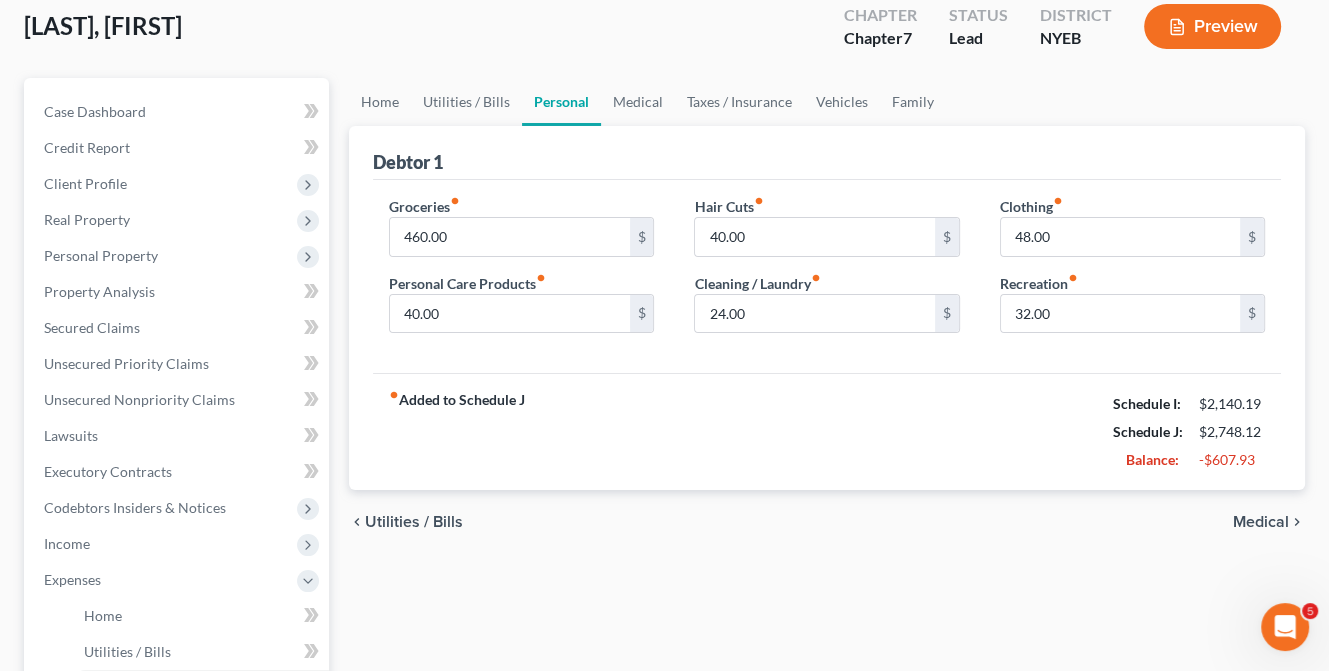scroll, scrollTop: 200, scrollLeft: 0, axis: vertical 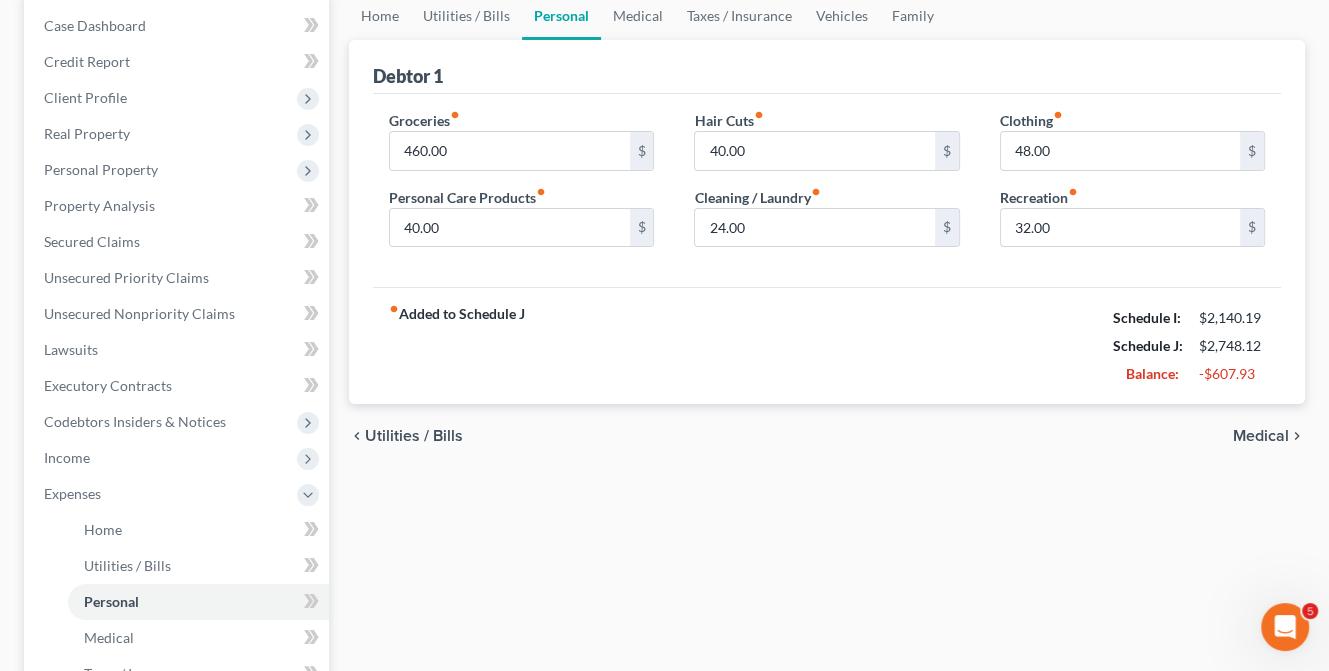 click on "Medical" at bounding box center [1261, 436] 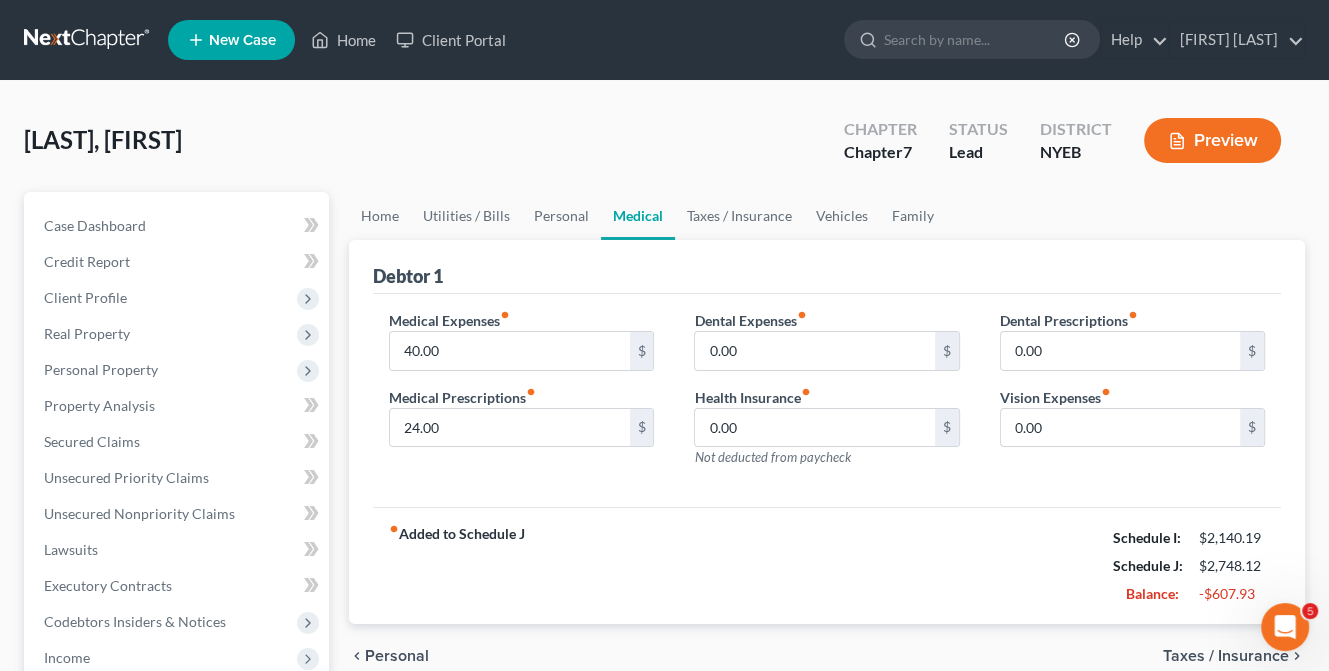 scroll, scrollTop: 0, scrollLeft: 0, axis: both 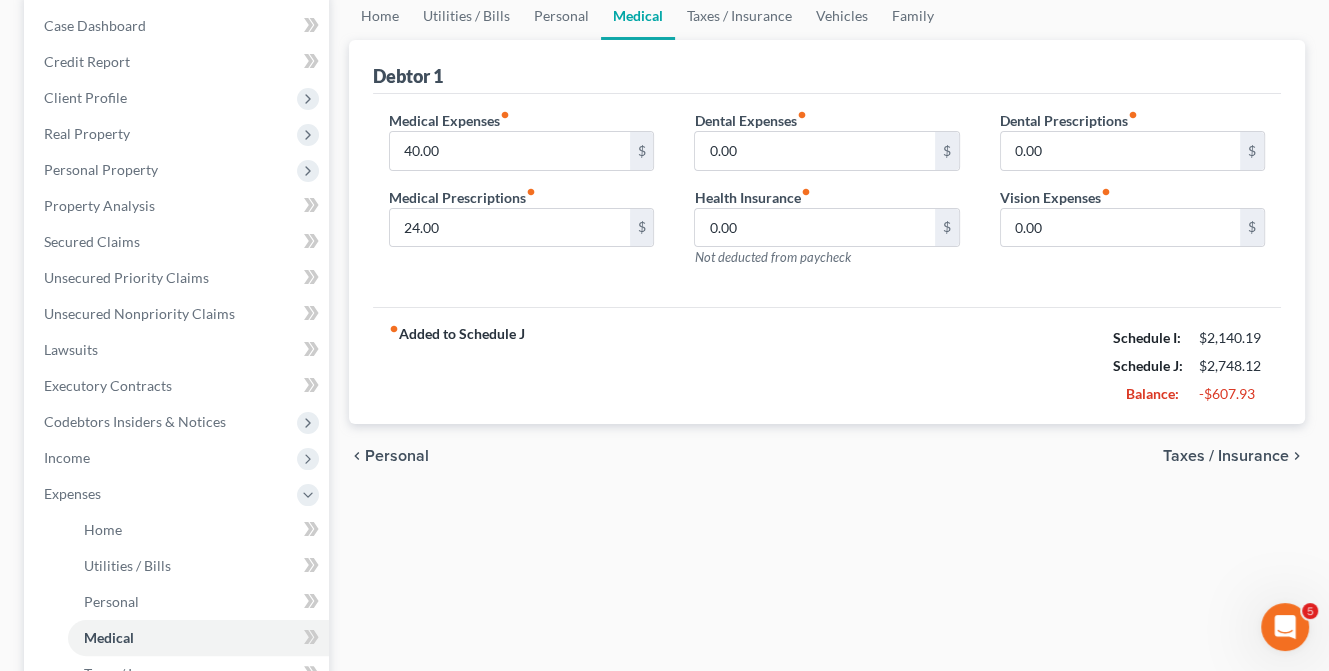 click on "Taxes / Insurance" at bounding box center (1226, 456) 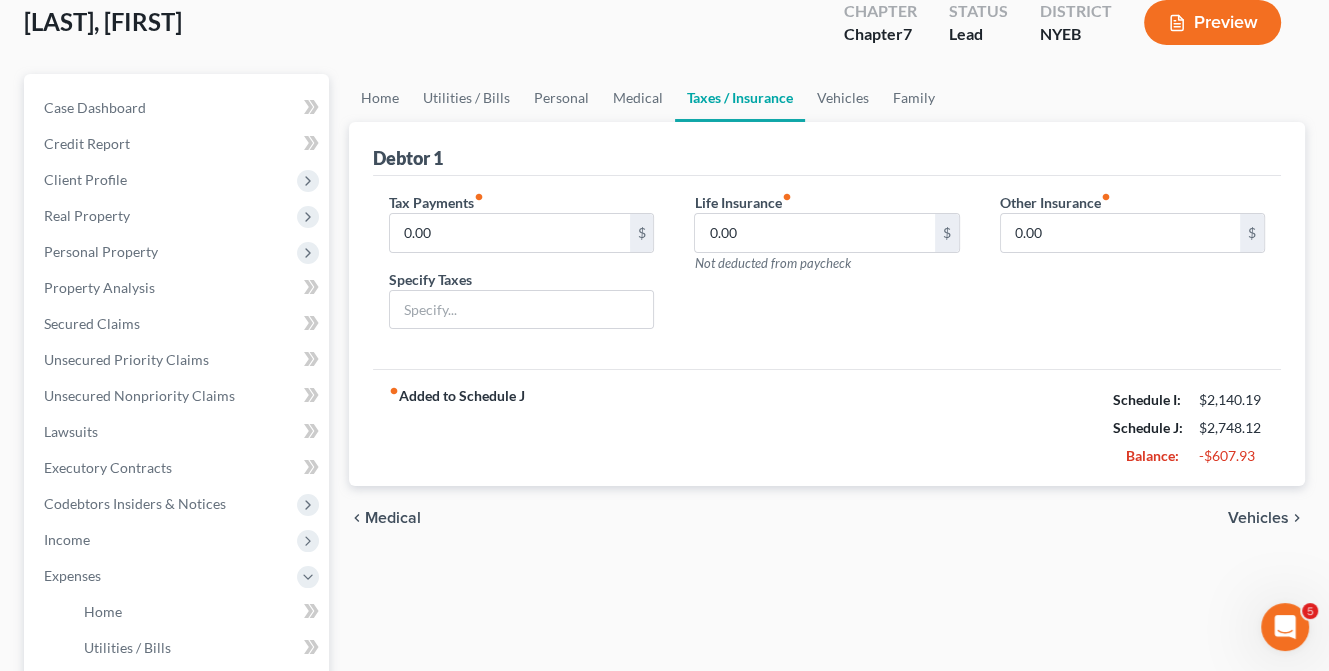 scroll, scrollTop: 300, scrollLeft: 0, axis: vertical 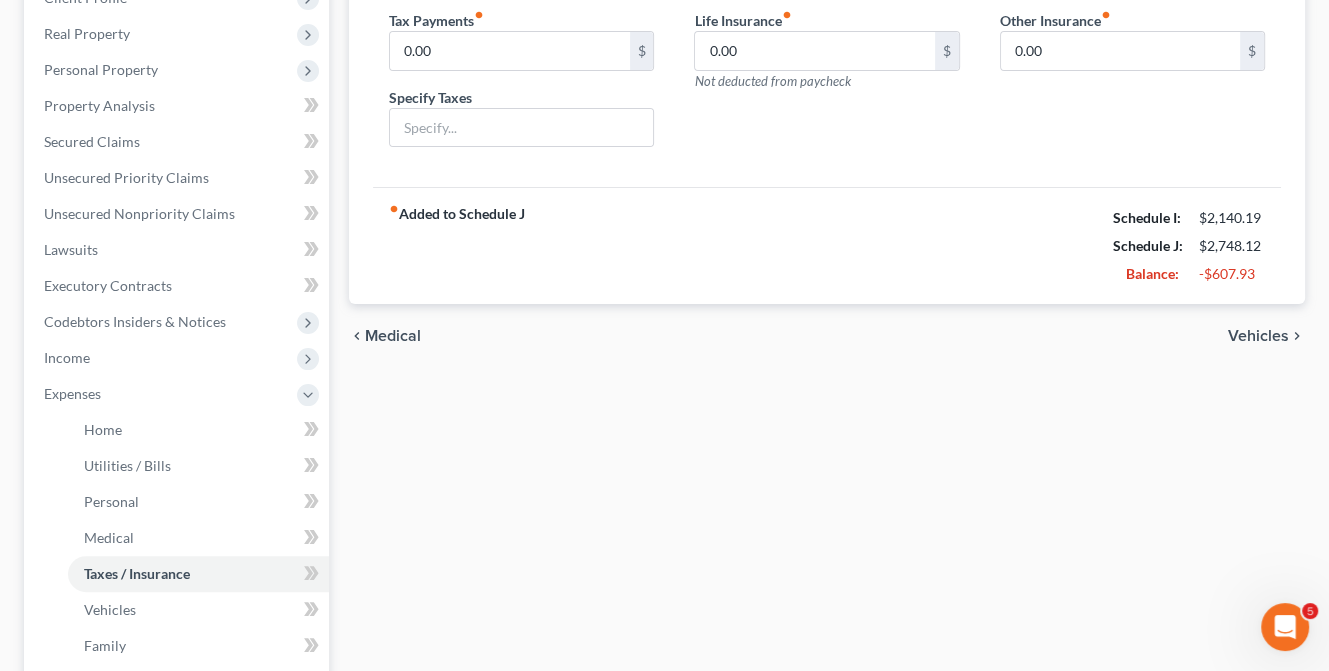 click on "Vehicles" at bounding box center [1258, 336] 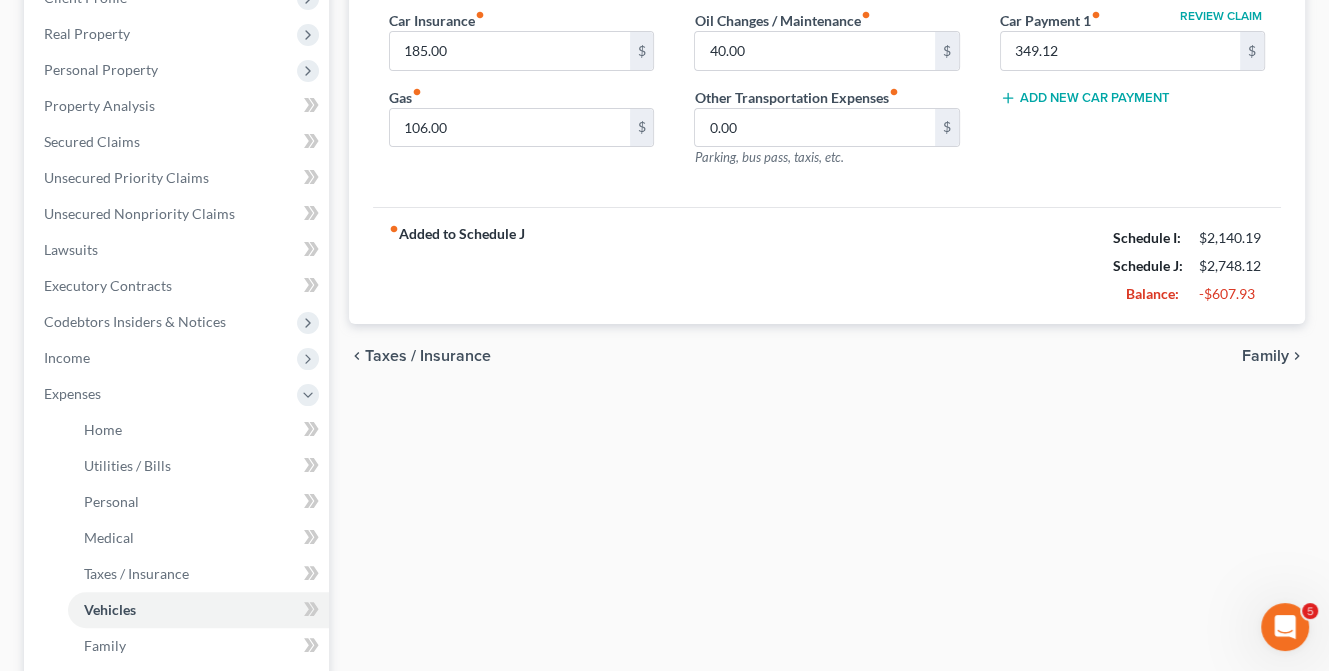 scroll, scrollTop: 88, scrollLeft: 0, axis: vertical 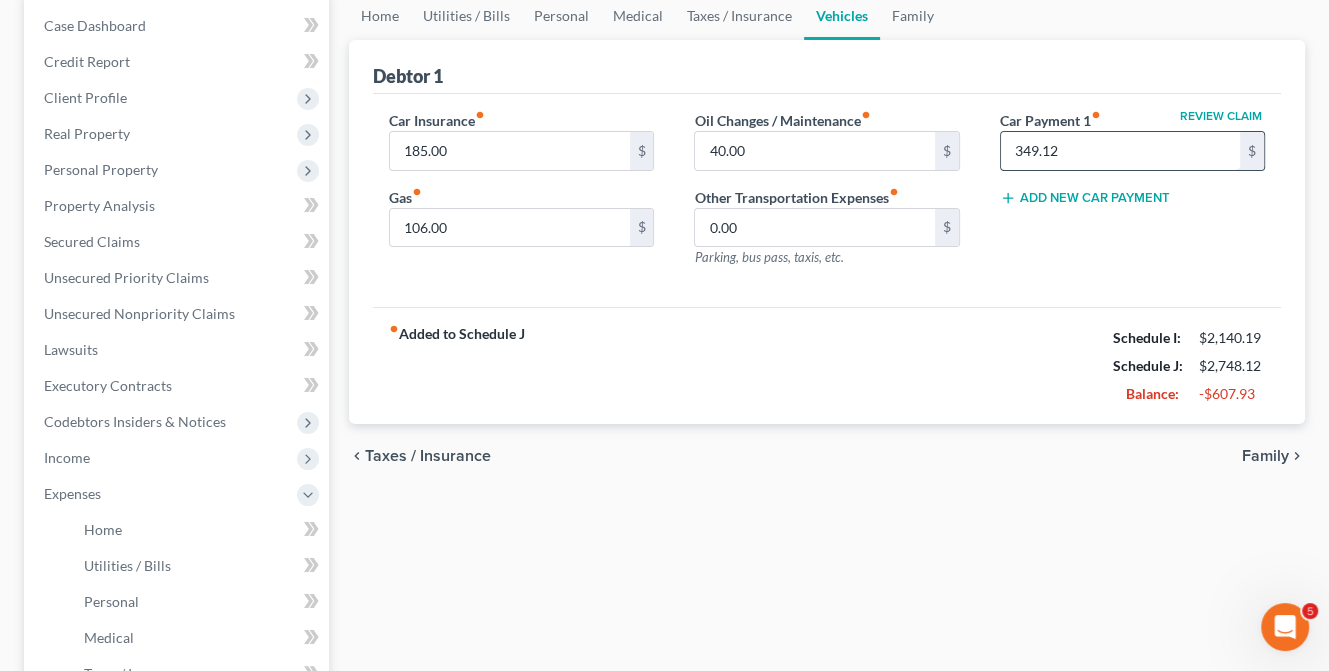 click on "349.12" at bounding box center (1120, 151) 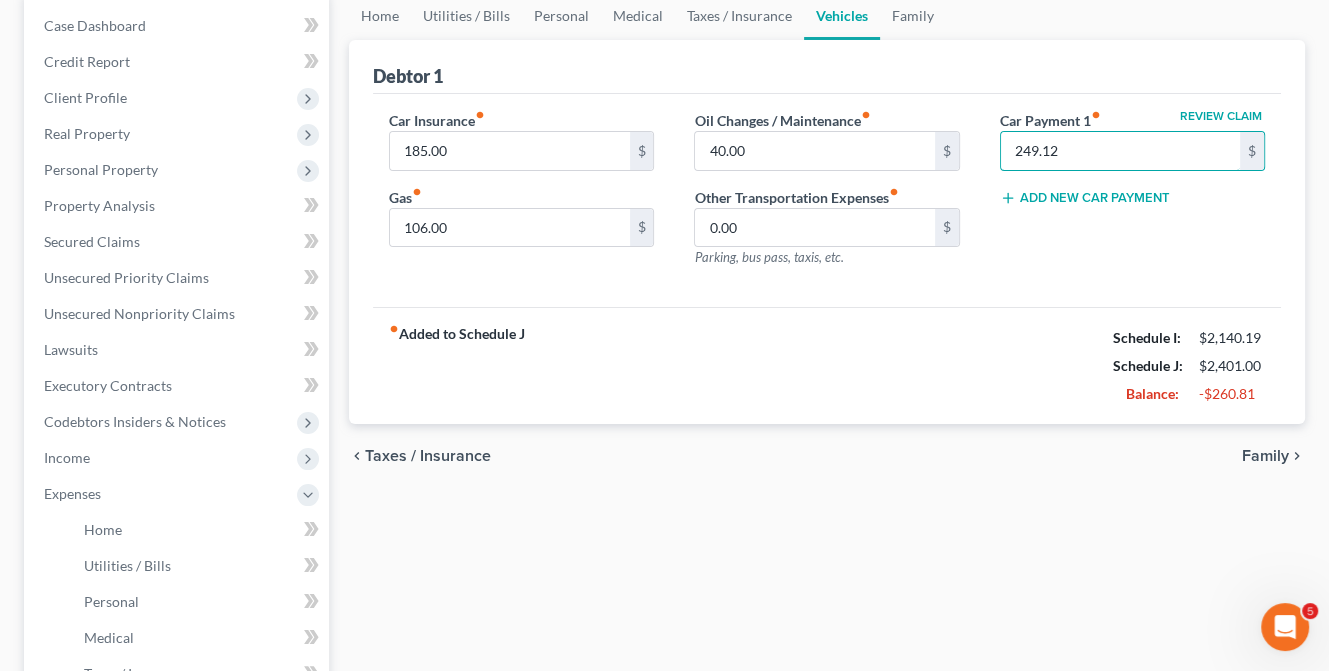 type on "249.12" 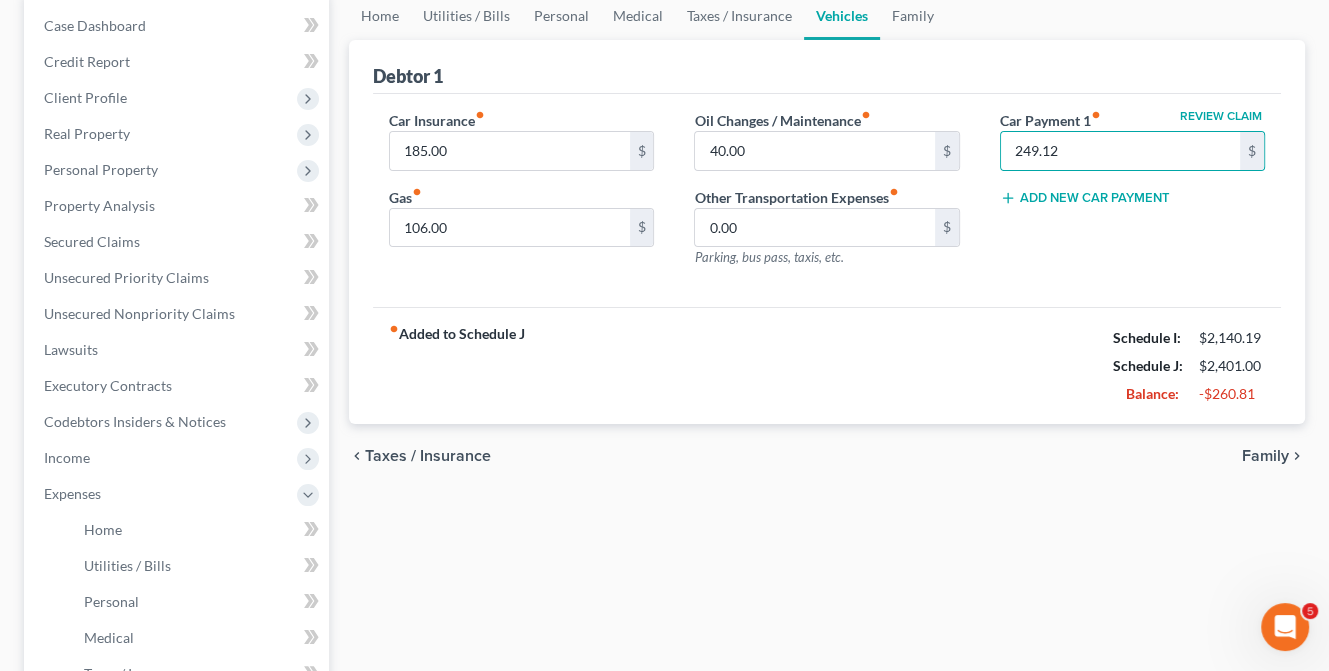 type 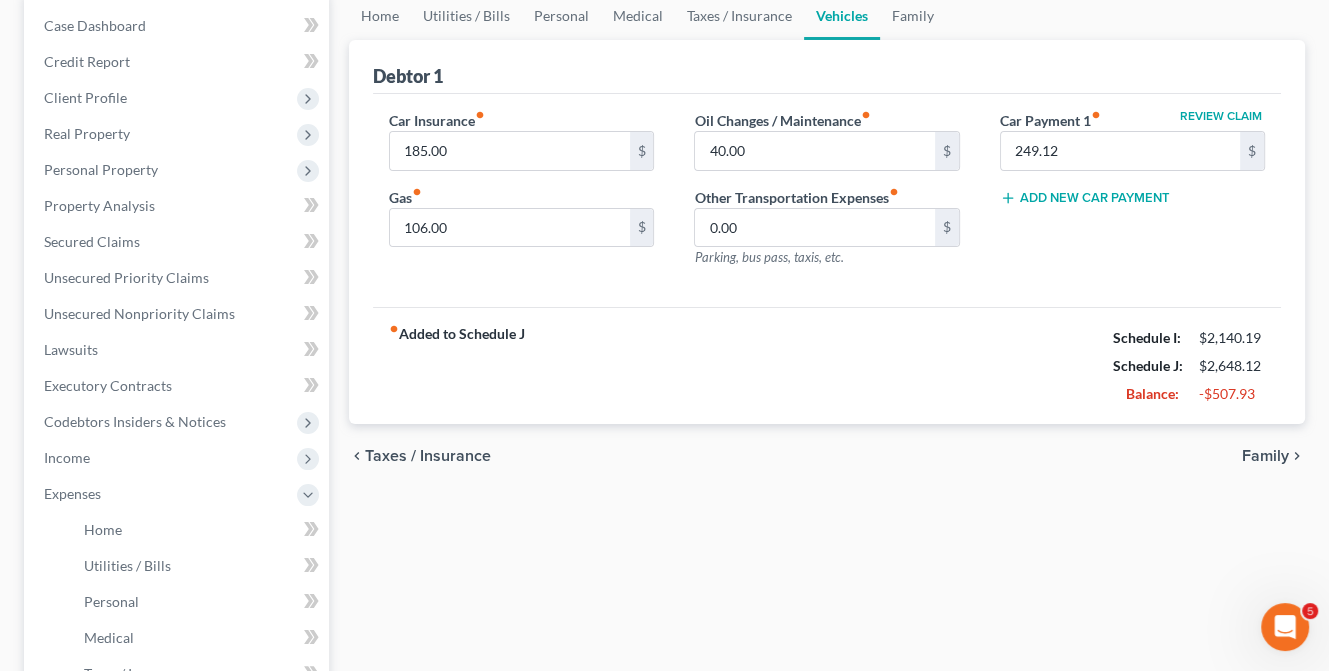 click on "Family" at bounding box center [1265, 456] 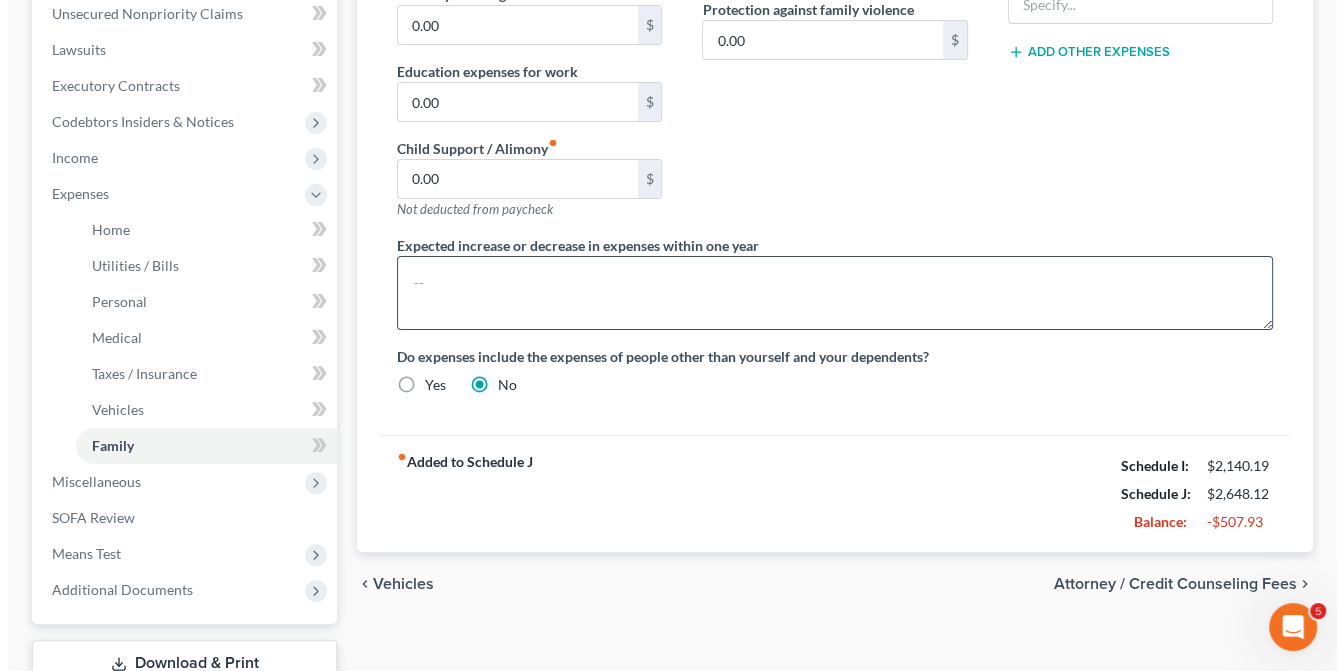 scroll, scrollTop: 600, scrollLeft: 0, axis: vertical 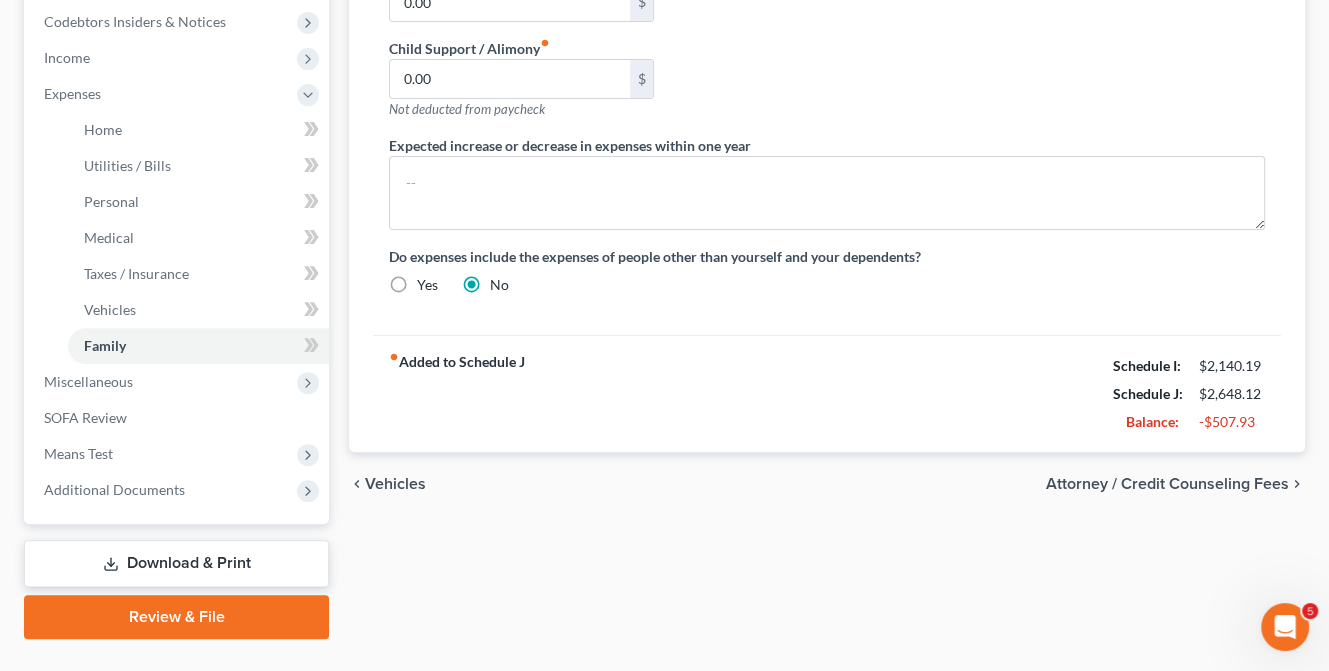 click on "Attorney / Credit Counseling Fees" at bounding box center (1167, 484) 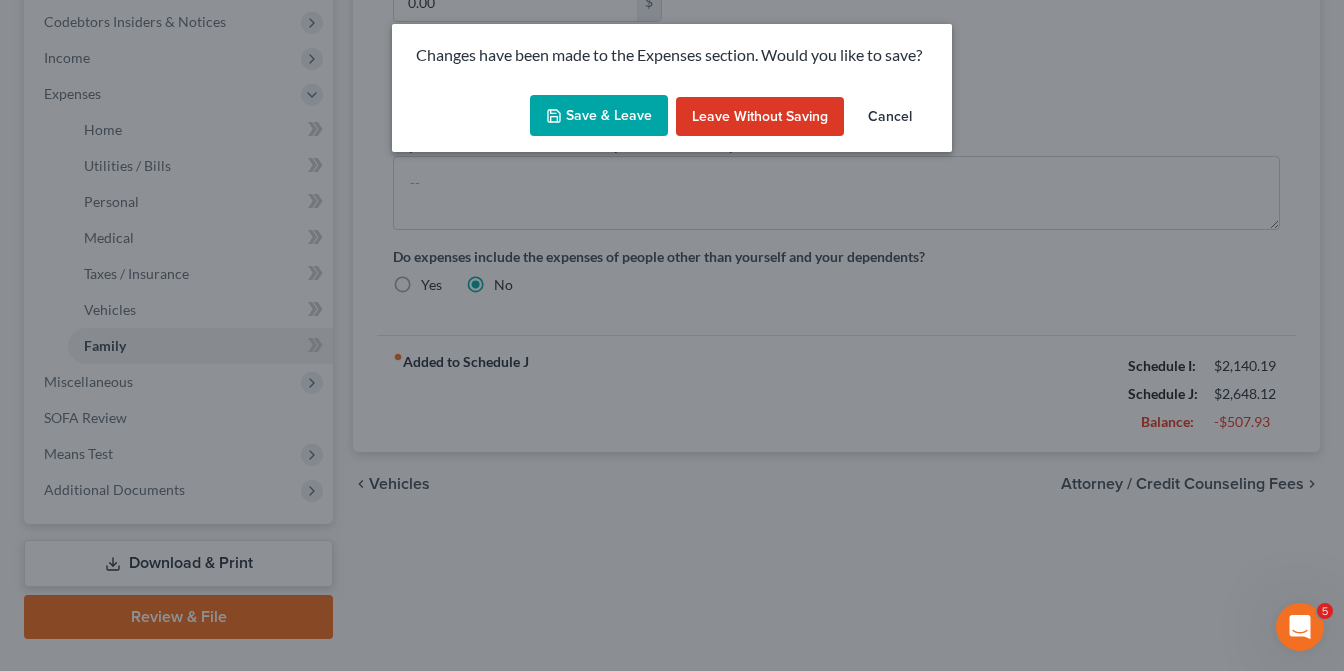 click on "Save & Leave" at bounding box center (599, 116) 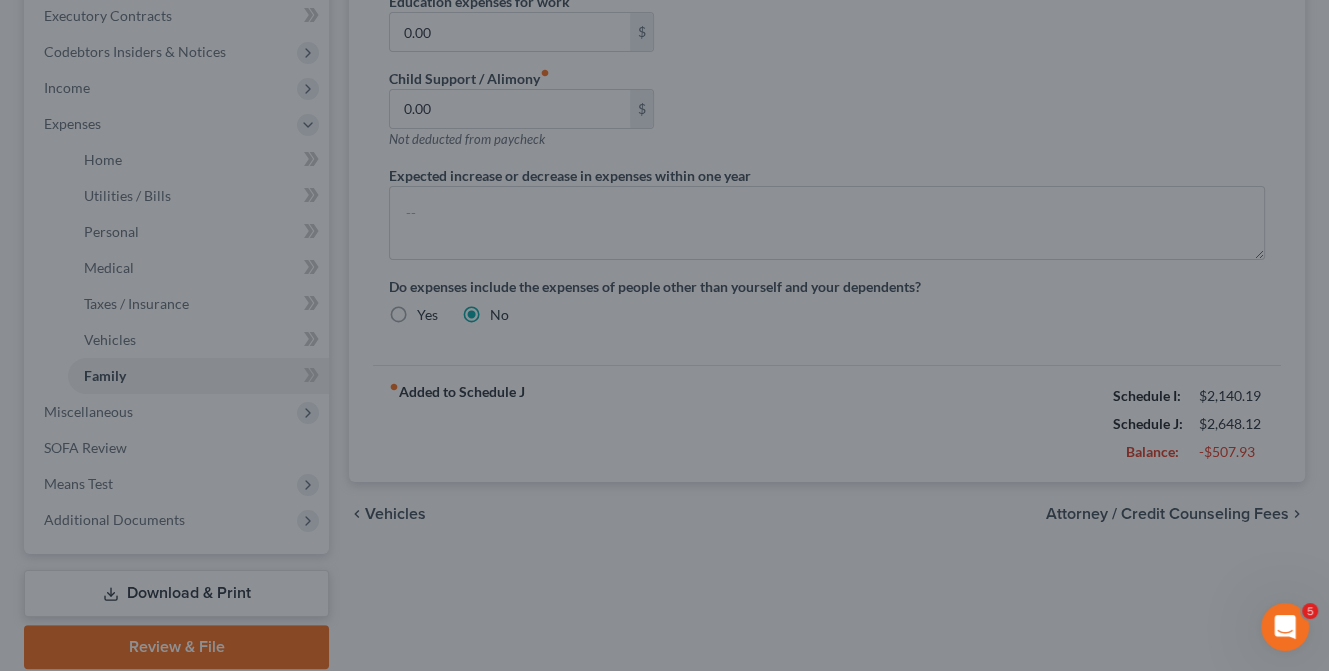 select on "1" 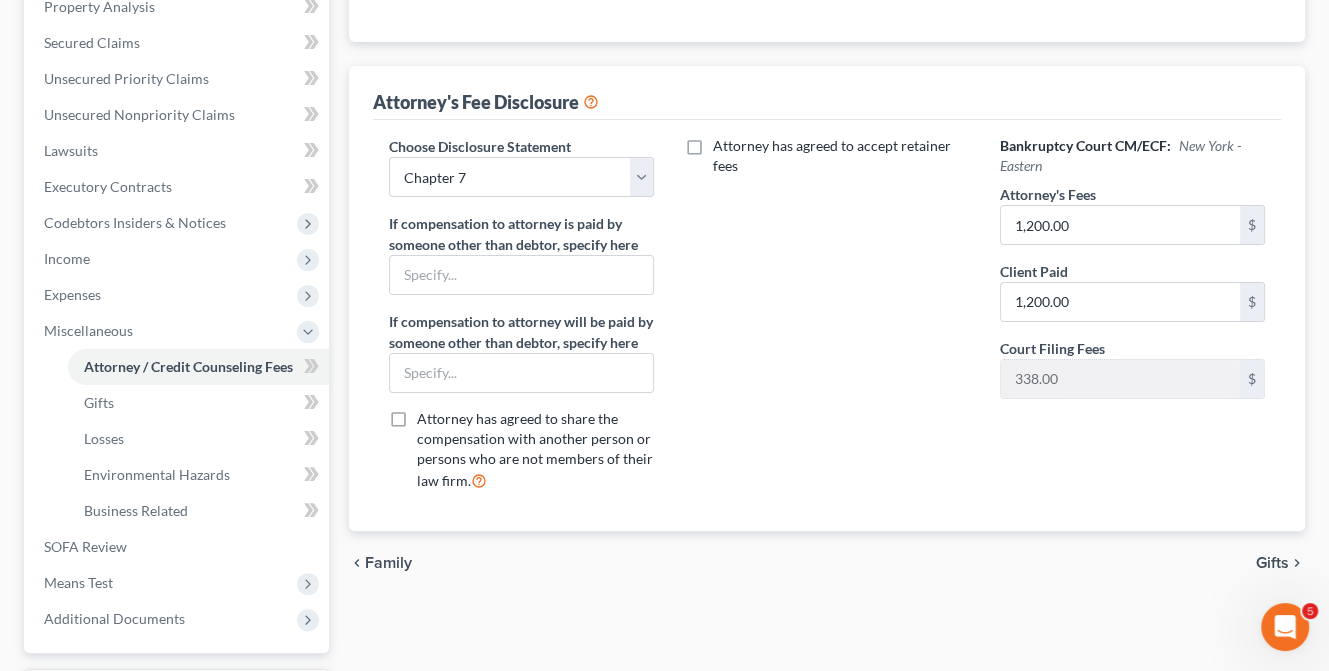 scroll, scrollTop: 84, scrollLeft: 0, axis: vertical 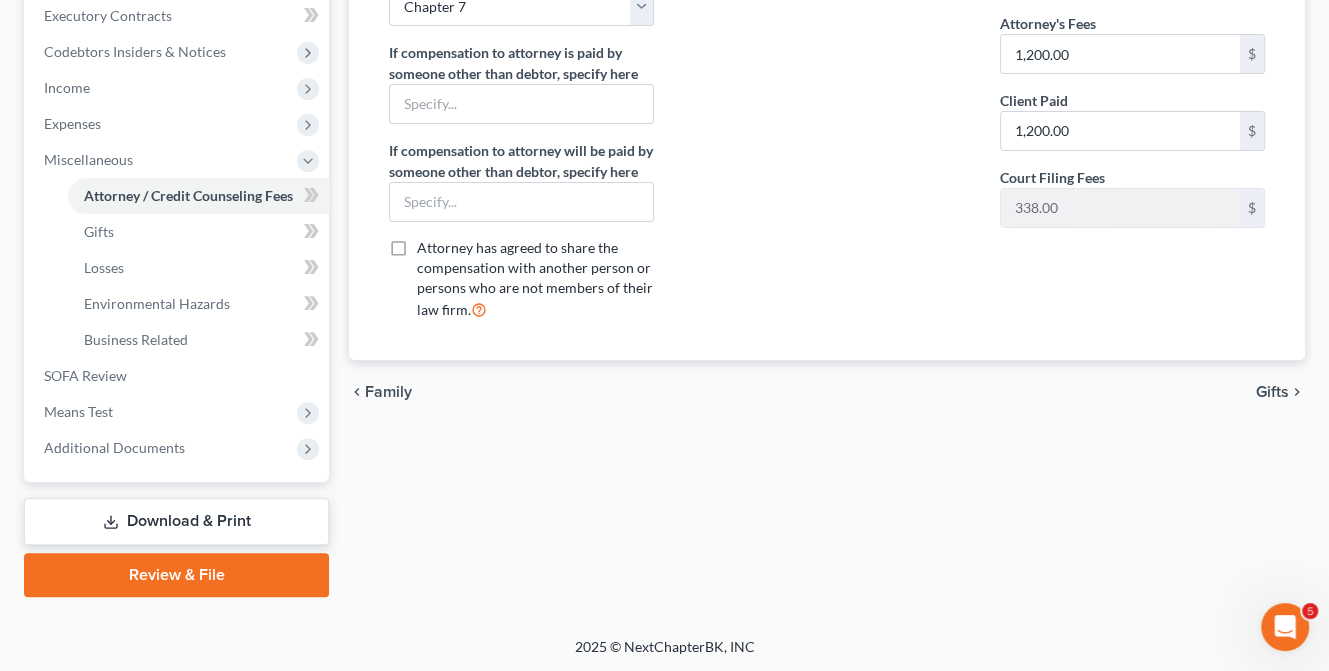 click on "Gifts" at bounding box center [1272, 392] 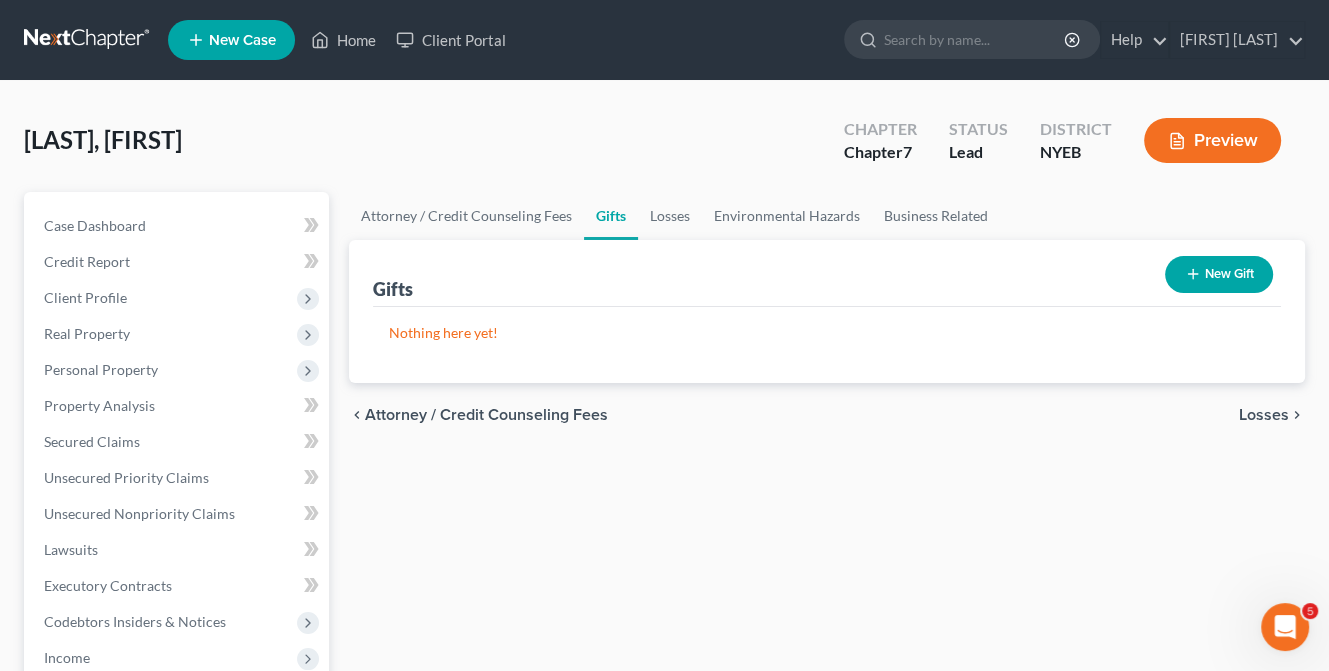 click on "Losses" at bounding box center [1264, 415] 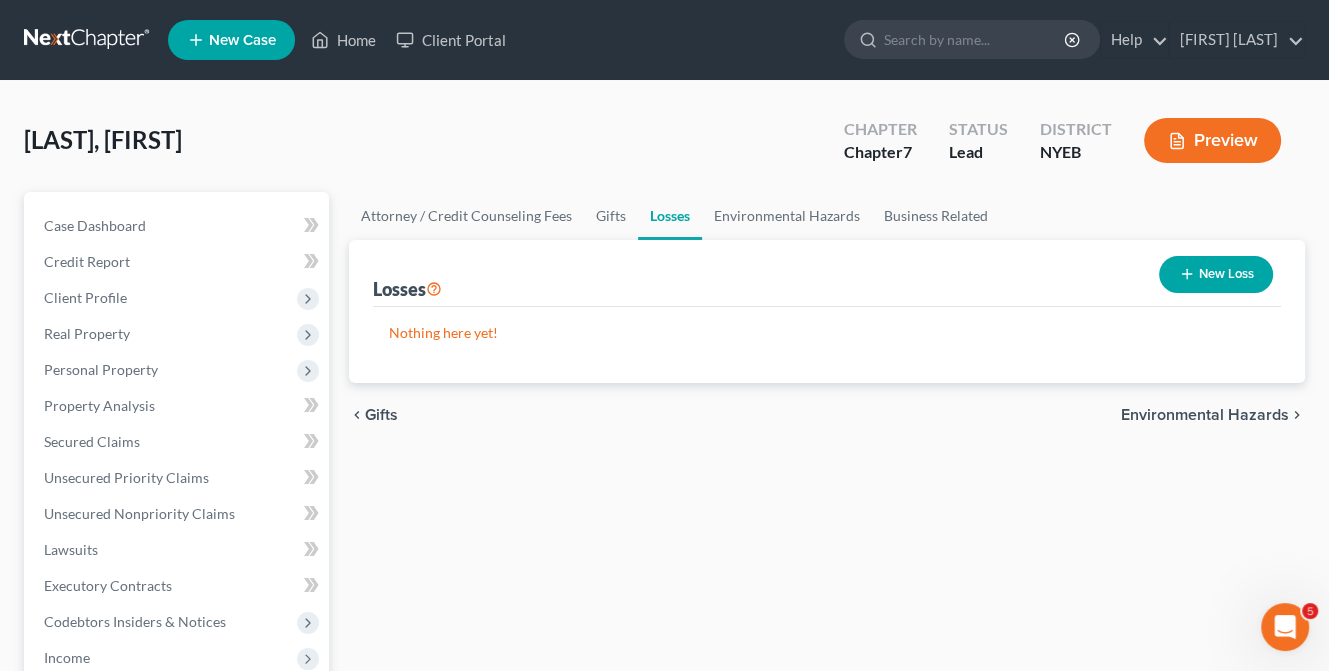 click on "Environmental Hazards" at bounding box center [1205, 415] 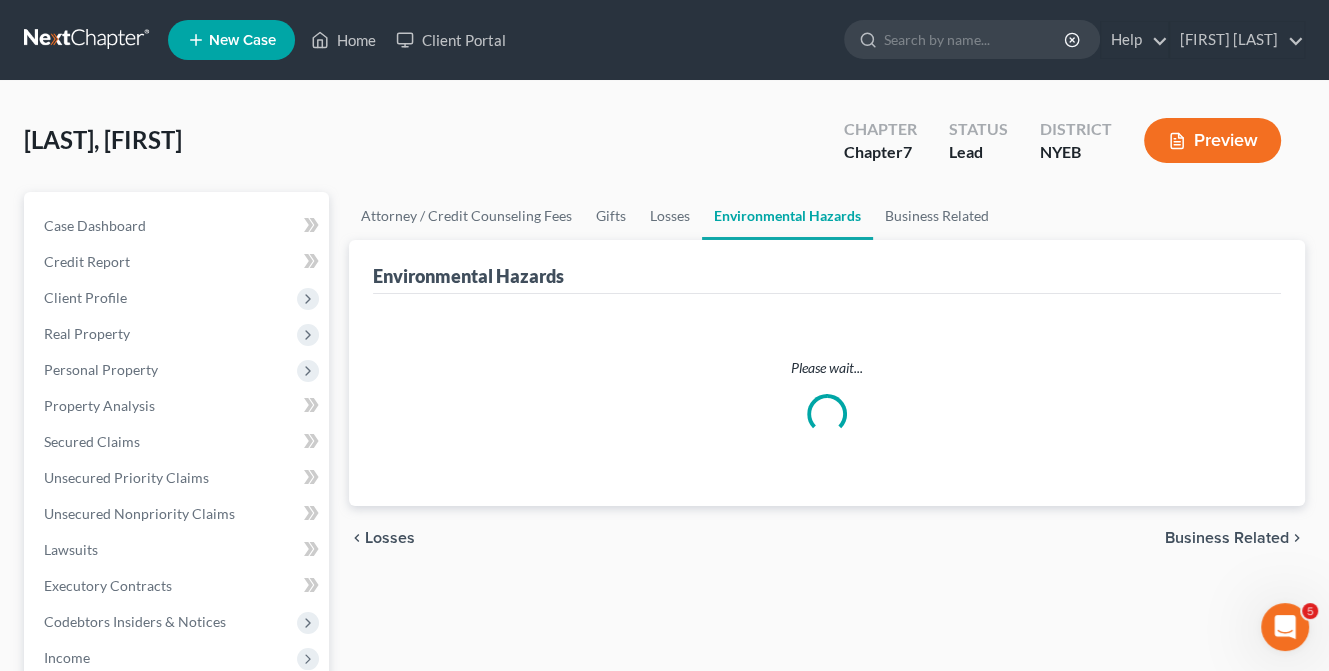 click on "Business Related" at bounding box center (1227, 538) 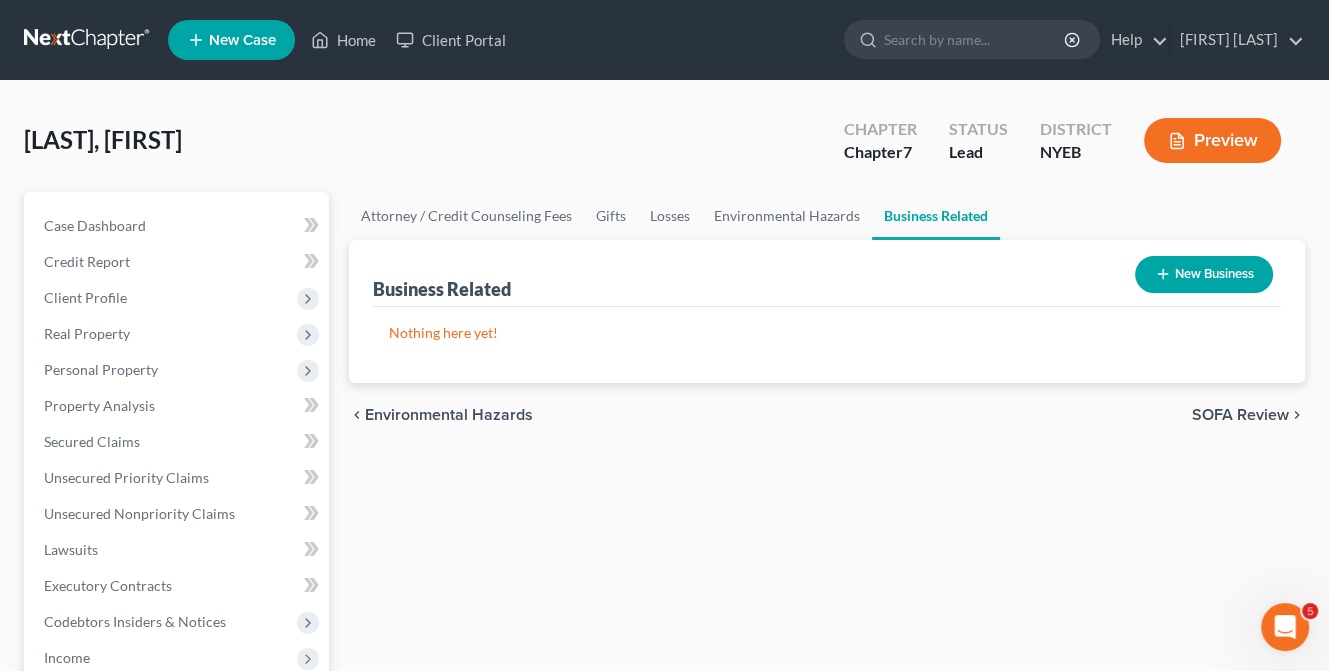 click on "SOFA Review" at bounding box center (1240, 415) 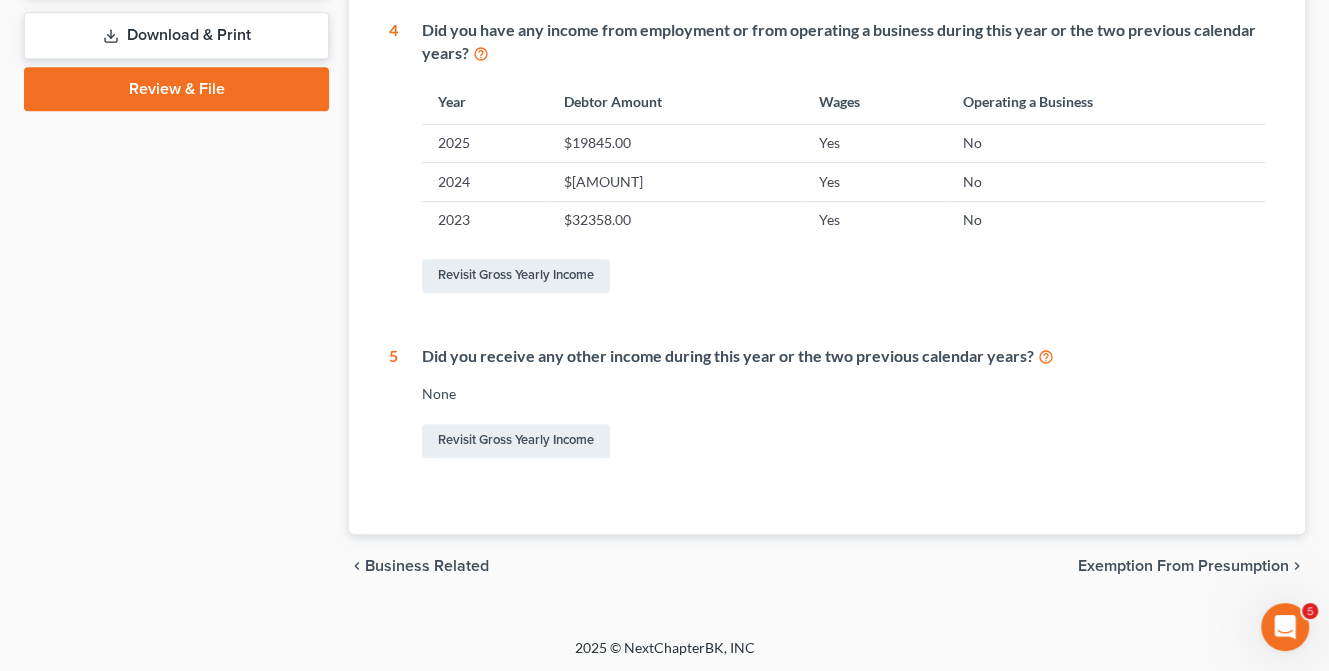 click on "Exemption from Presumption" at bounding box center [1183, 566] 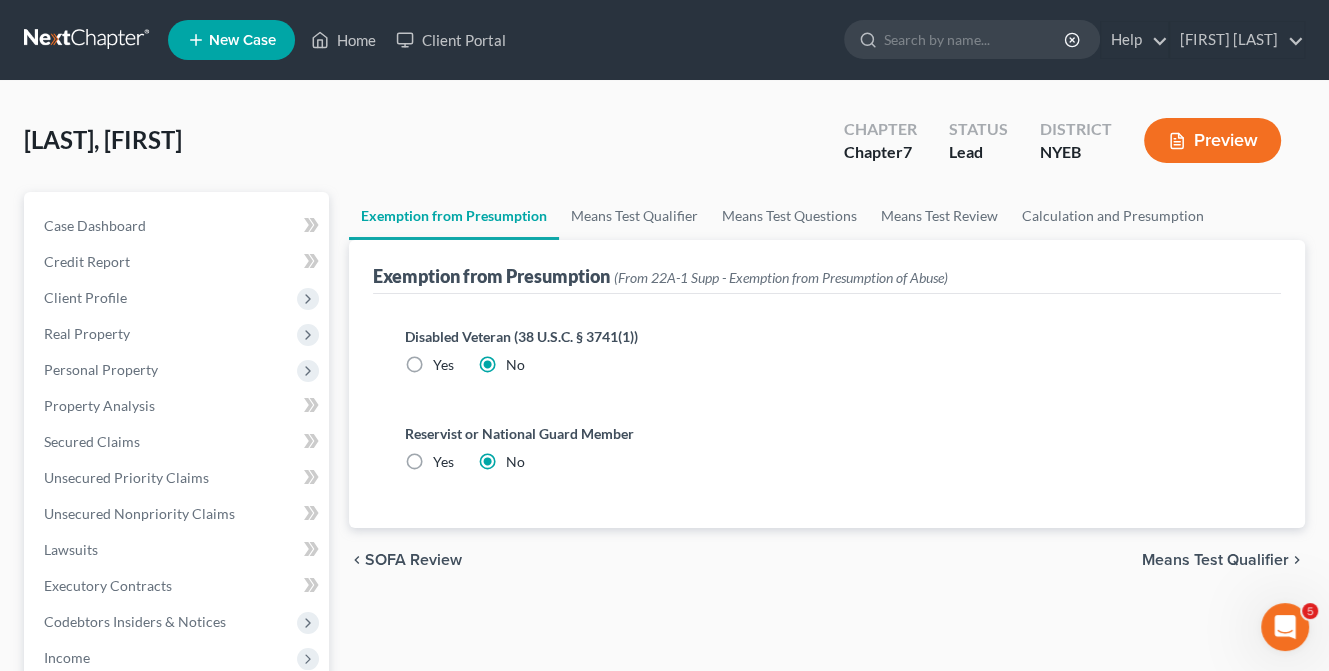 click on "Means Test Qualifier" at bounding box center (1215, 560) 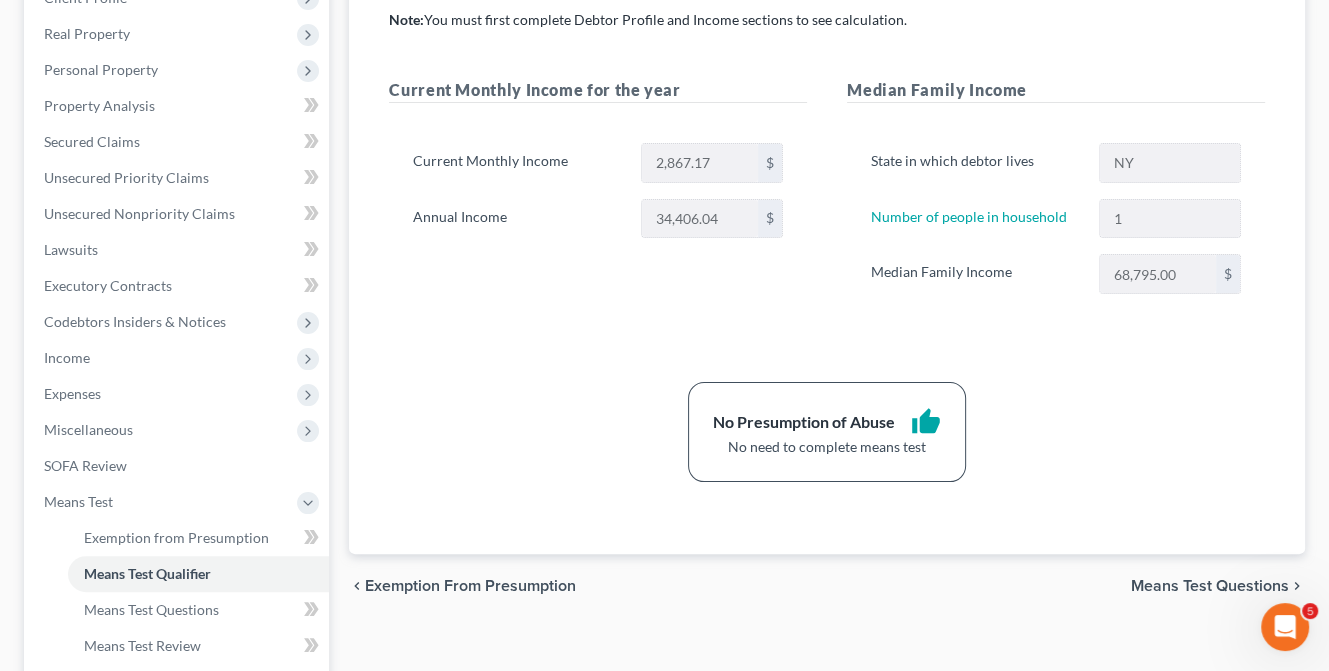 click on "Means Test Questions" at bounding box center [1210, 586] 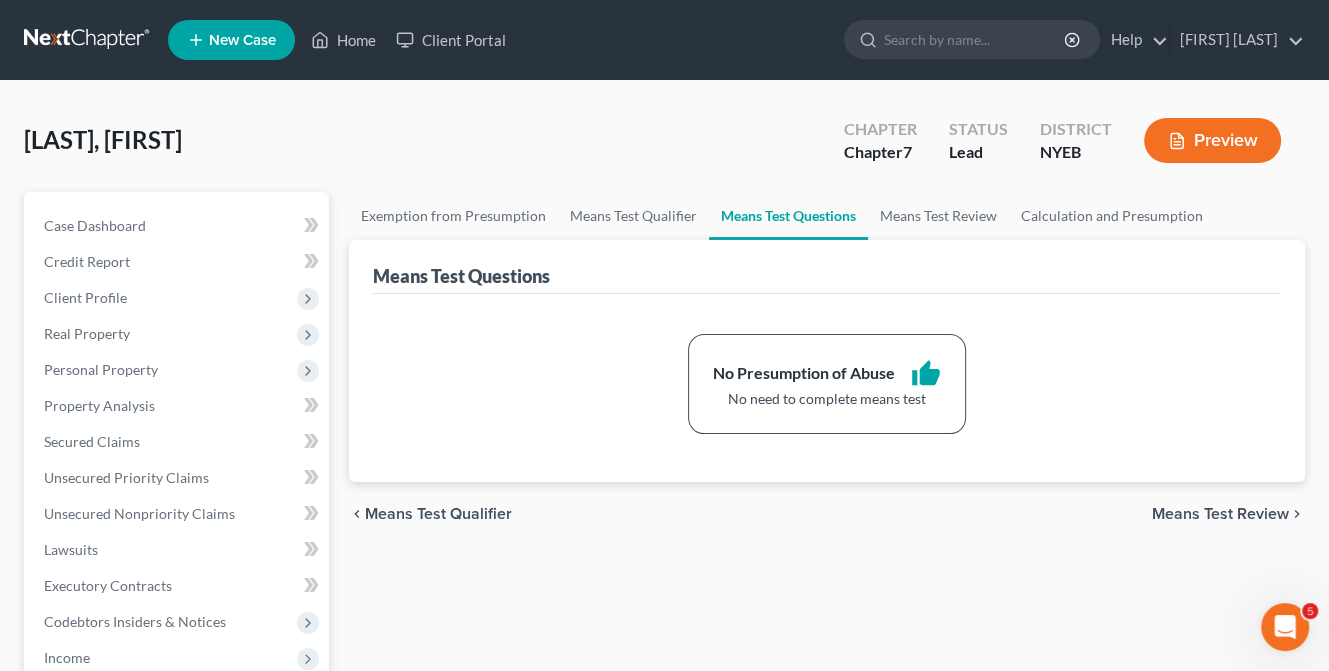 click on "Means Test Review" at bounding box center [1220, 514] 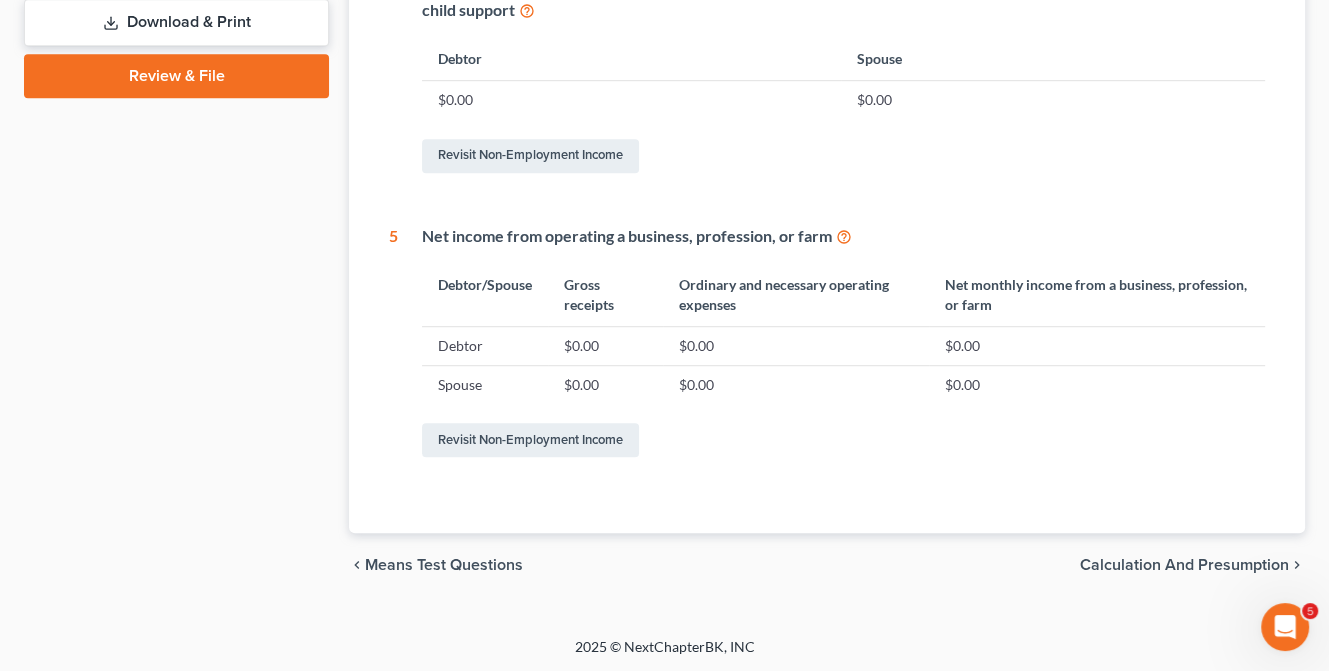 click on "Calculation and Presumption" at bounding box center (1184, 565) 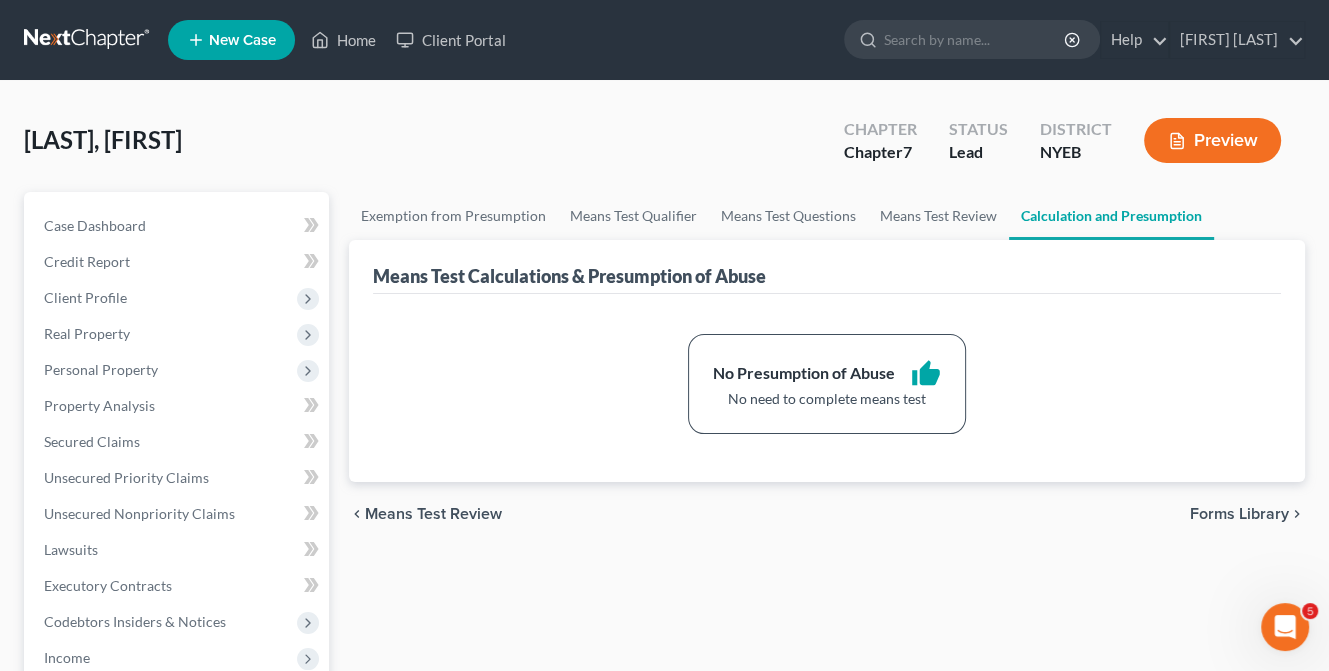 click on "Forms Library" at bounding box center [1239, 514] 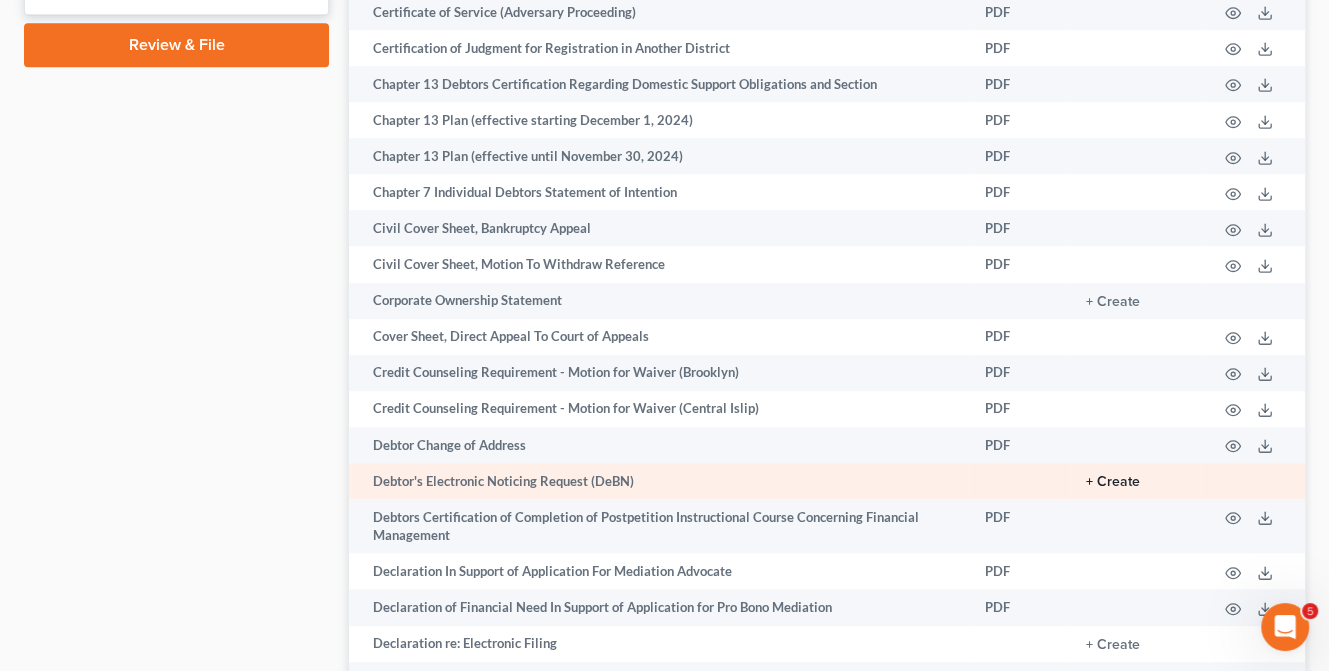 click on "+ Create" at bounding box center (1113, 482) 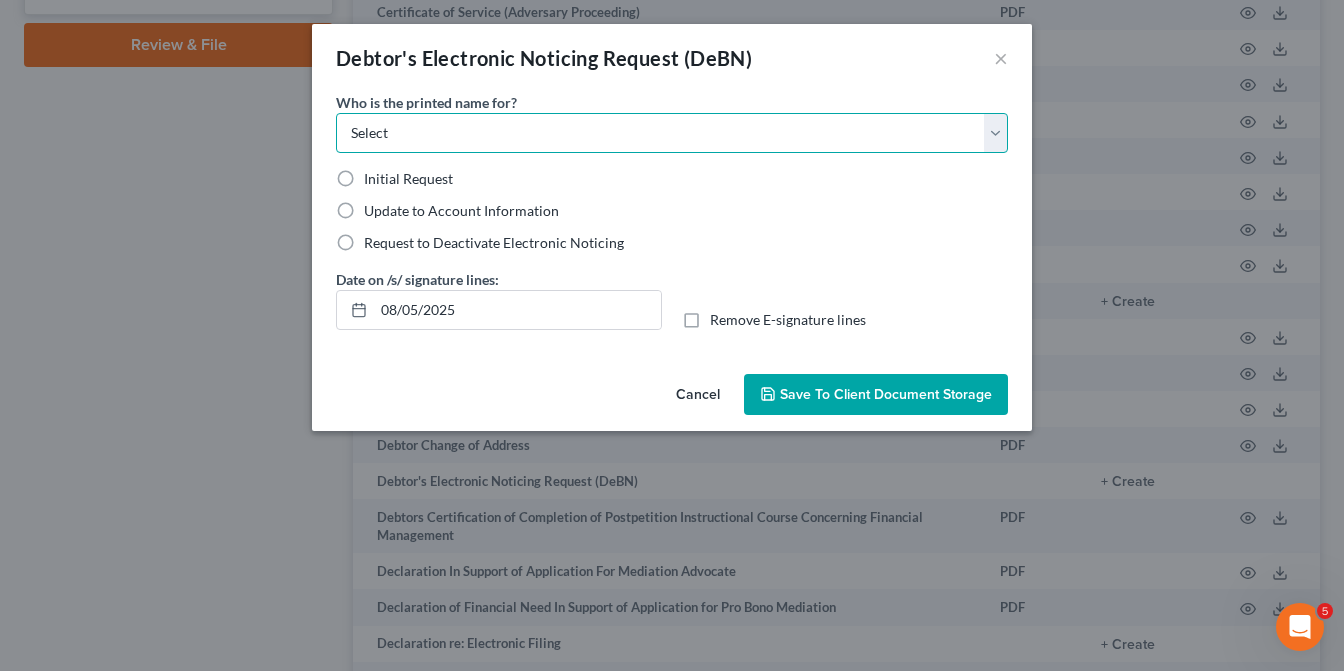click on "Select Debtor Attorney" at bounding box center (672, 133) 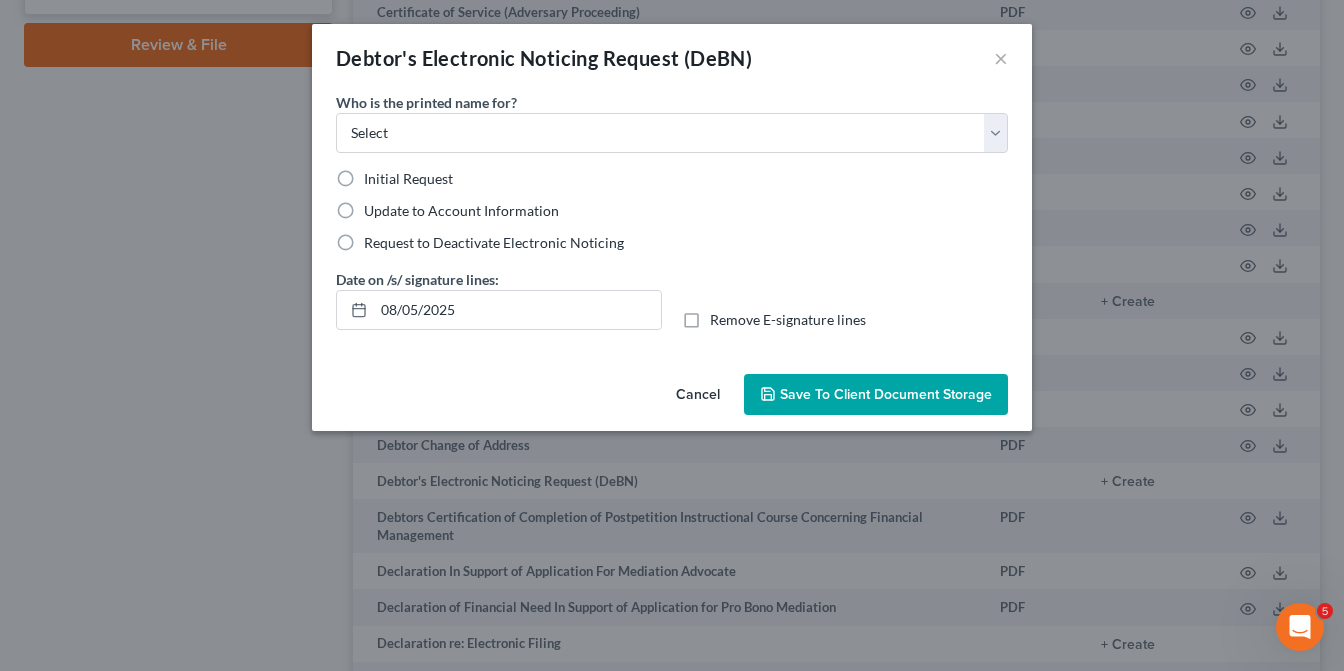 drag, startPoint x: 976, startPoint y: 62, endPoint x: 989, endPoint y: 63, distance: 13.038404 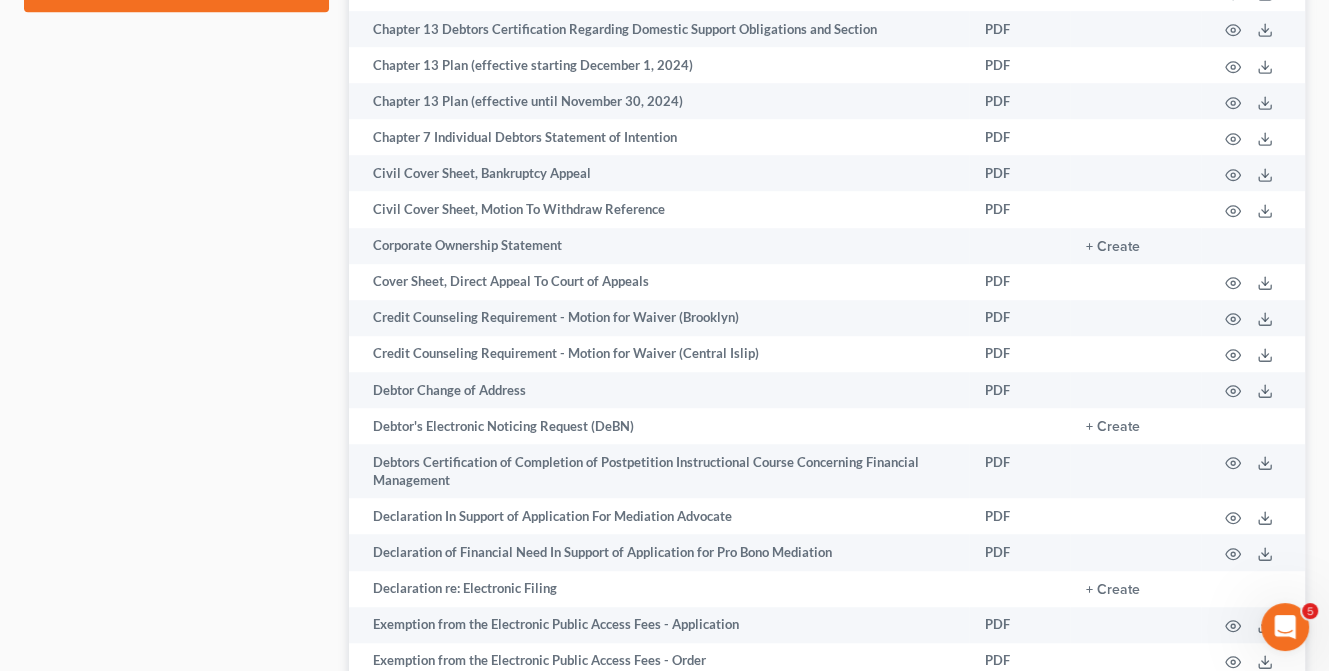 scroll, scrollTop: 1200, scrollLeft: 0, axis: vertical 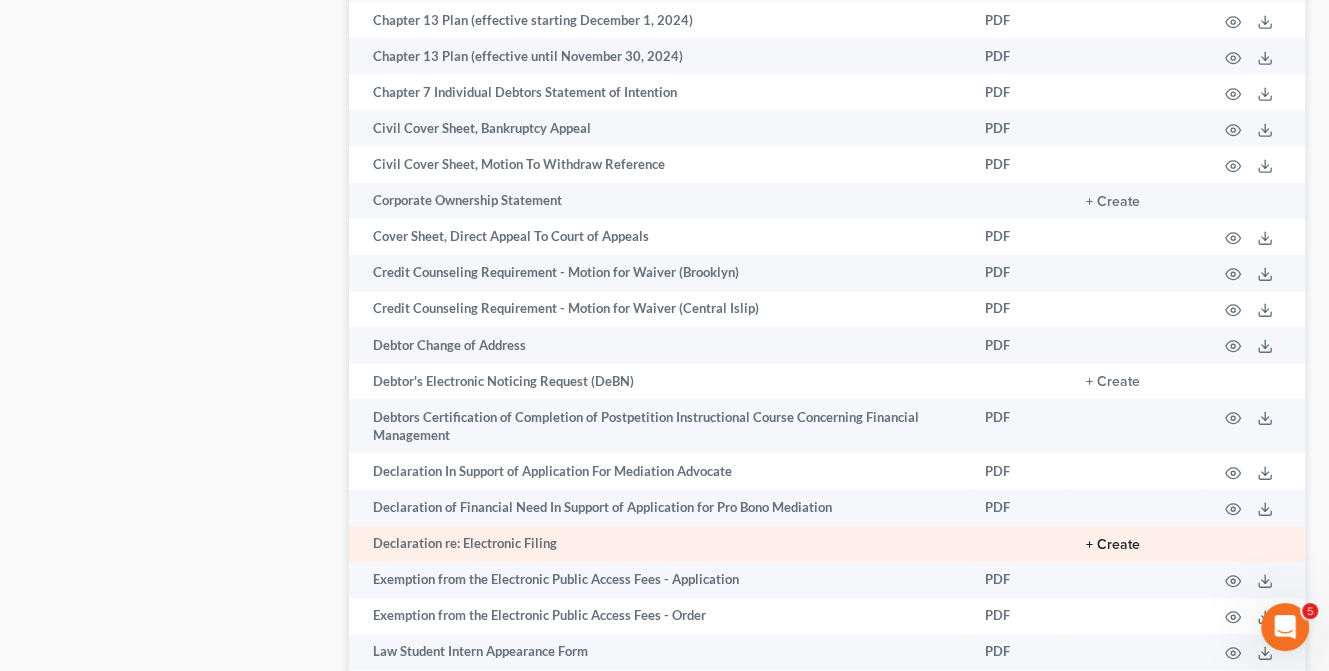 click on "+ Create" at bounding box center (1113, 545) 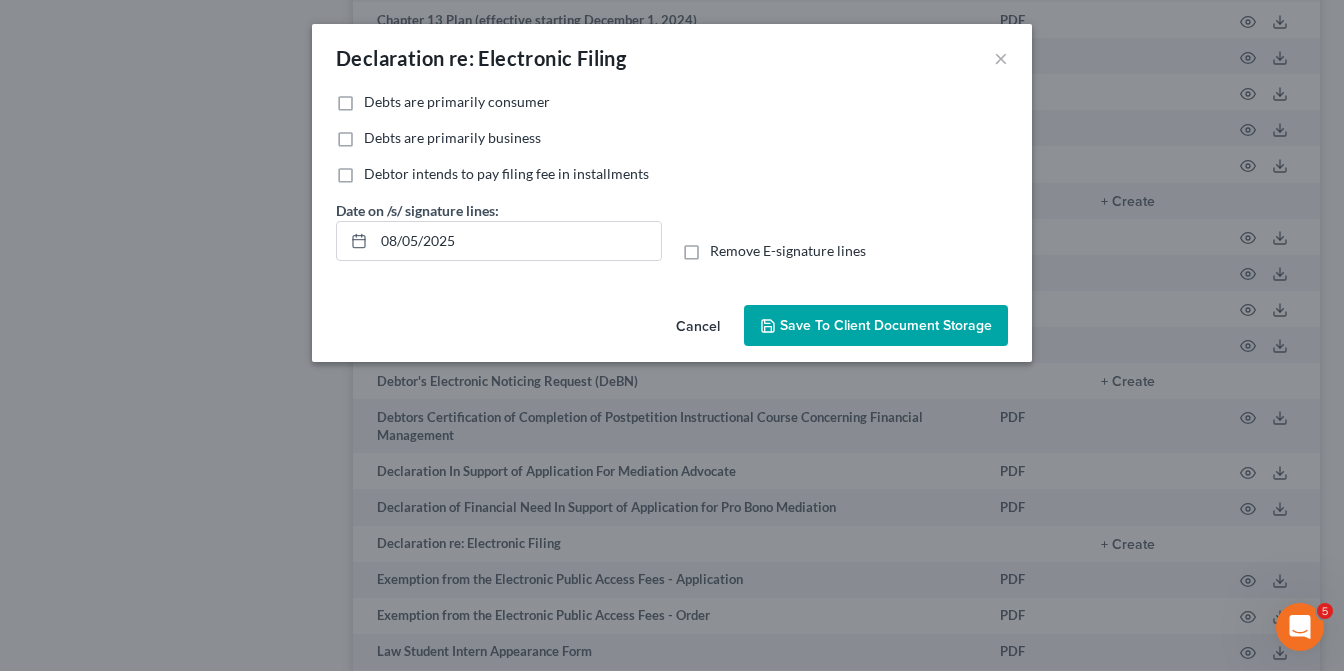 click on "Debts are primarily consumer" at bounding box center [457, 102] 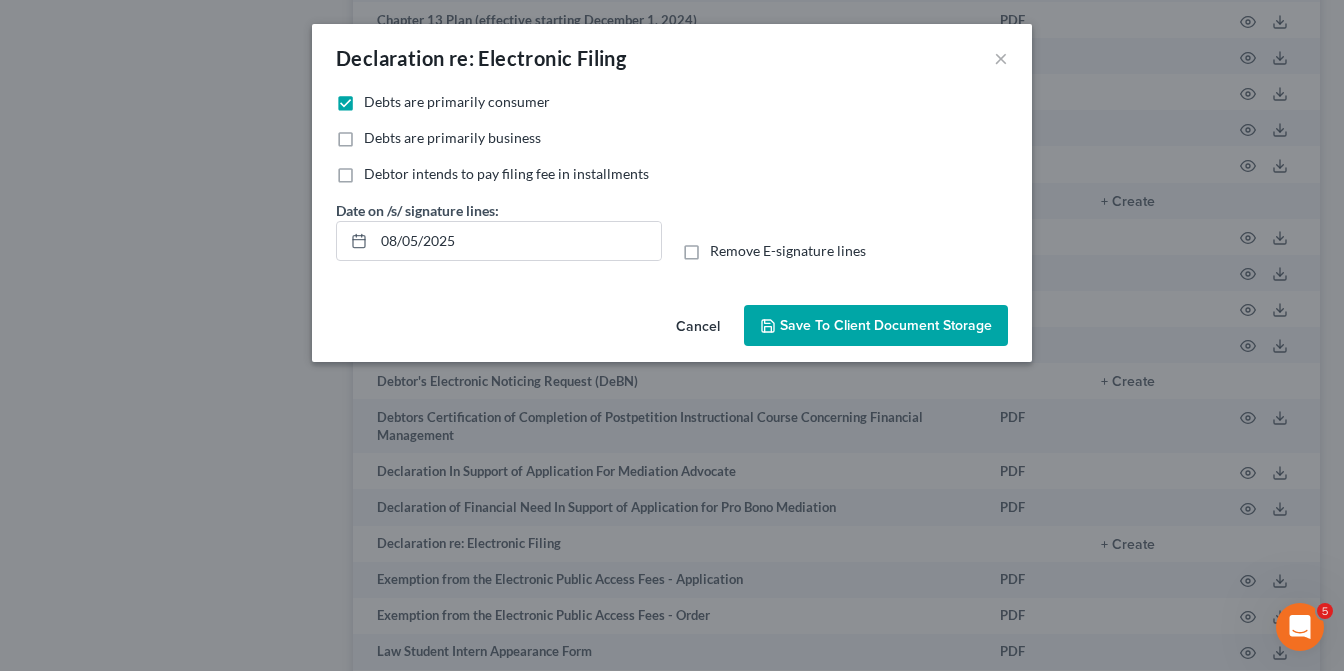 click on "Remove E-signature lines" at bounding box center [788, 251] 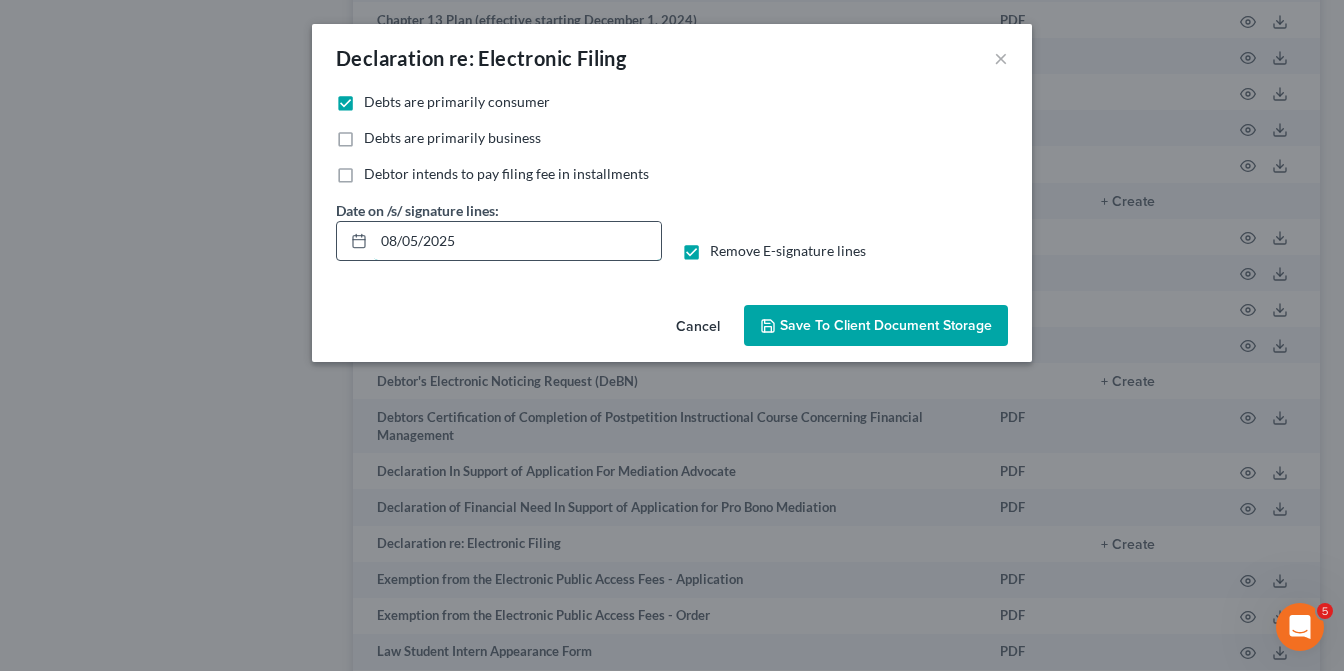 click on "08/05/2025" at bounding box center [517, 241] 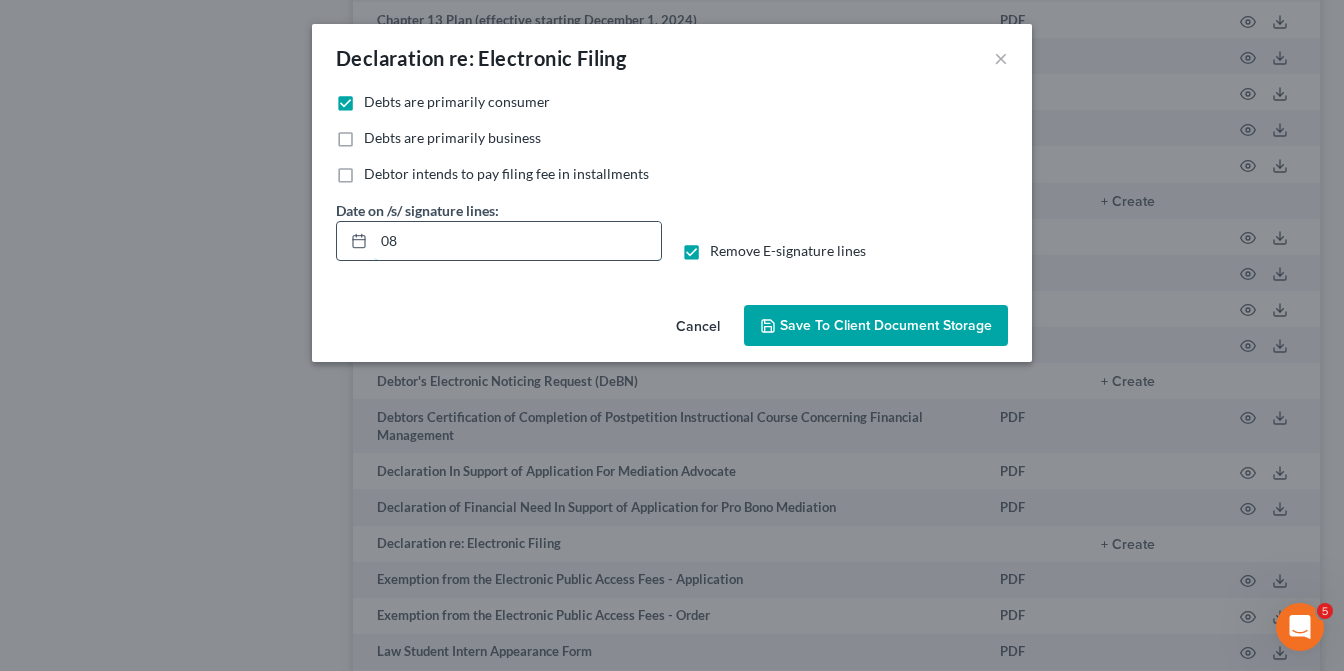 type on "0" 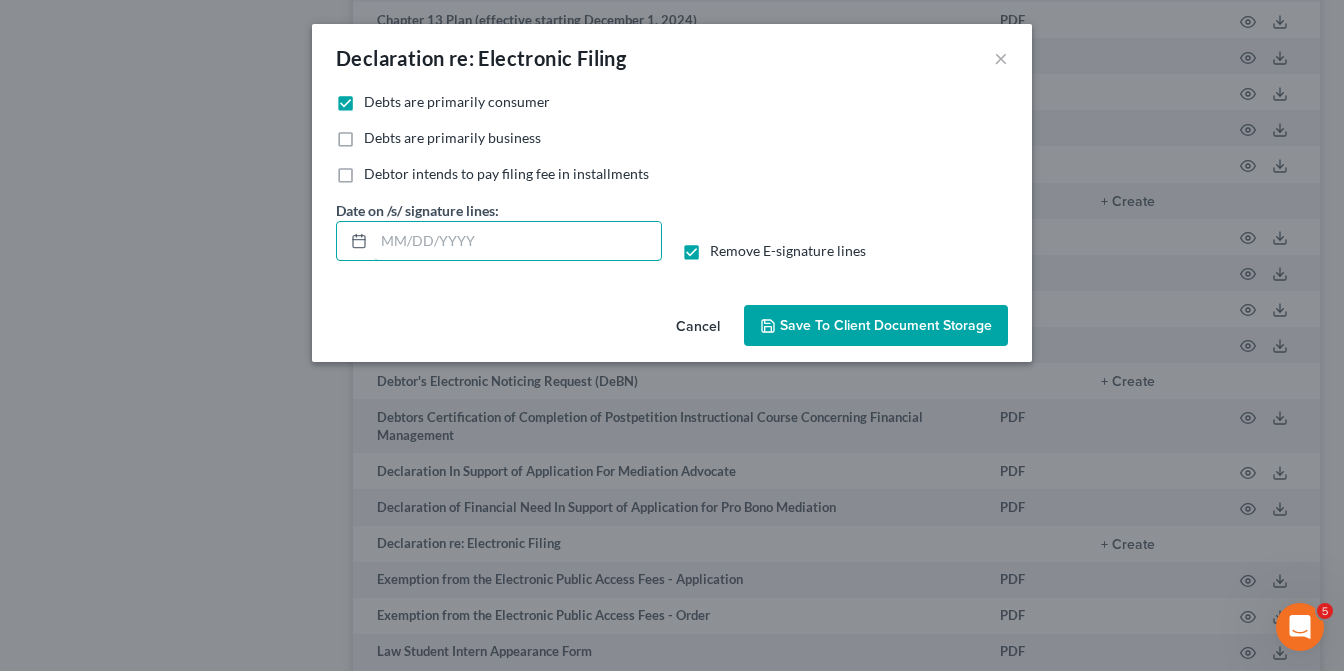 type 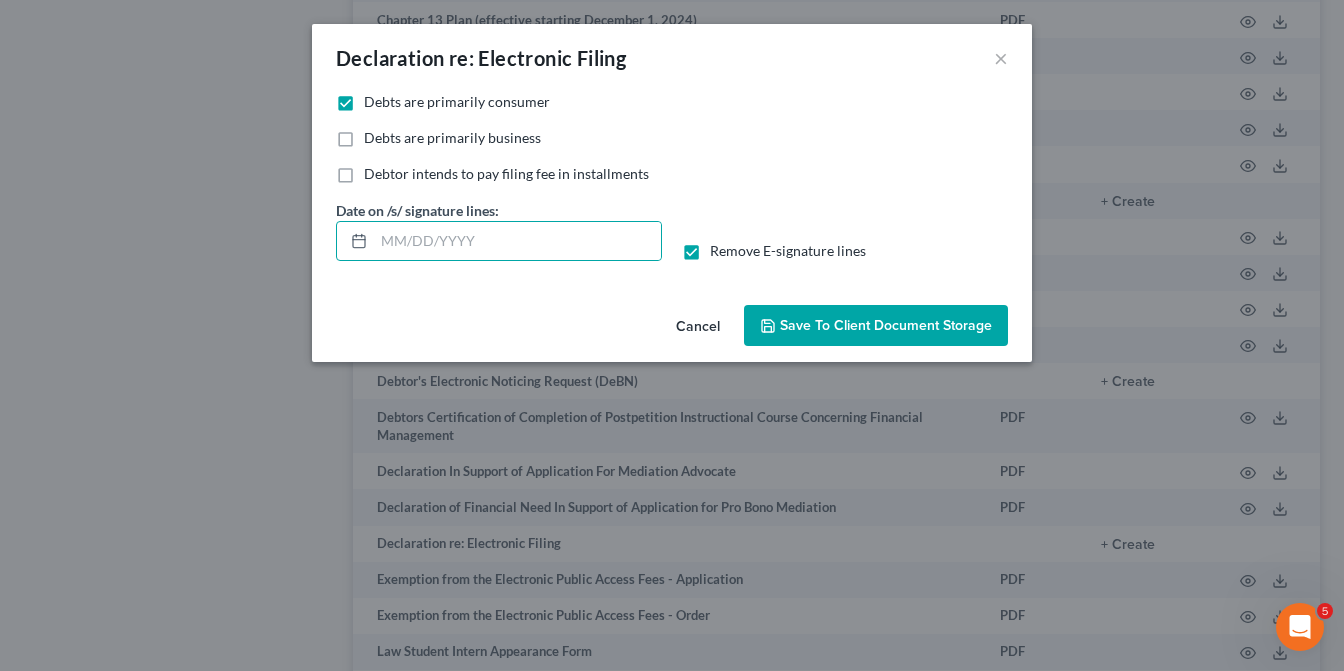 click on "Save to Client Document Storage" at bounding box center [886, 325] 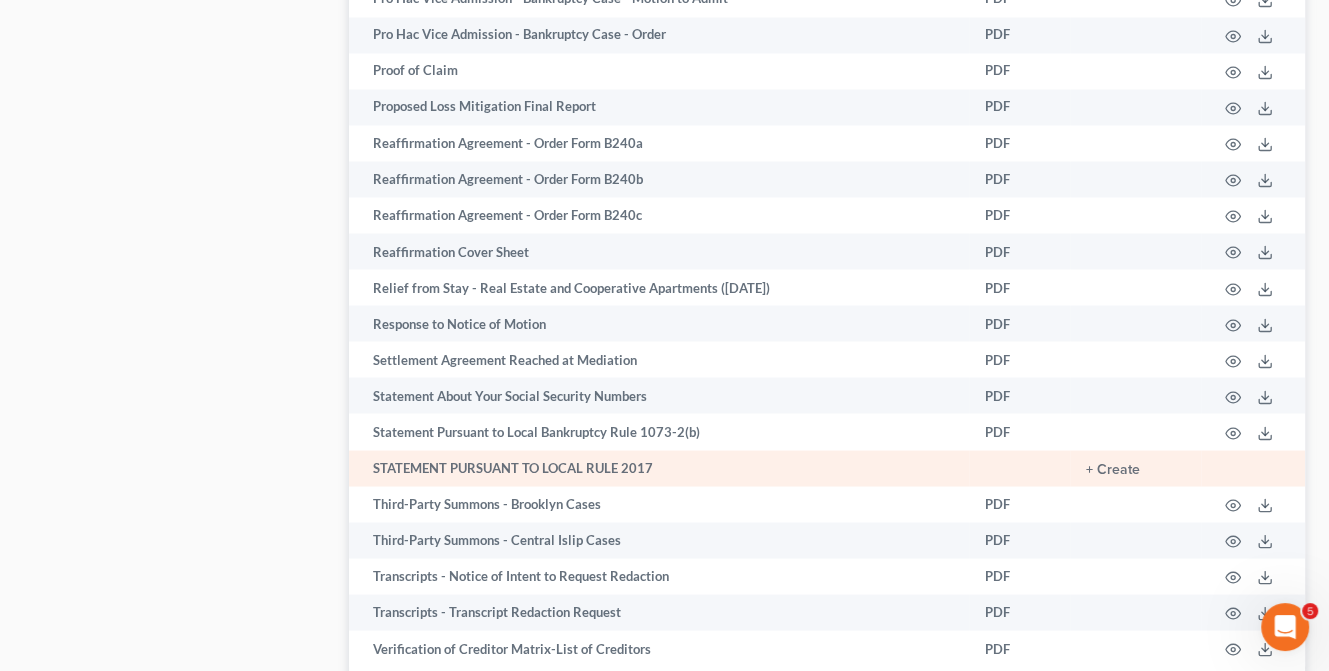 scroll, scrollTop: 3100, scrollLeft: 0, axis: vertical 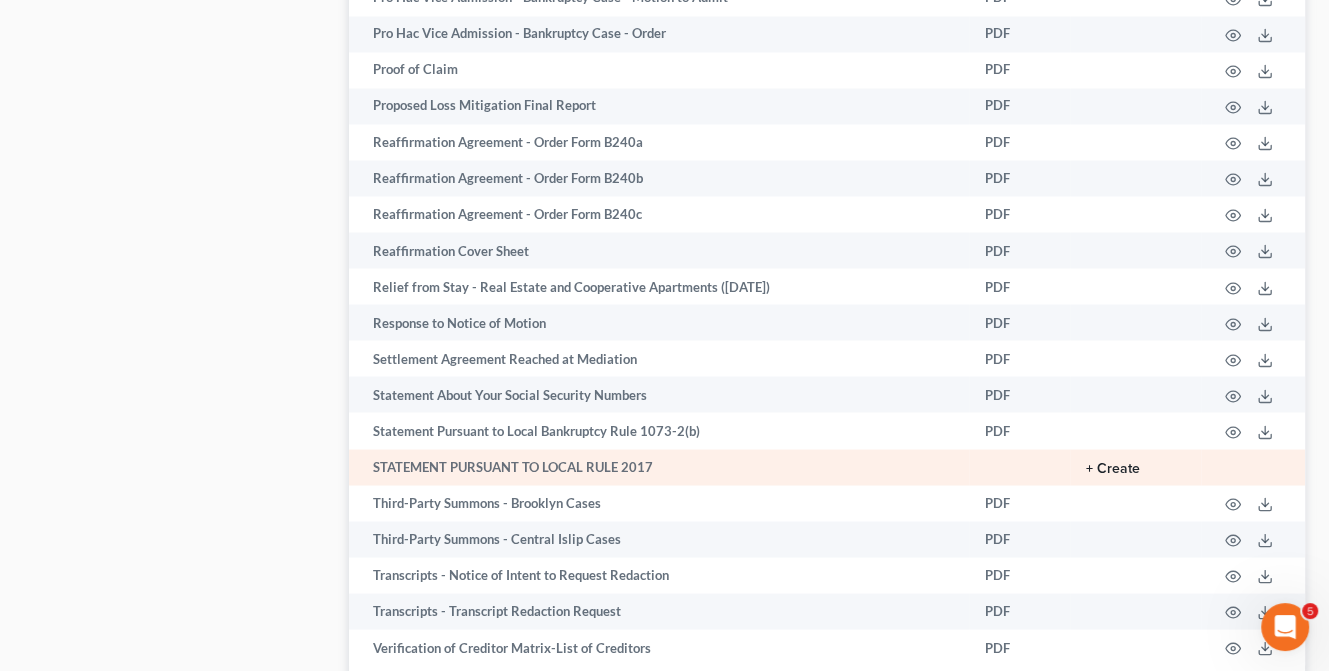 click on "+ Create" at bounding box center (1113, 468) 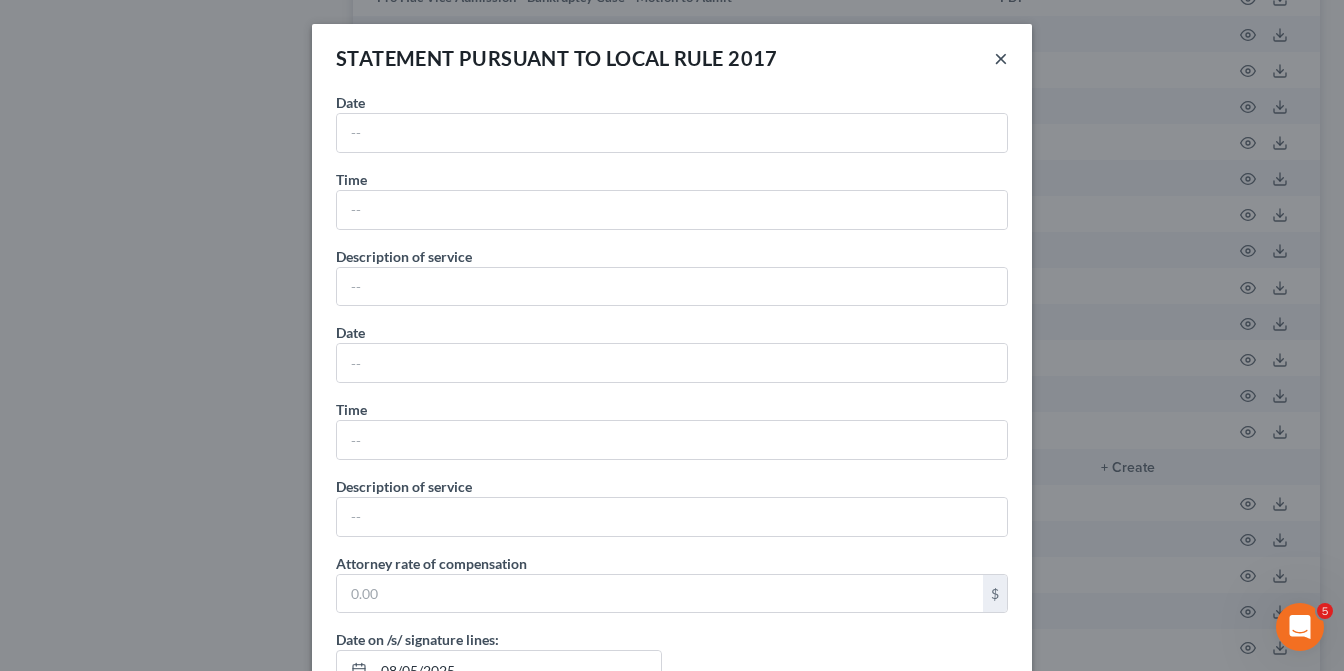 click on "×" at bounding box center (1001, 58) 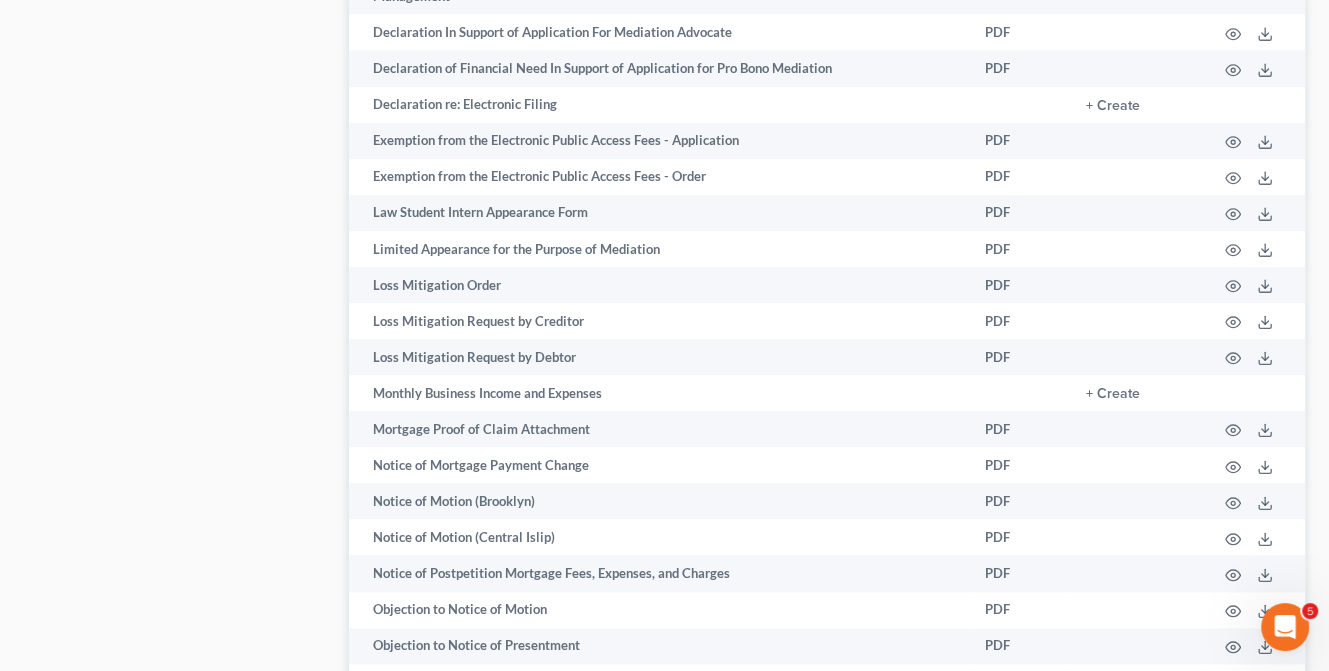 scroll, scrollTop: 1604, scrollLeft: 0, axis: vertical 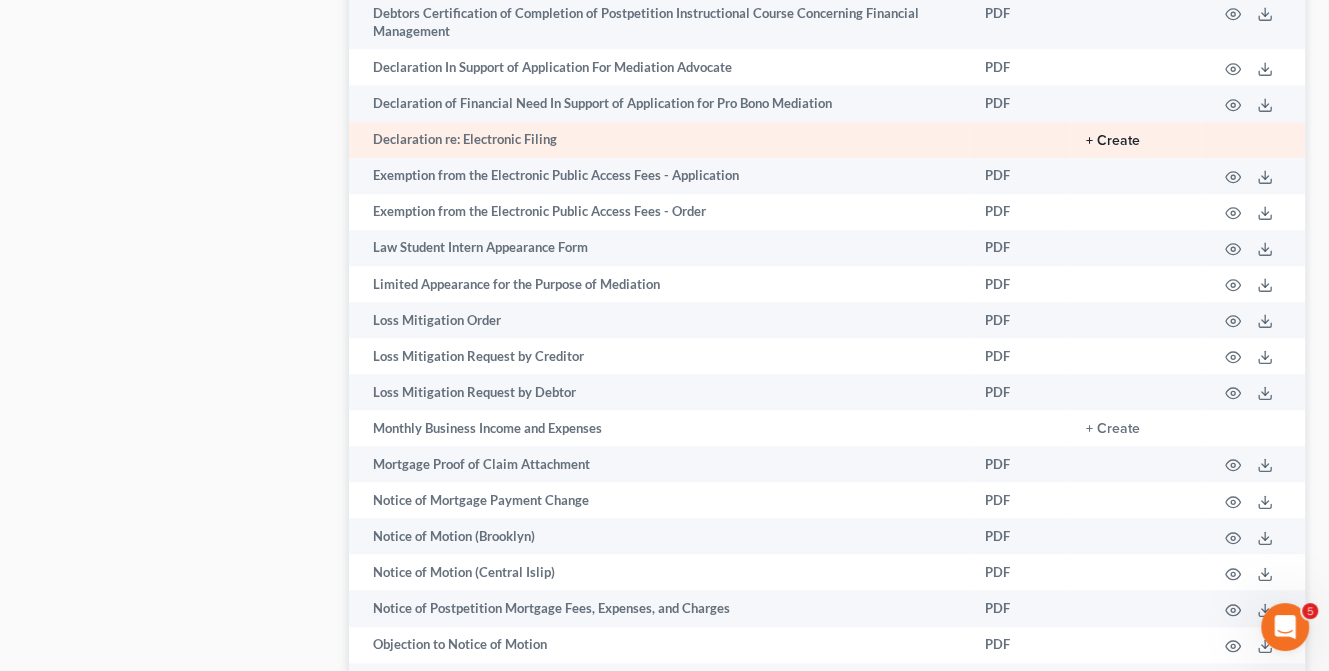 click on "+ Create" at bounding box center [1113, 141] 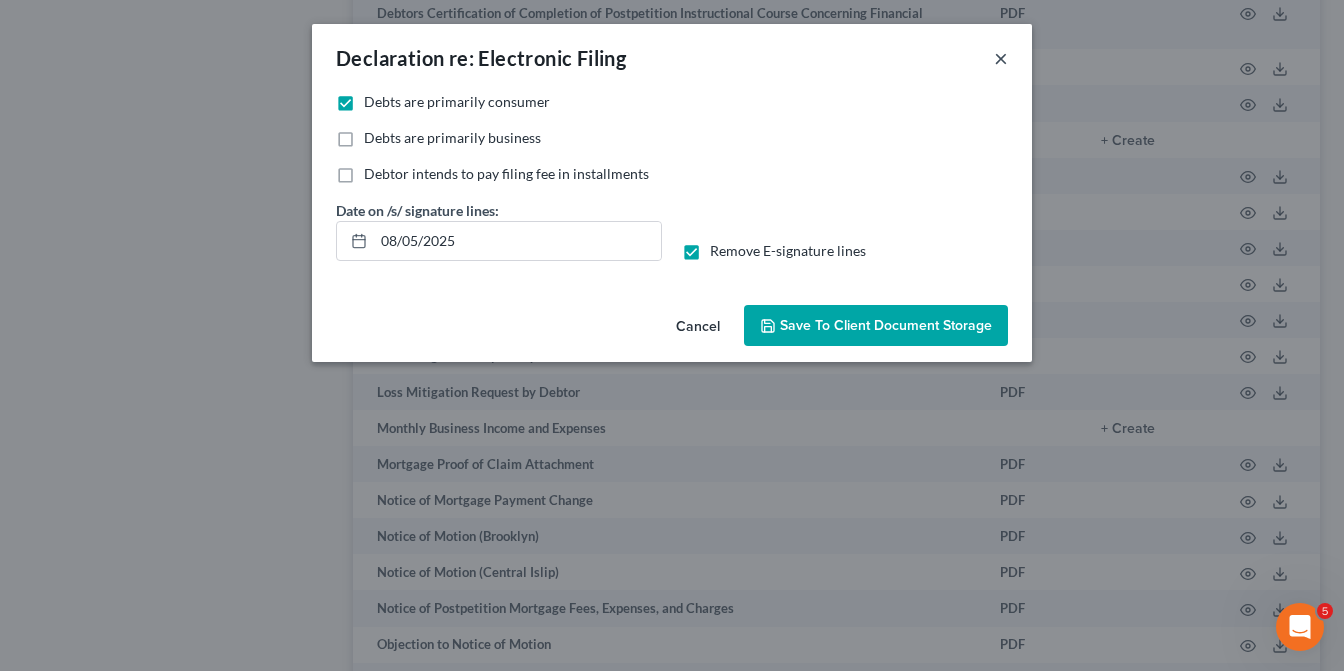 click on "×" at bounding box center [1001, 58] 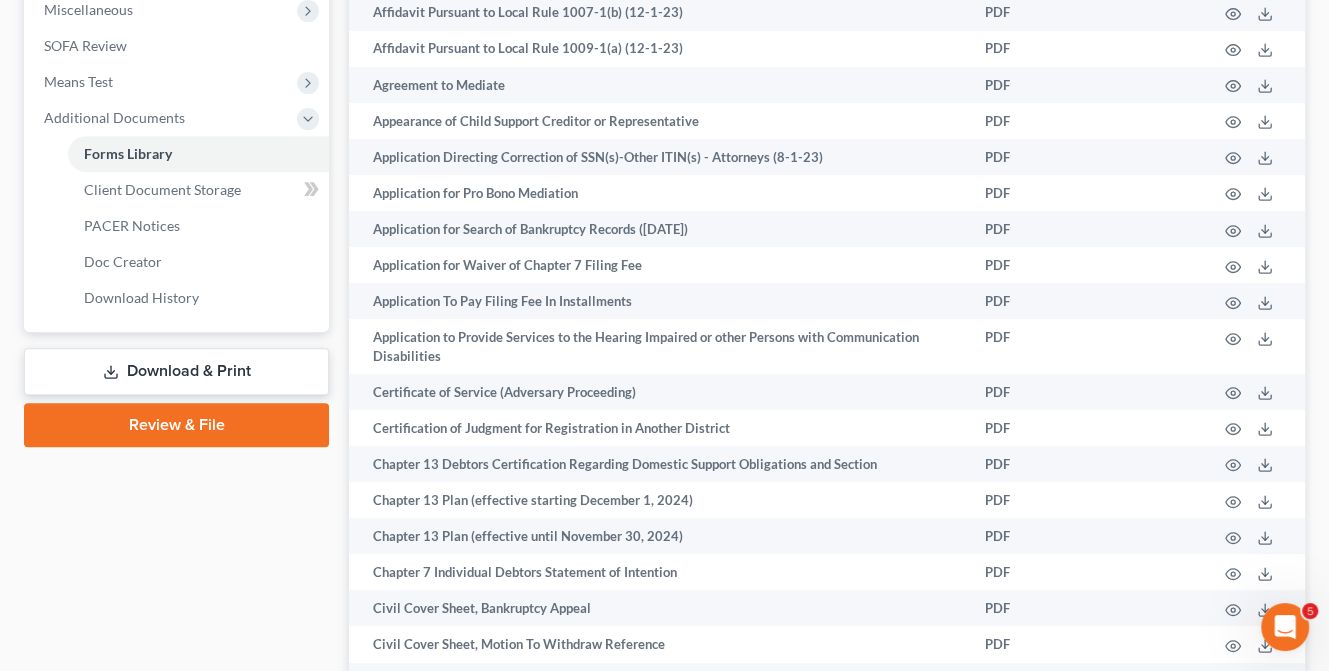 scroll, scrollTop: 604, scrollLeft: 0, axis: vertical 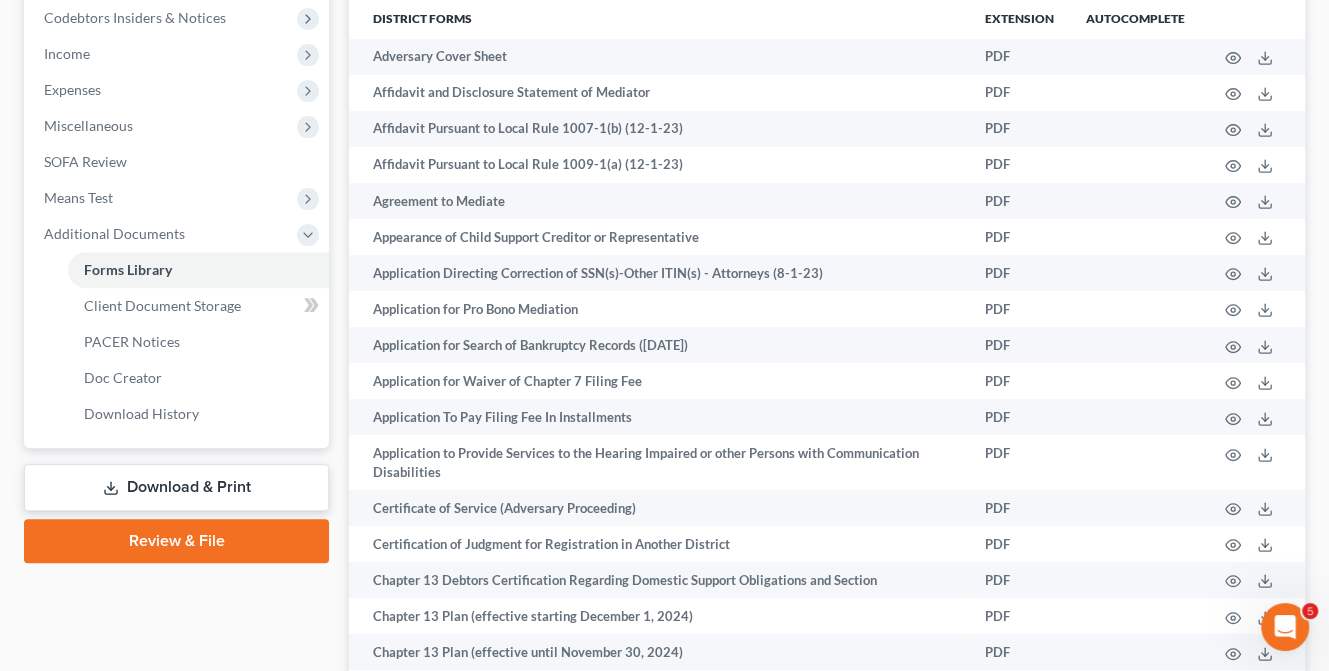 click on "Download & Print" at bounding box center (176, 487) 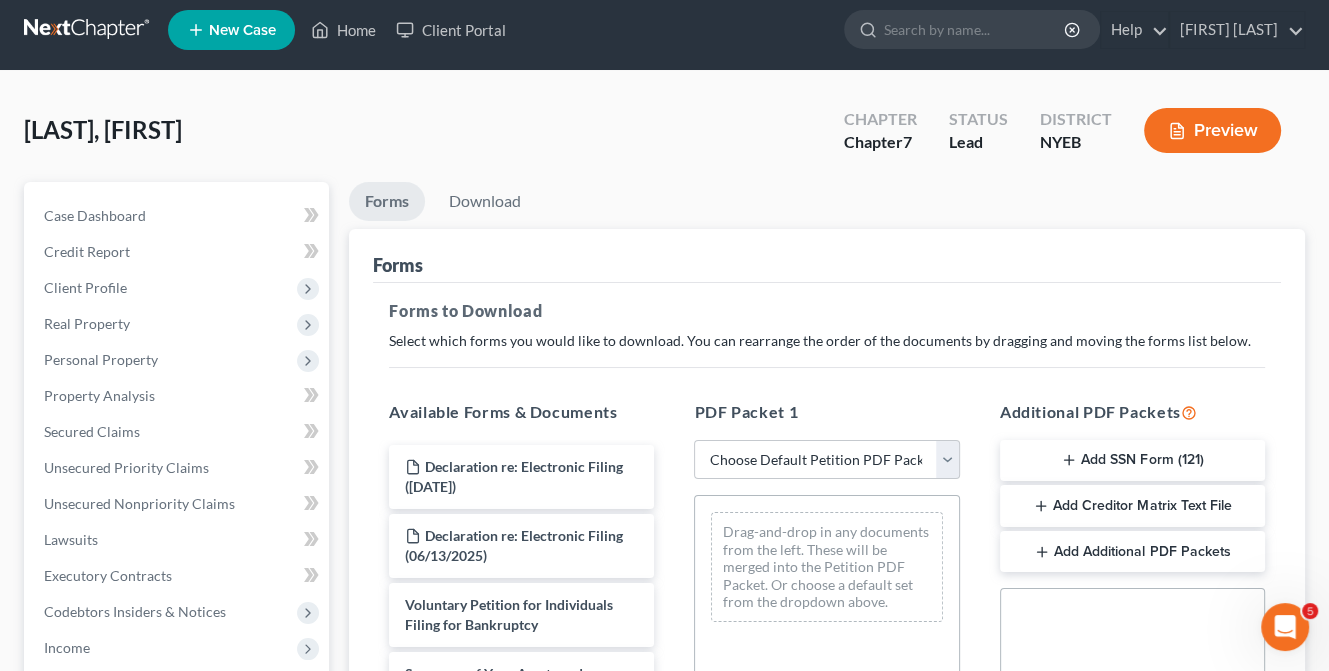 scroll, scrollTop: 0, scrollLeft: 0, axis: both 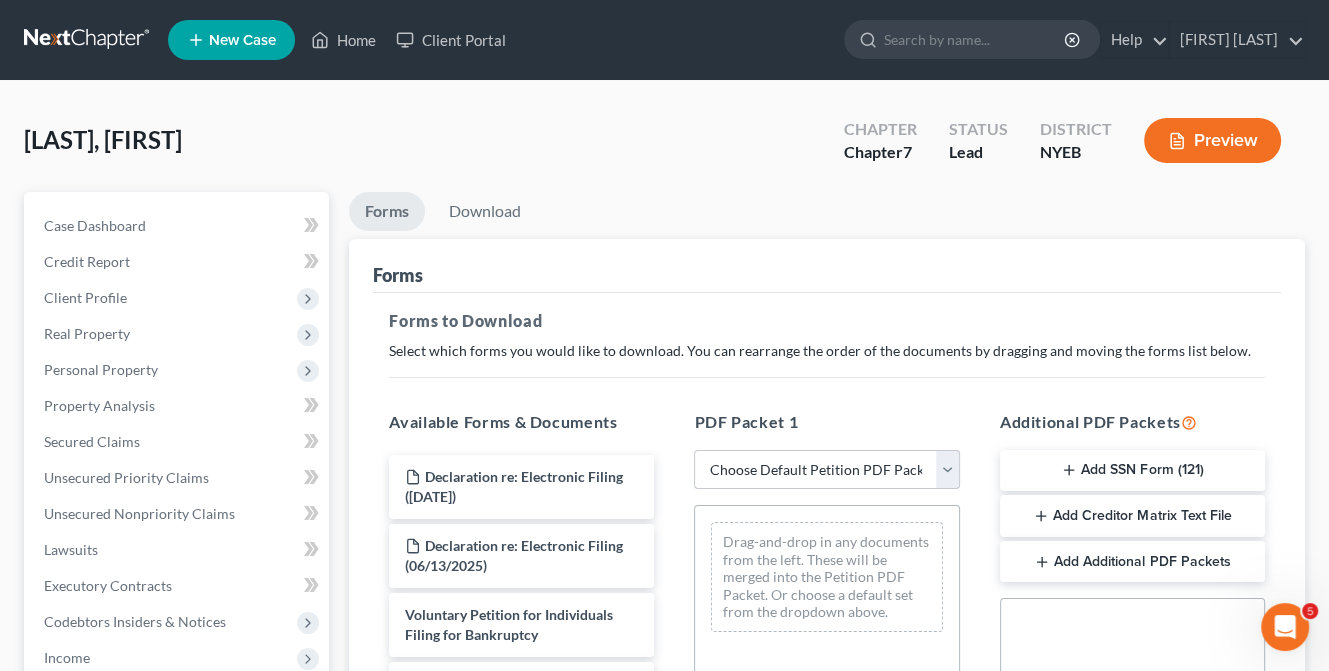 click on "Choose Default Petition PDF Packet Complete Bankruptcy Petition (all forms and schedules) Emergency Filing Forms (Petition and Creditor List Only) Amended Forms Signature Pages Only Filing the Petition Petition For Signture" at bounding box center [826, 470] 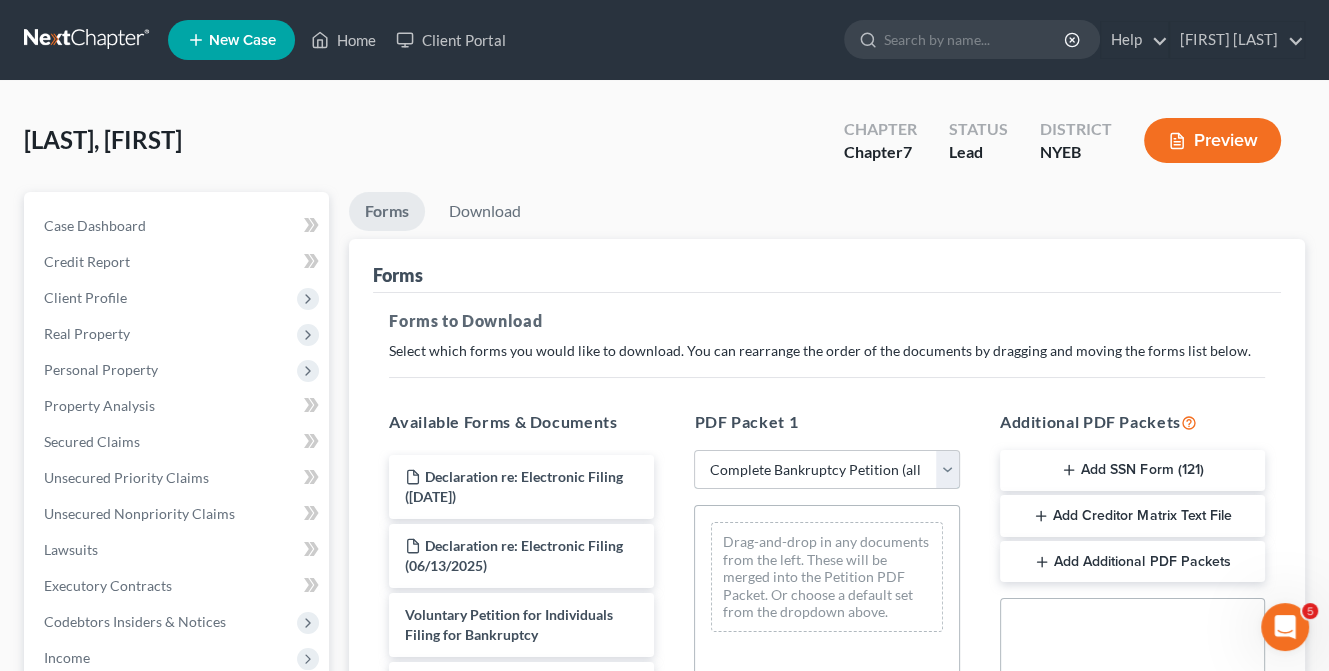 click on "Choose Default Petition PDF Packet Complete Bankruptcy Petition (all forms and schedules) Emergency Filing Forms (Petition and Creditor List Only) Amended Forms Signature Pages Only Filing the Petition Petition For Signture" at bounding box center [826, 470] 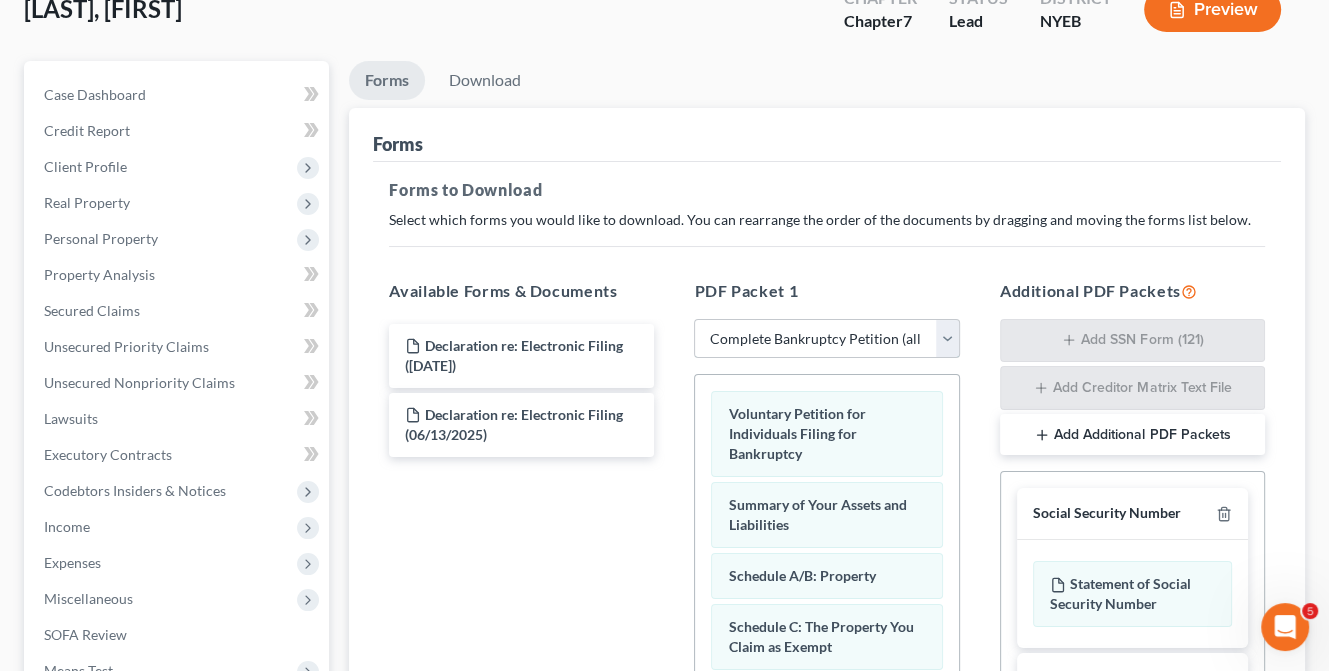 scroll, scrollTop: 200, scrollLeft: 0, axis: vertical 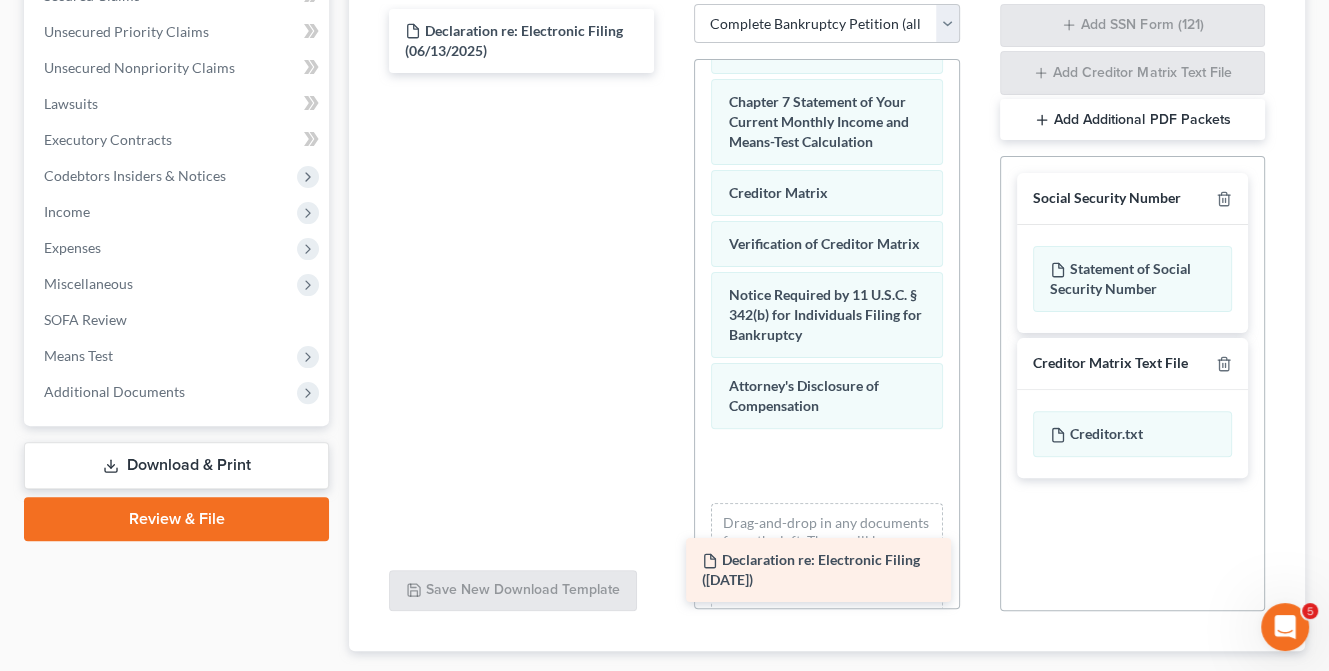 drag, startPoint x: 554, startPoint y: 37, endPoint x: 852, endPoint y: 563, distance: 604.54944 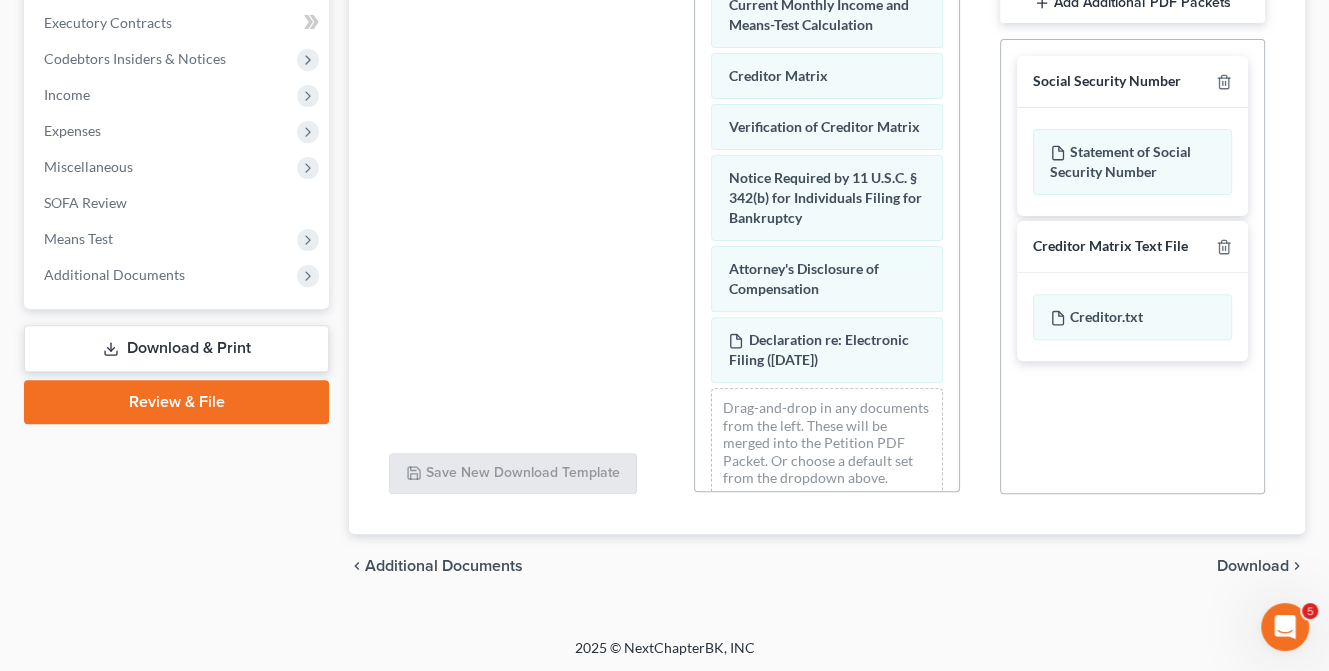 scroll, scrollTop: 564, scrollLeft: 0, axis: vertical 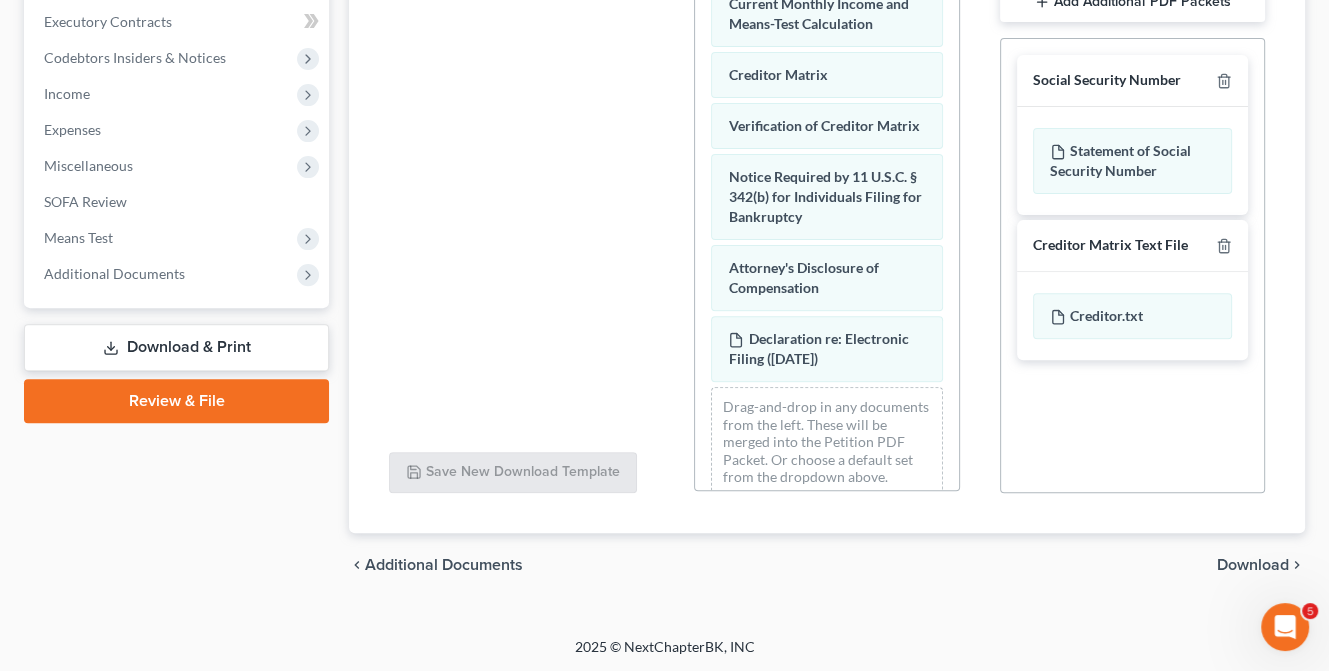 click on "Download" at bounding box center (1253, 565) 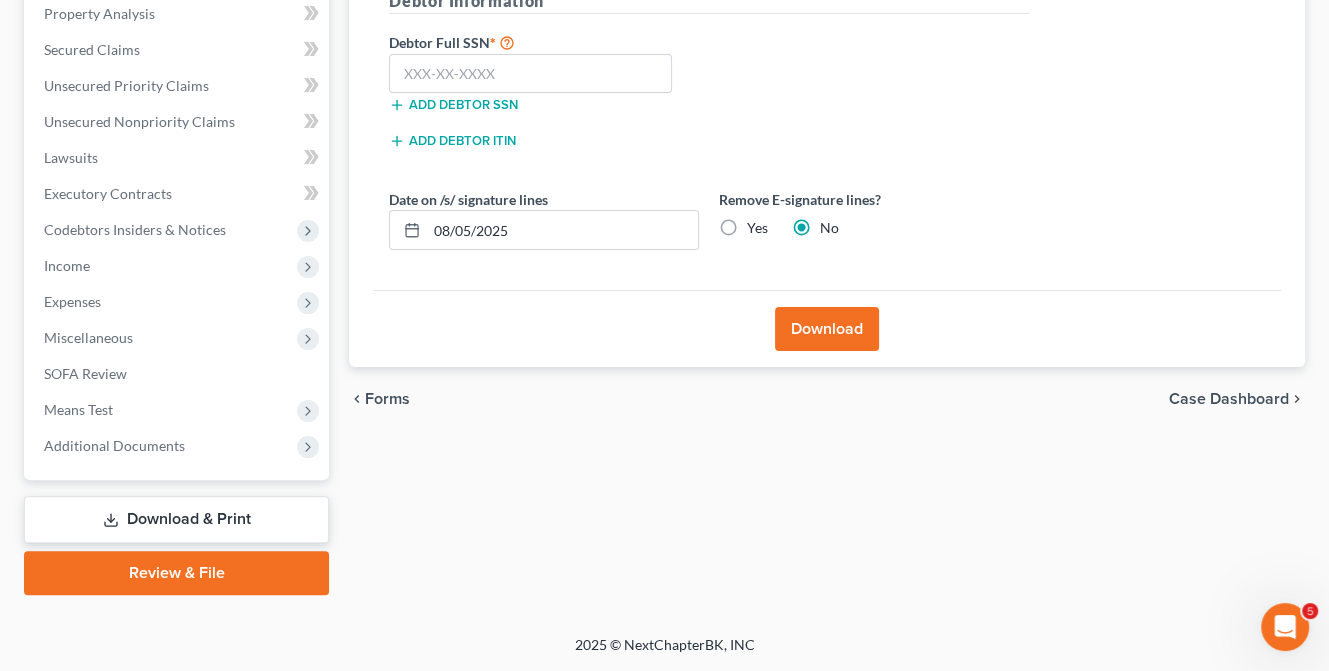 scroll, scrollTop: 390, scrollLeft: 0, axis: vertical 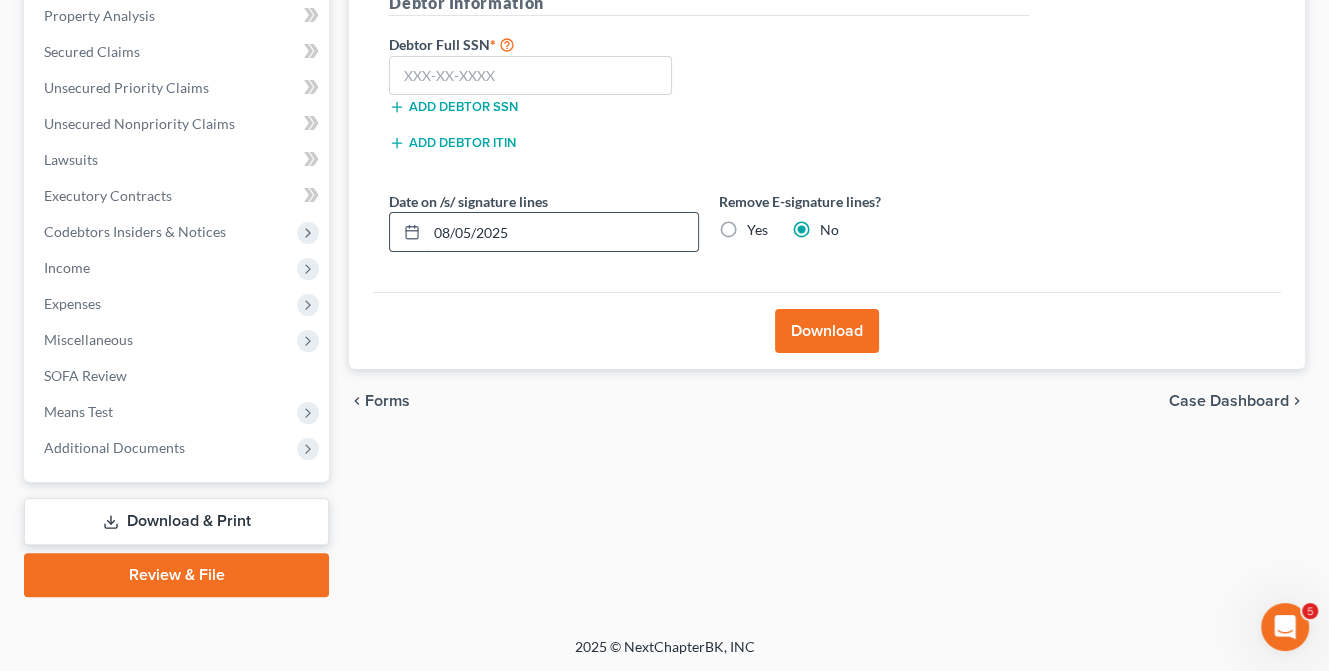 click on "Yes" at bounding box center (757, 230) 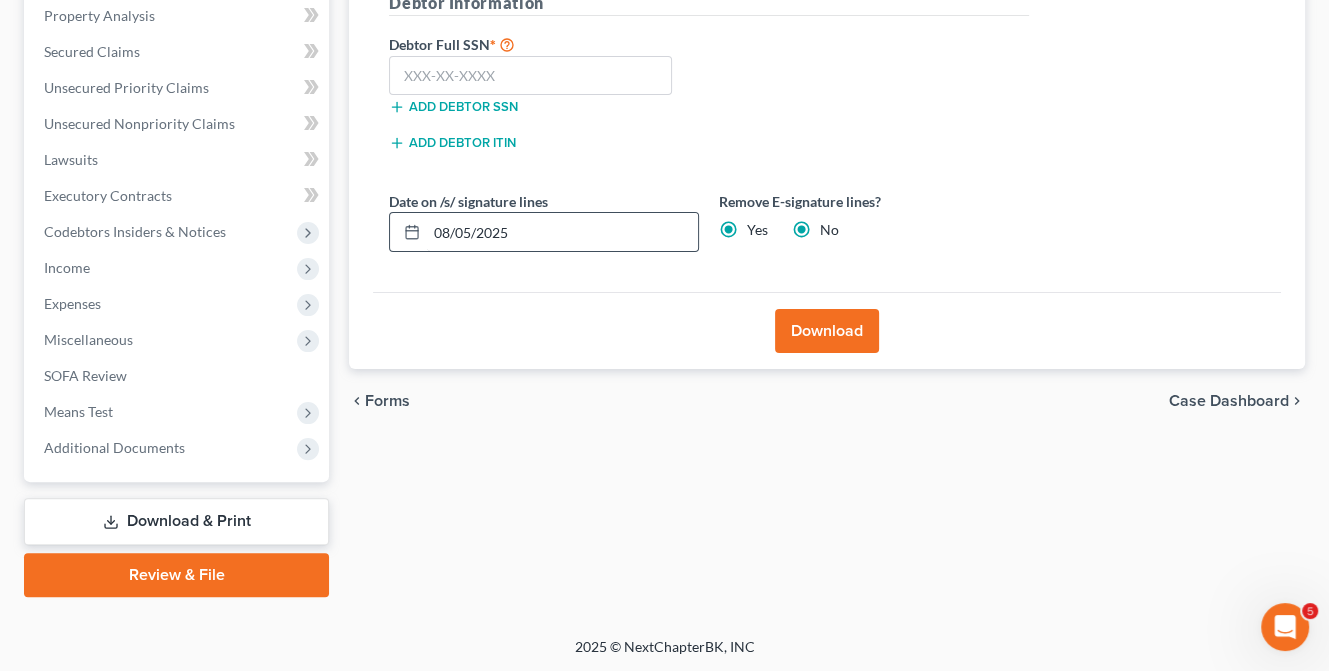 radio on "false" 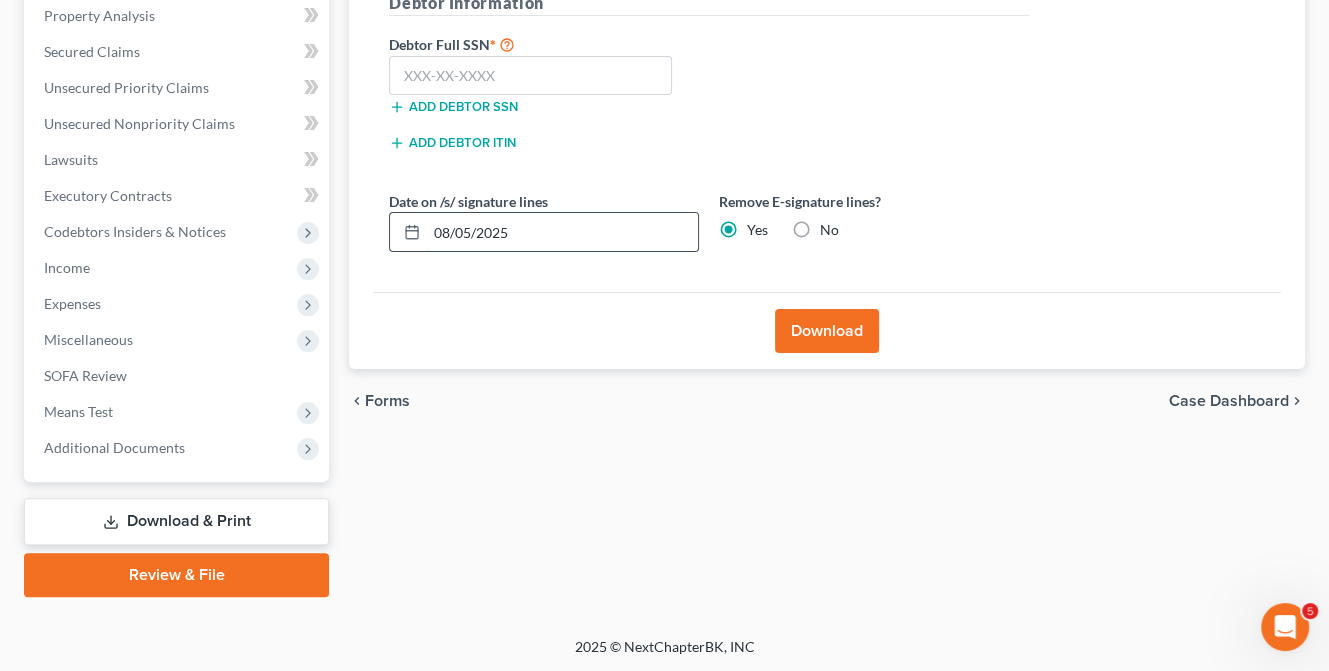 click on "08/05/2025" at bounding box center [562, 232] 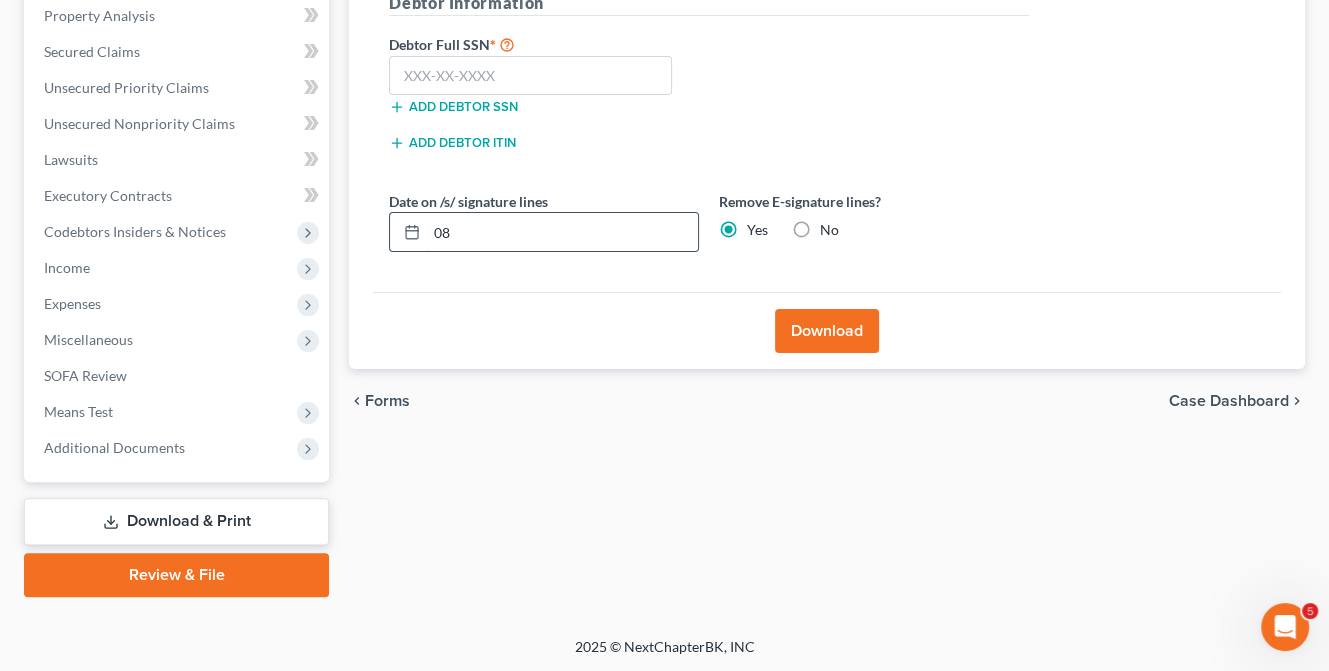 type on "0" 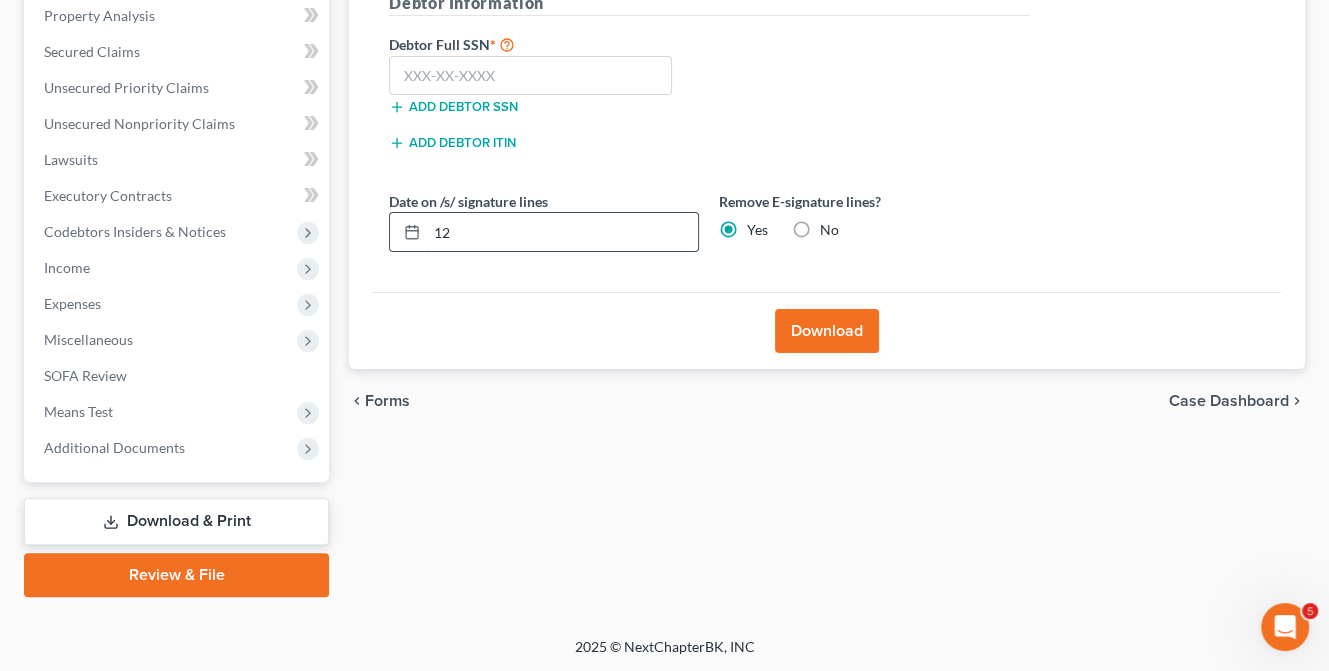 type on "1" 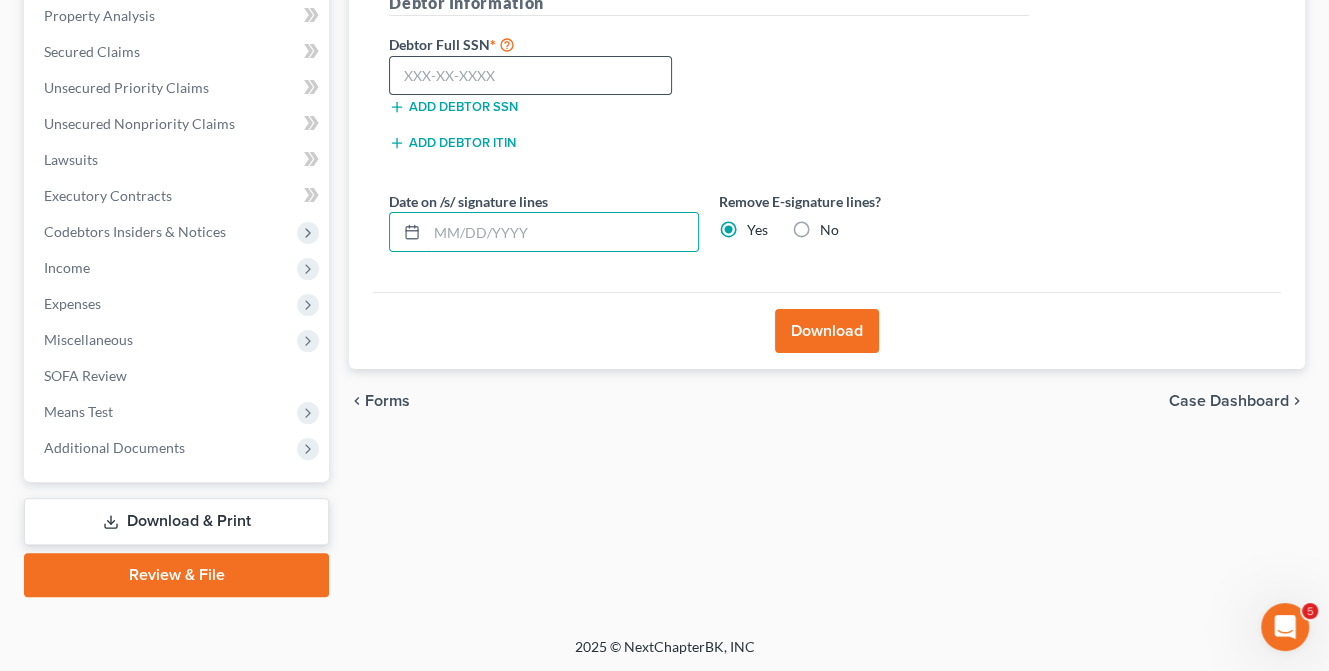 type 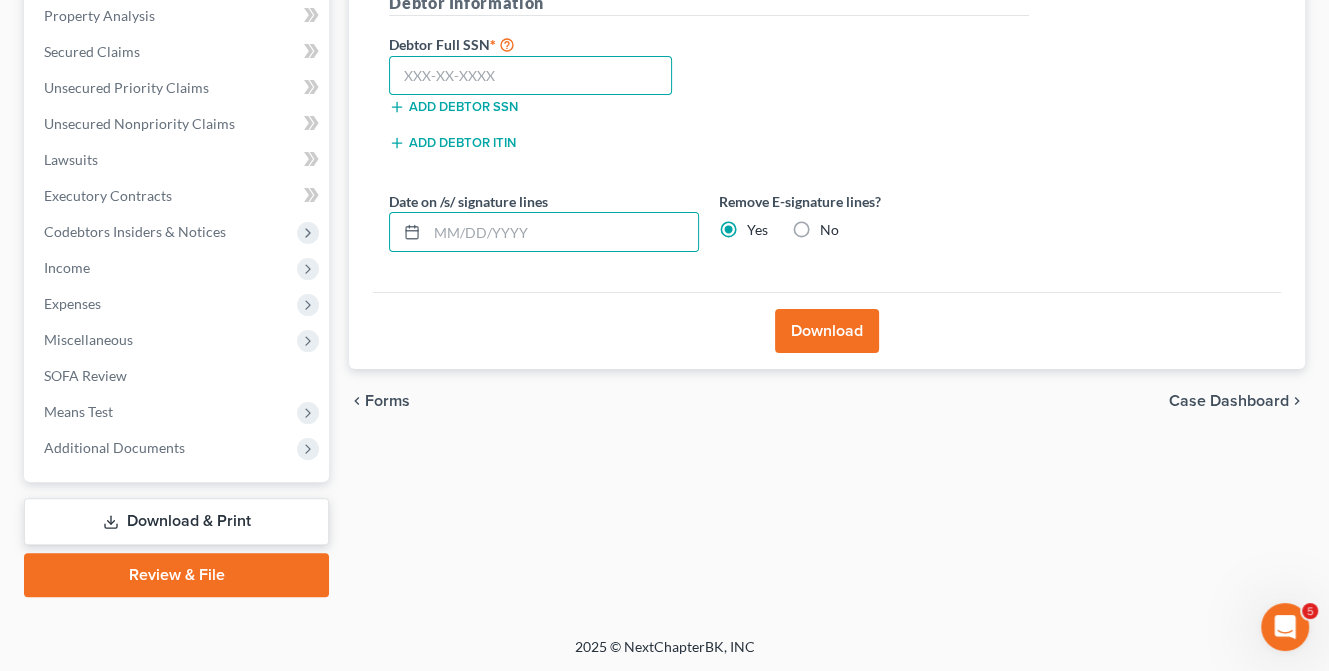 click at bounding box center (530, 76) 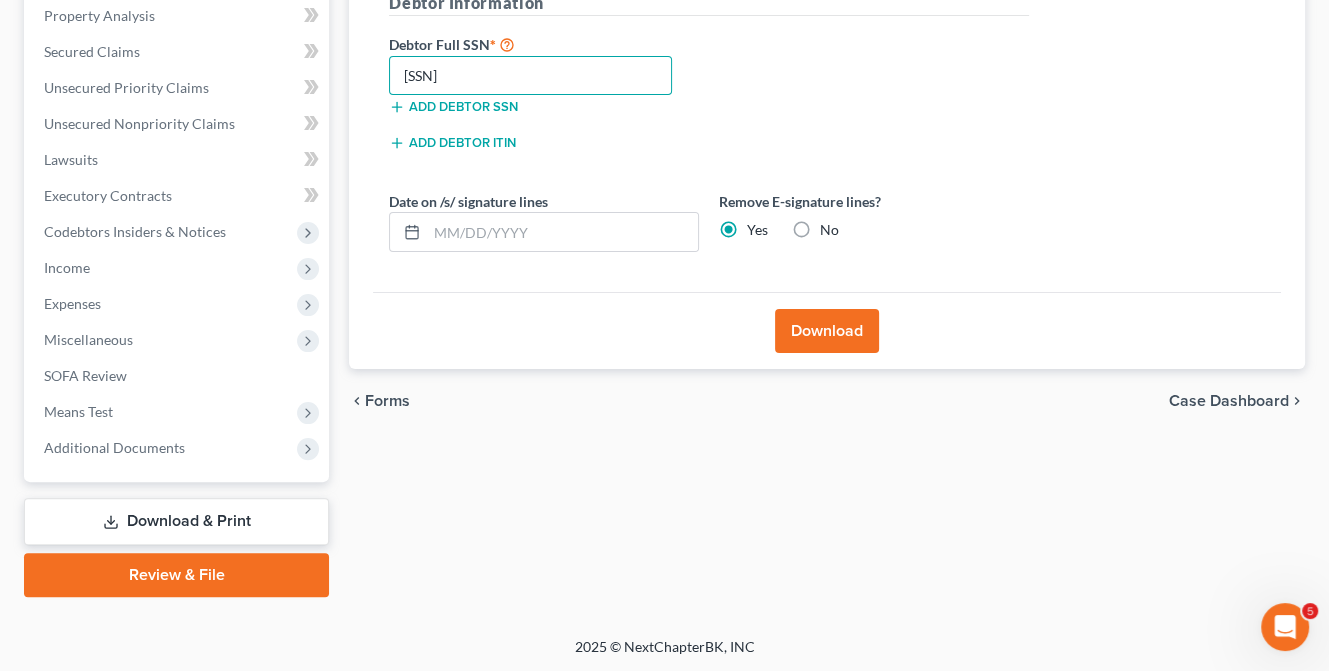 type on "[SSN]" 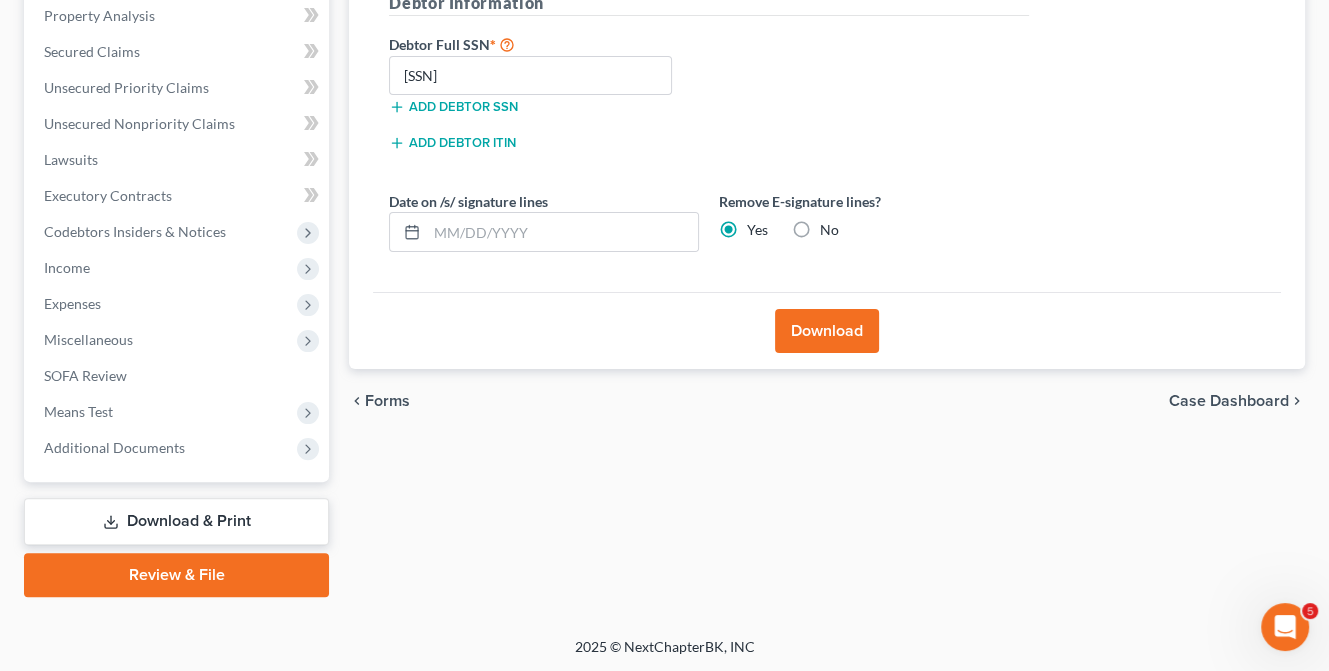 click on "Download" at bounding box center [827, 331] 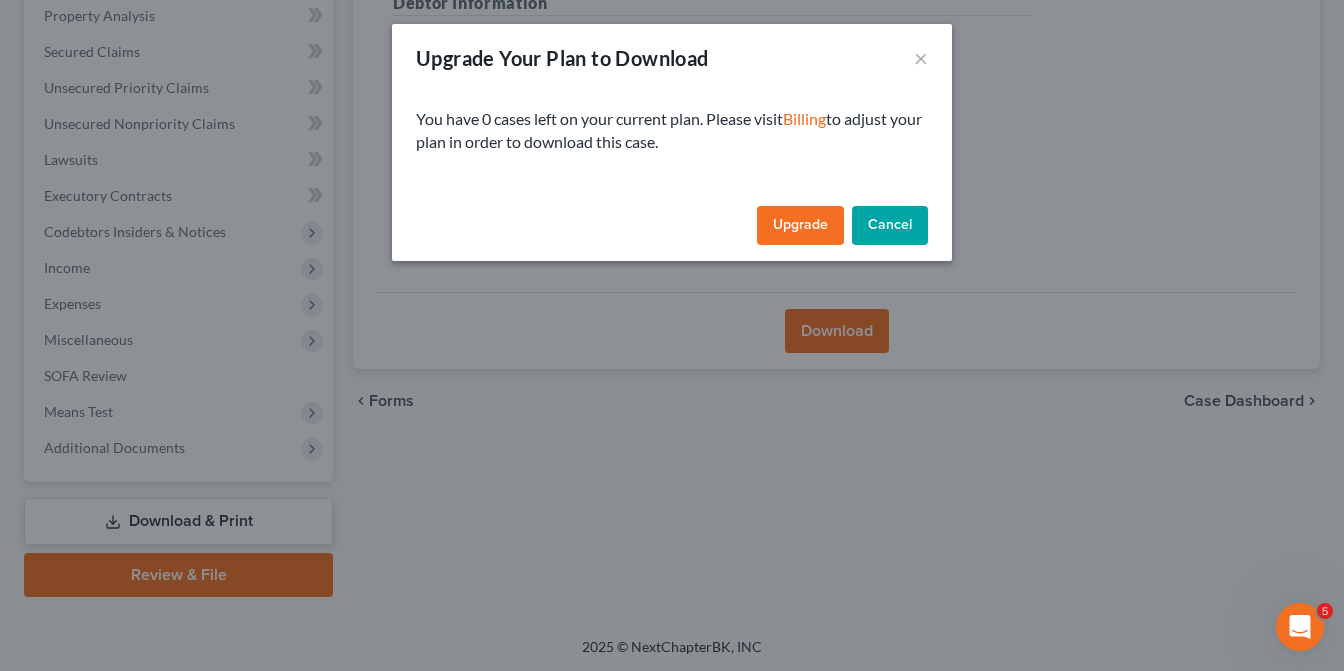 click on "Cancel" at bounding box center (890, 226) 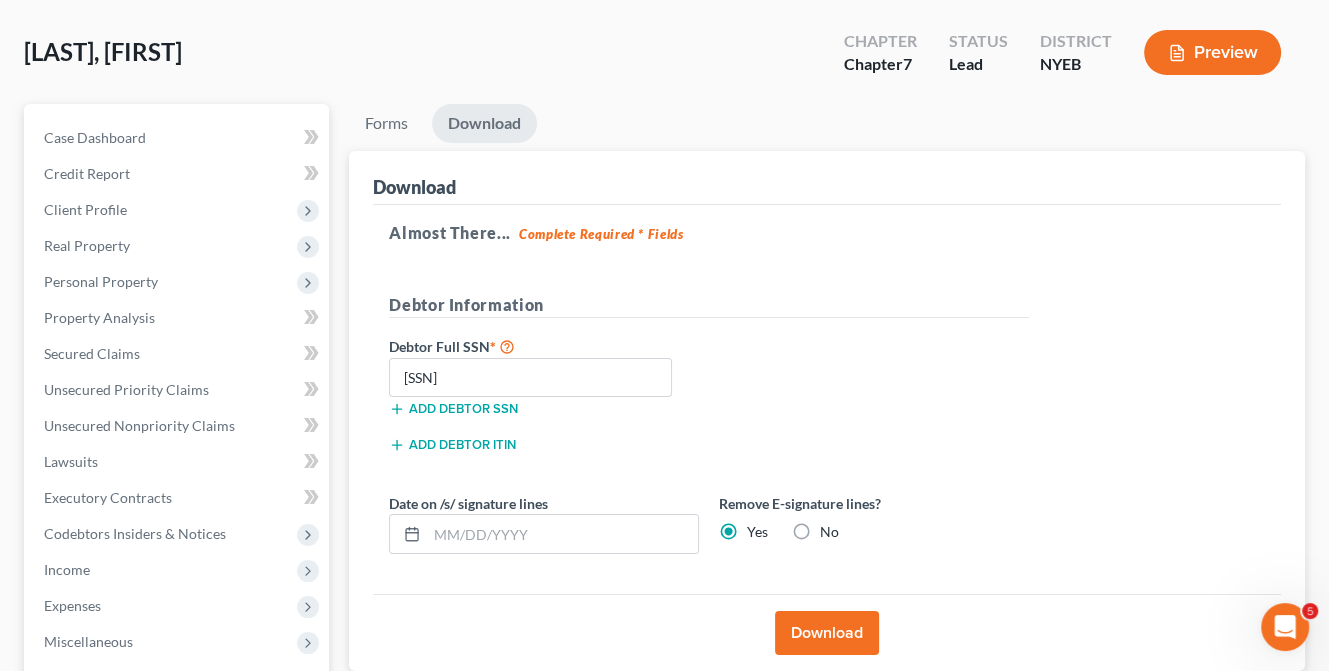 scroll, scrollTop: 0, scrollLeft: 0, axis: both 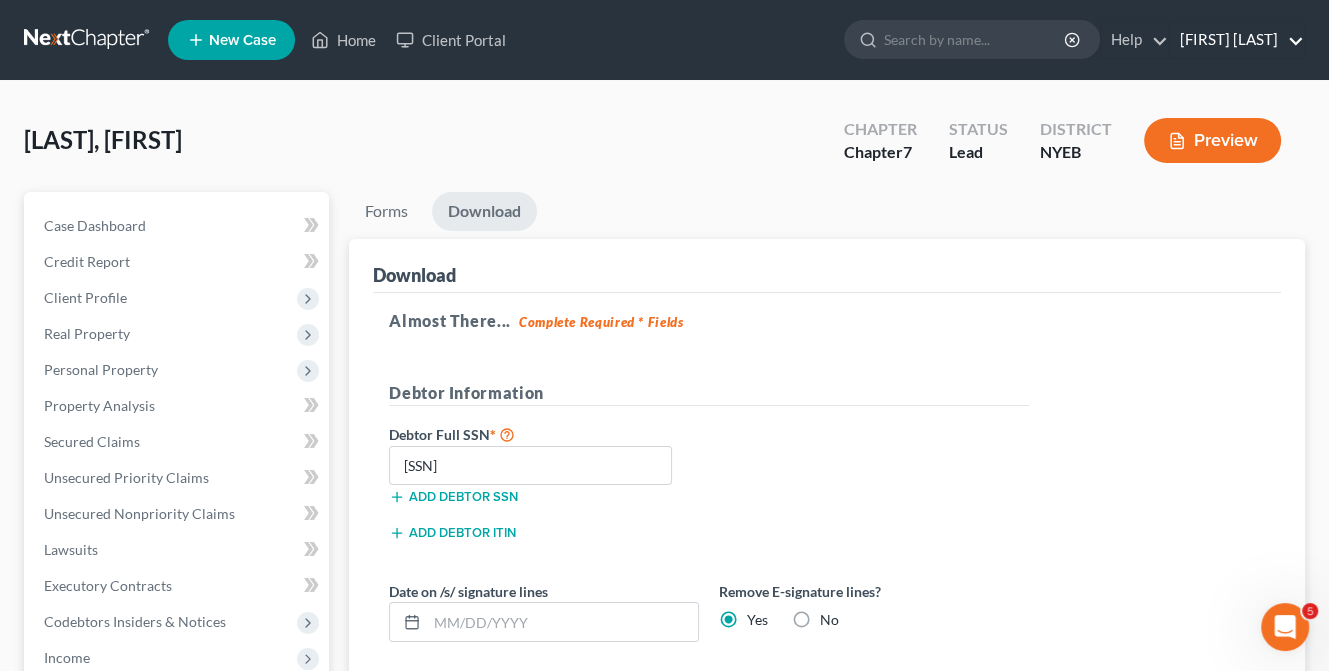 click on "[FIRST] [LAST]" at bounding box center (1237, 40) 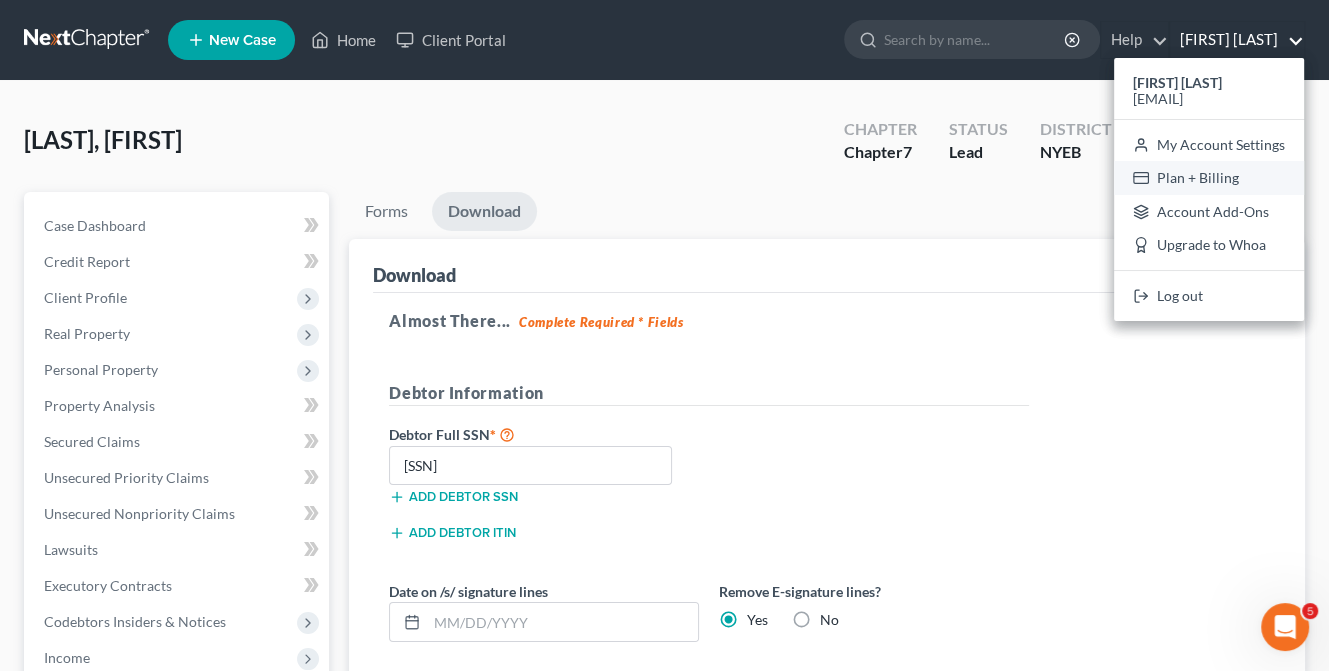 click on "Plan + Billing" at bounding box center [1209, 178] 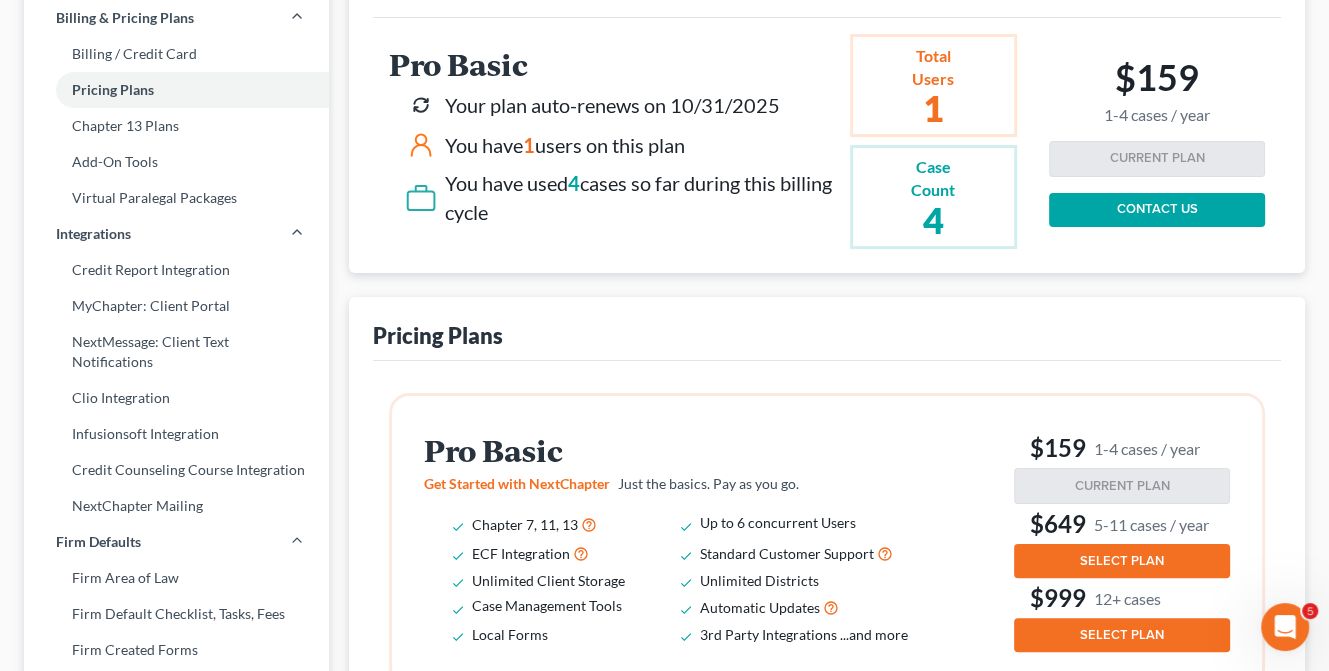 scroll, scrollTop: 300, scrollLeft: 0, axis: vertical 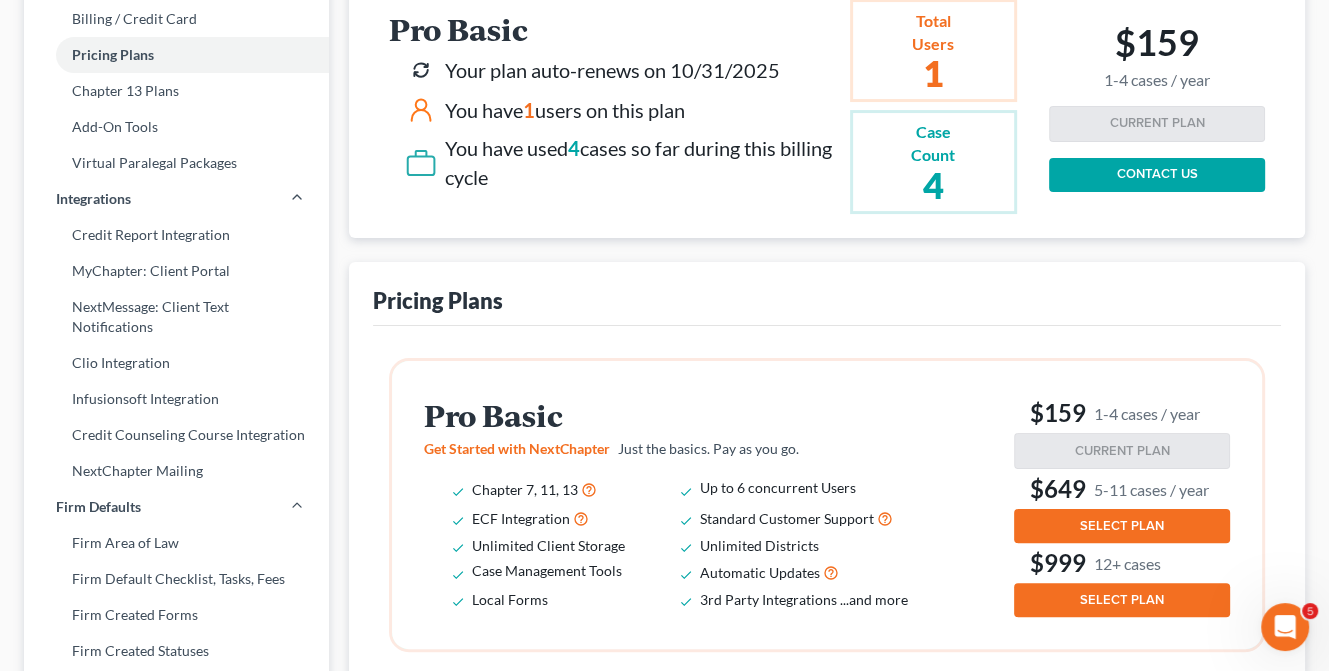 click on "SELECT PLAN" at bounding box center (1122, 526) 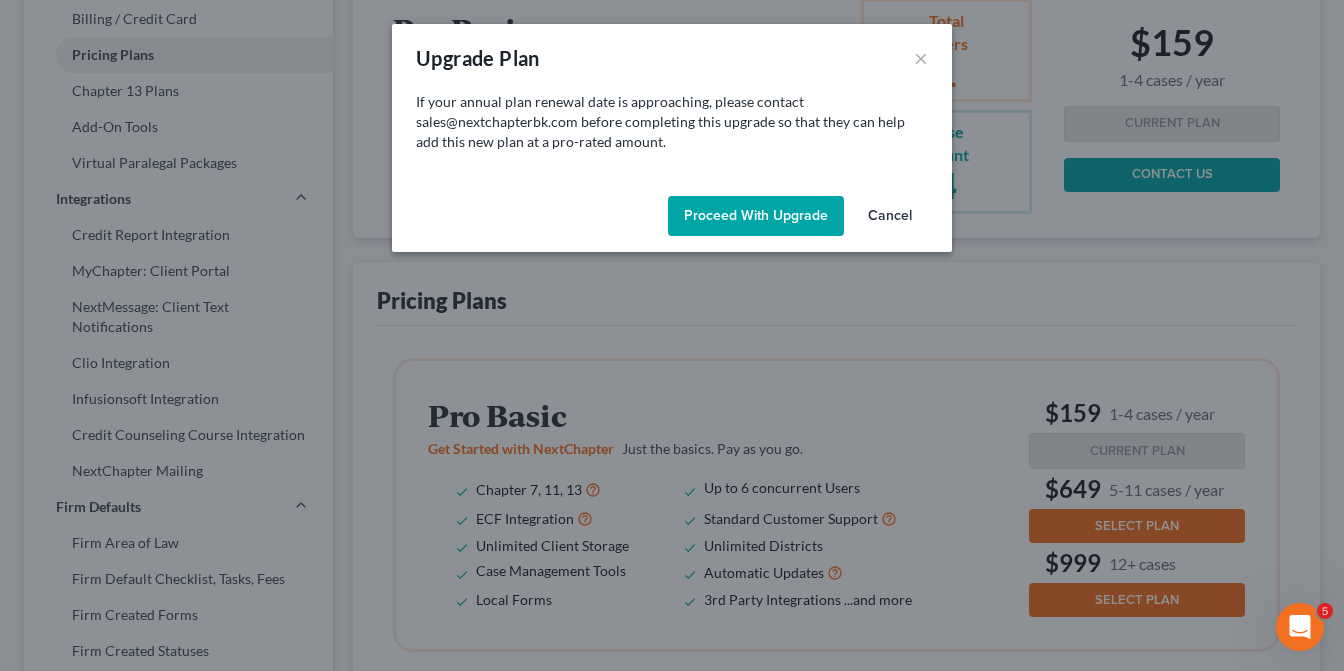 click on "Proceed with Upgrade" at bounding box center (756, 216) 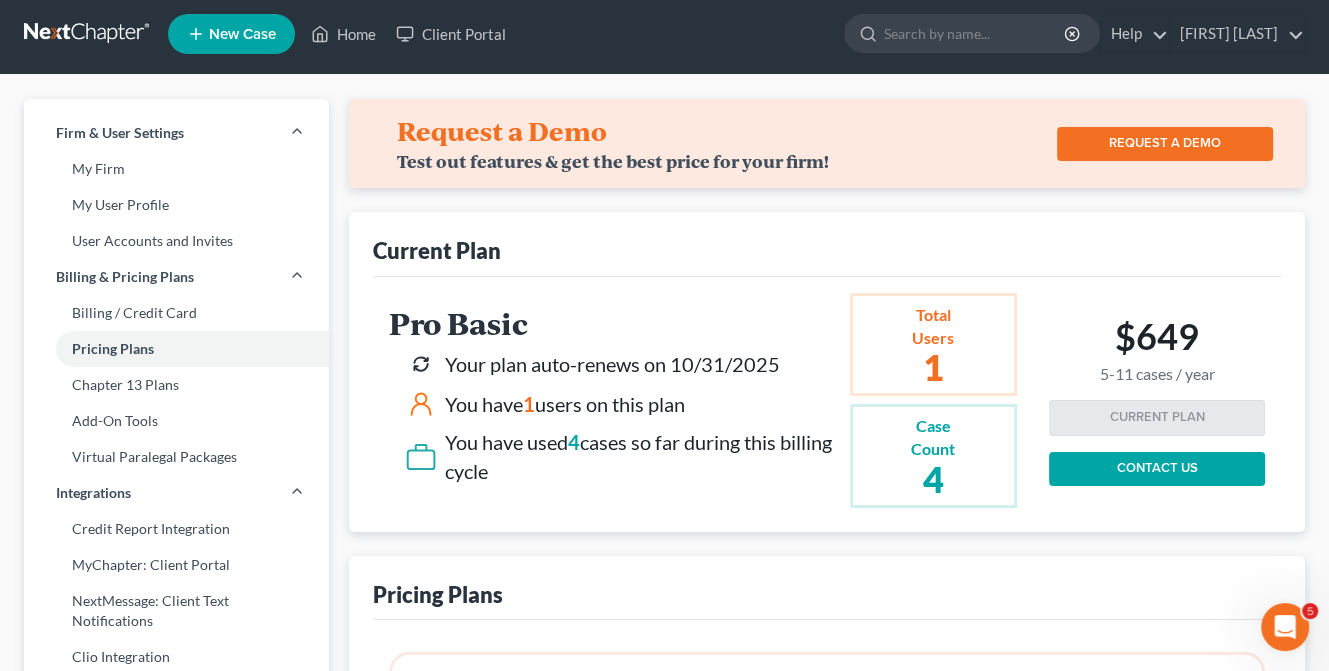 scroll, scrollTop: 0, scrollLeft: 0, axis: both 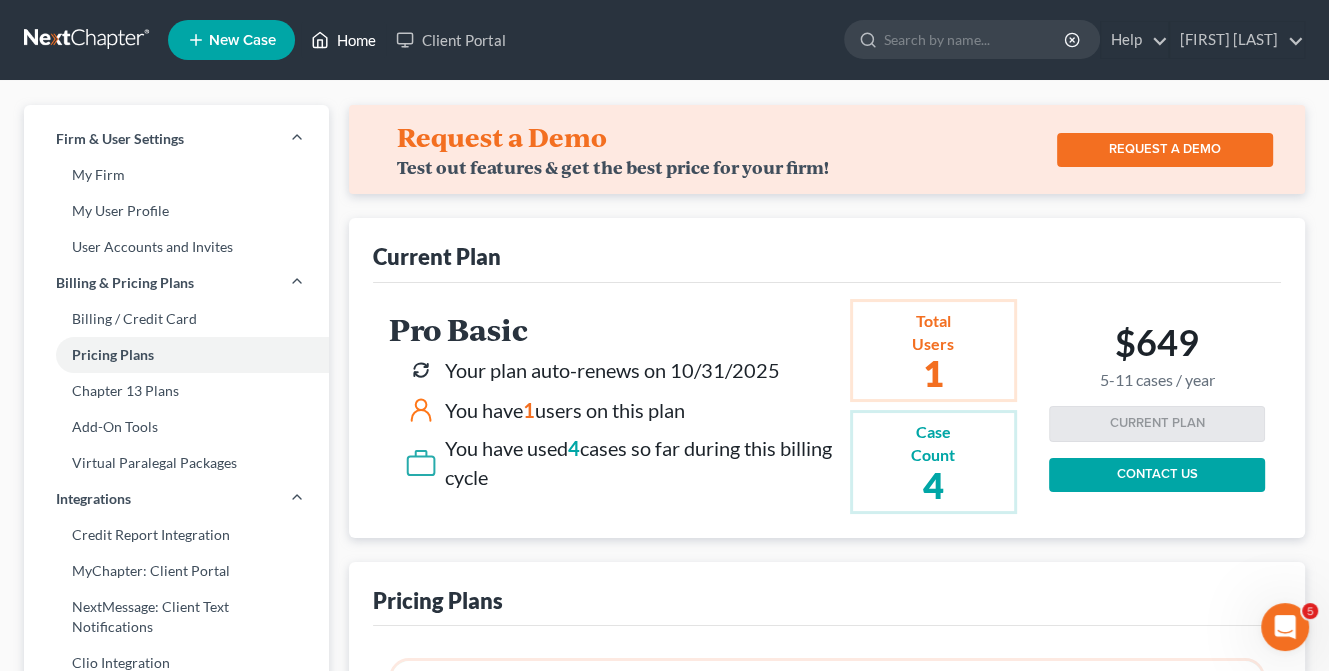 click on "Home" at bounding box center (343, 40) 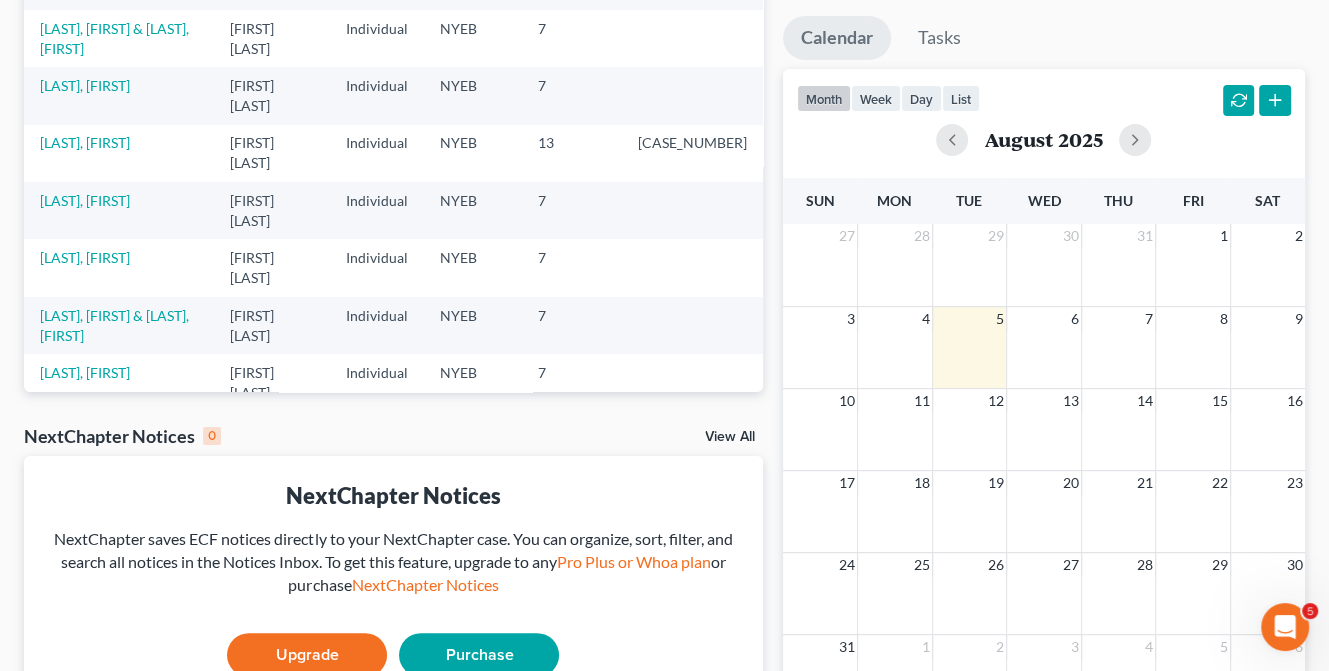 scroll, scrollTop: 171, scrollLeft: 0, axis: vertical 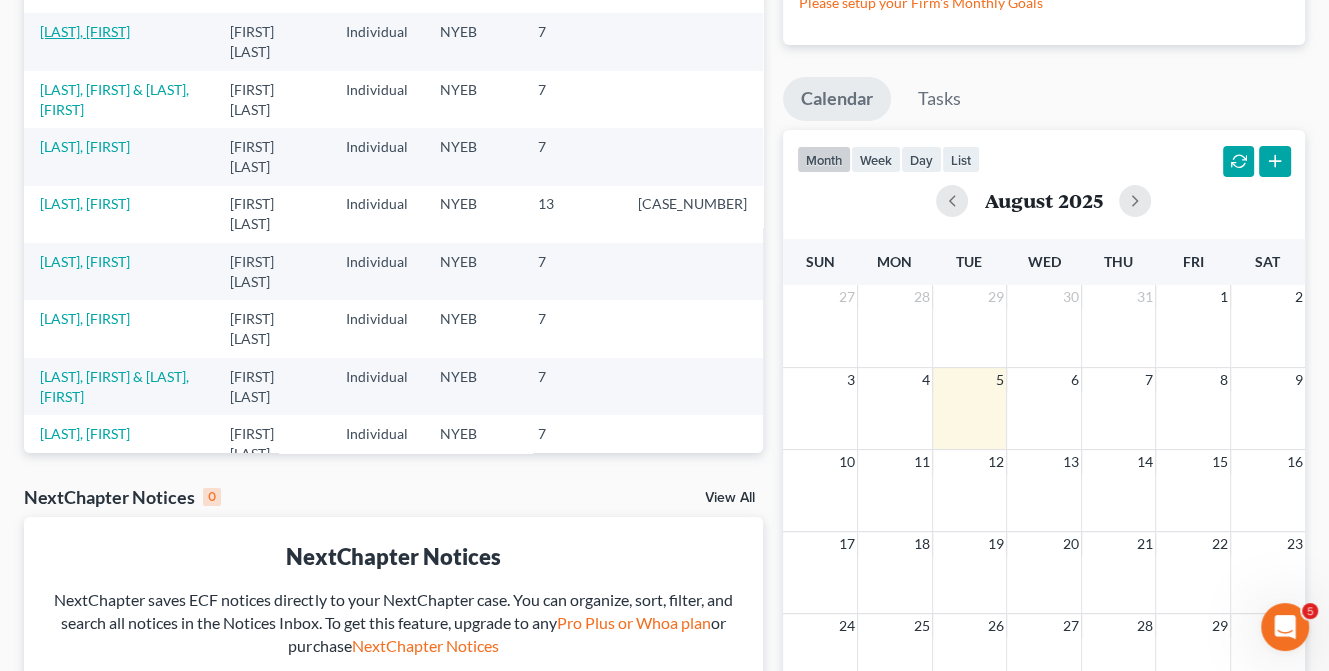 click on "[LAST], [FIRST]" at bounding box center (85, 31) 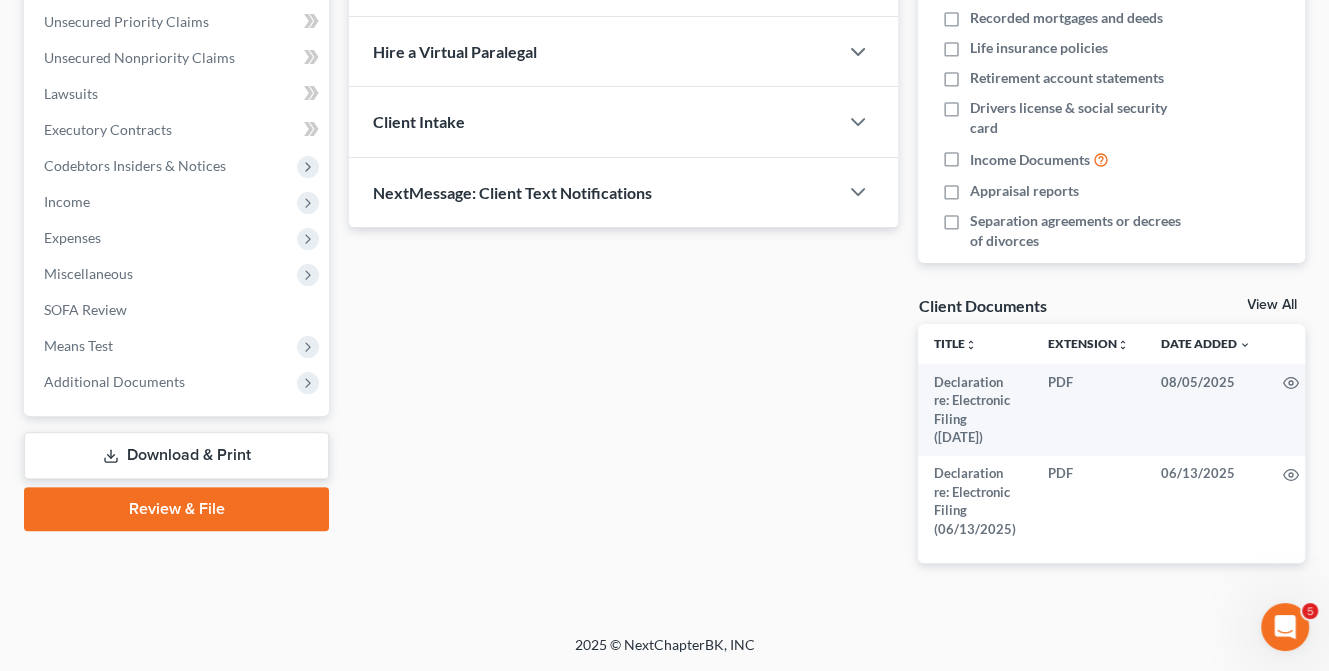 scroll, scrollTop: 517, scrollLeft: 0, axis: vertical 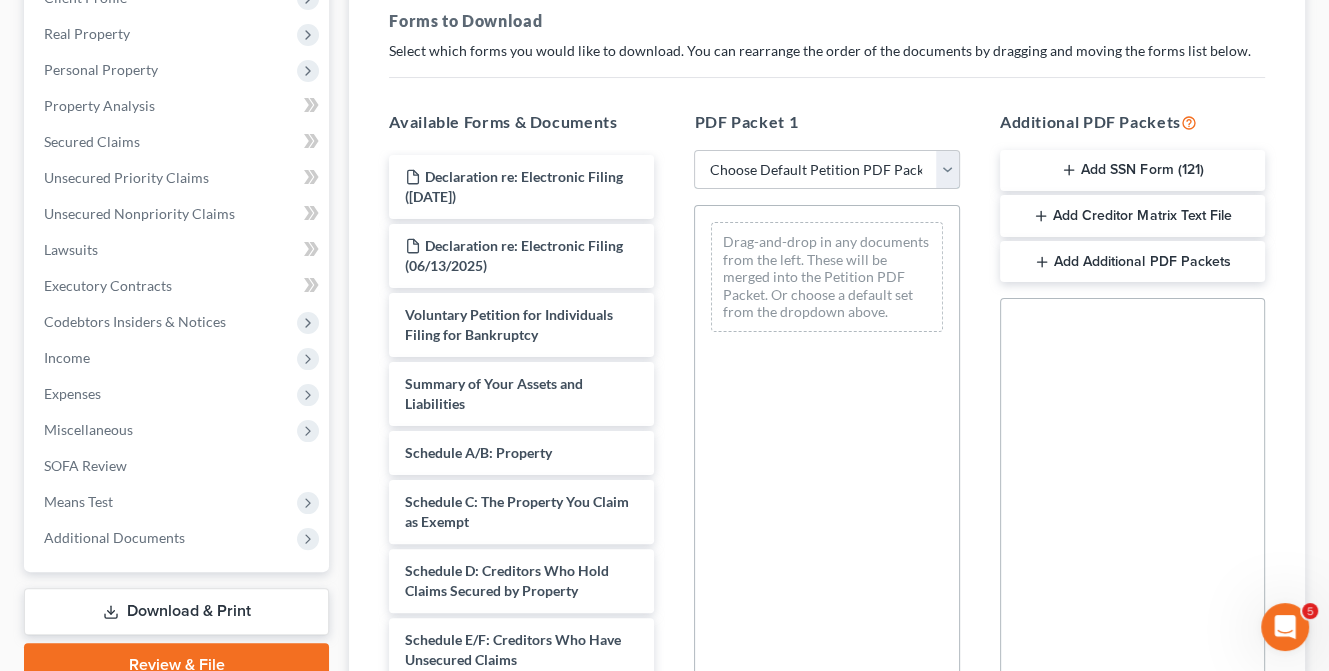 click on "Choose Default Petition PDF Packet Complete Bankruptcy Petition (all forms and schedules) Emergency Filing Forms (Petition and Creditor List Only) Amended Forms Signature Pages Only Filing the Petition Petition For Signture" at bounding box center (826, 170) 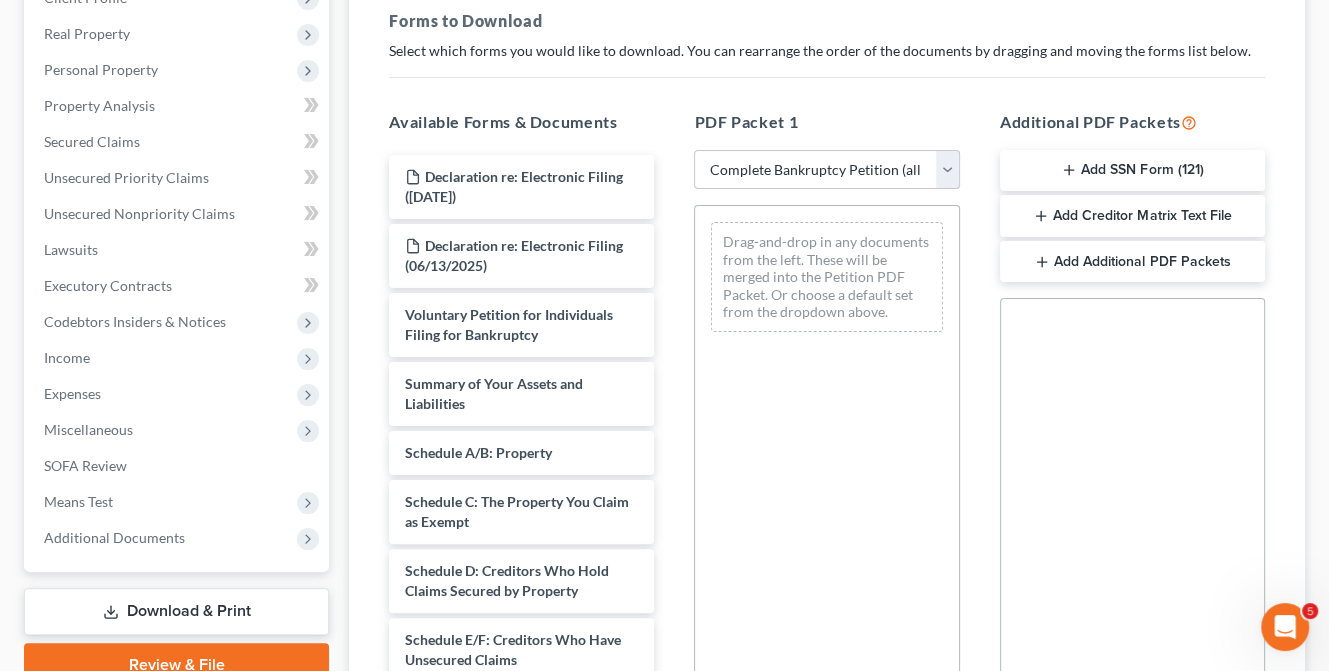 click on "Choose Default Petition PDF Packet Complete Bankruptcy Petition (all forms and schedules) Emergency Filing Forms (Petition and Creditor List Only) Amended Forms Signature Pages Only Filing the Petition Petition For Signture" at bounding box center (826, 170) 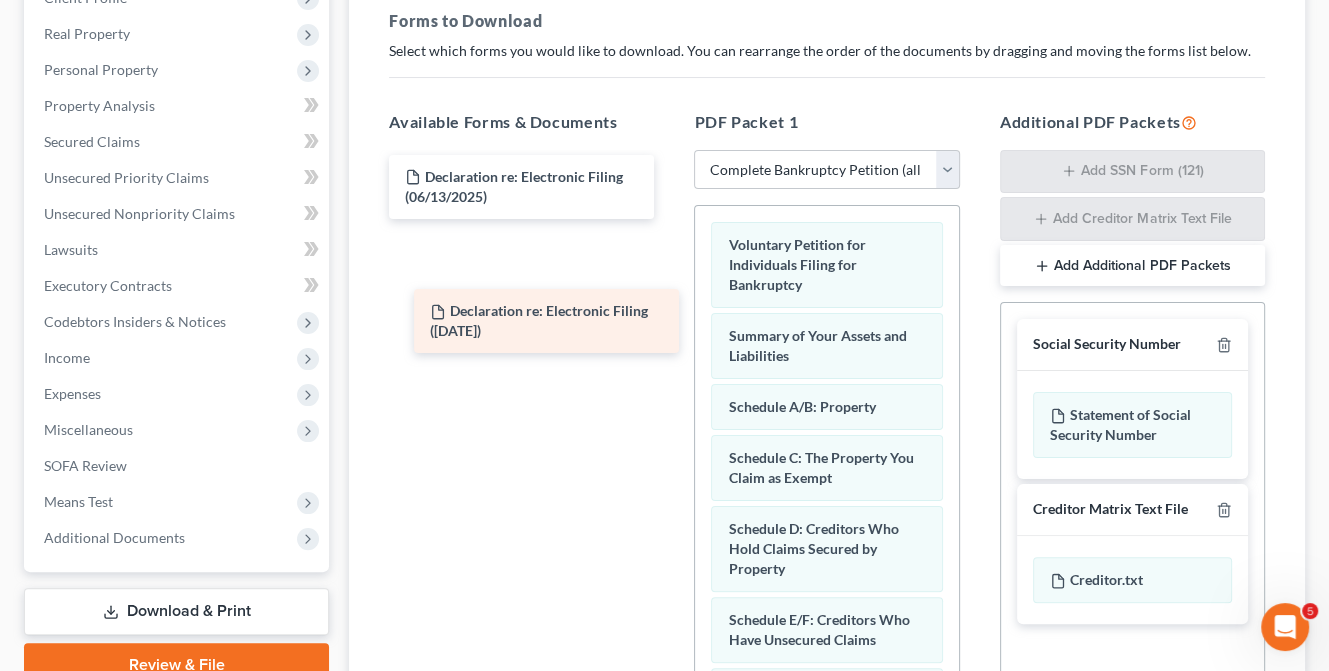 drag, startPoint x: 569, startPoint y: 185, endPoint x: 576, endPoint y: 323, distance: 138.17743 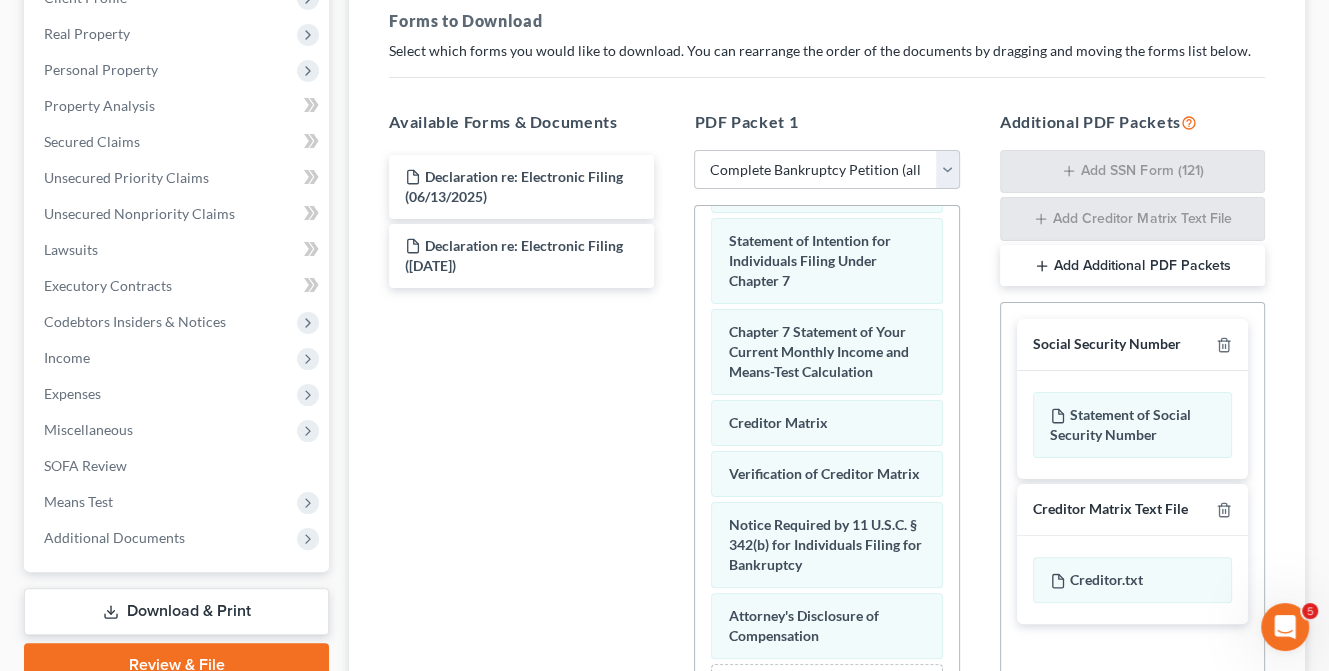 scroll, scrollTop: 940, scrollLeft: 0, axis: vertical 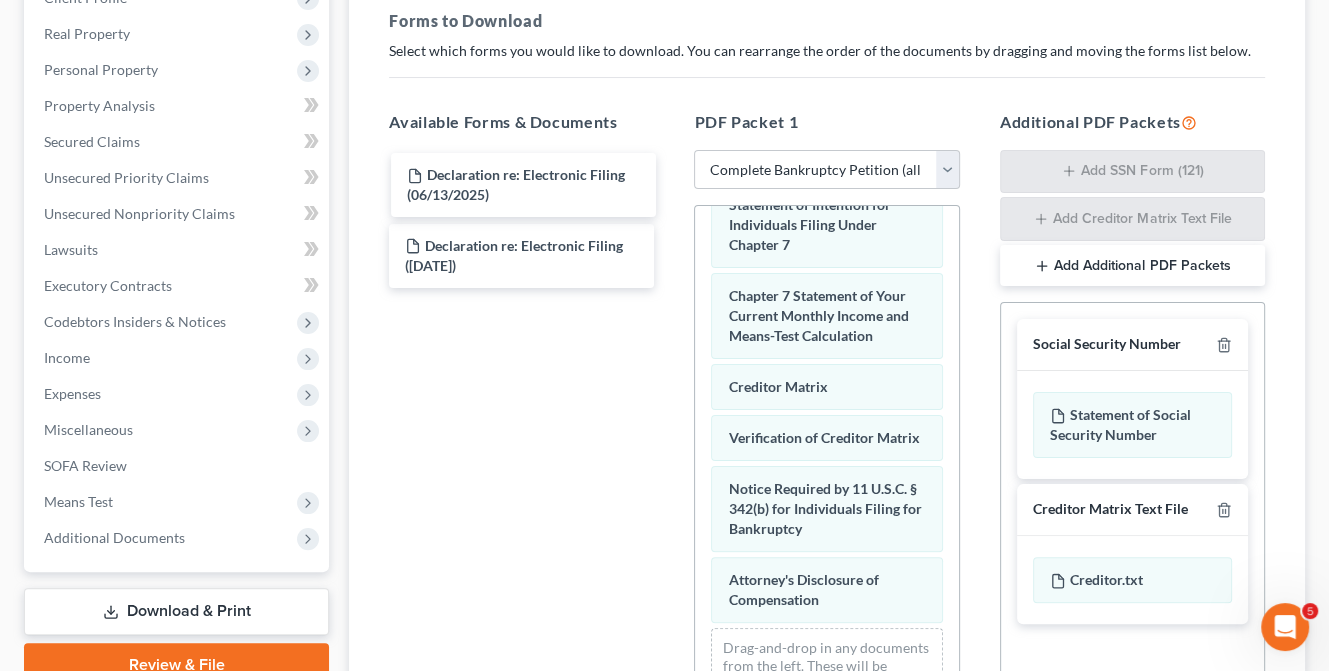 click on "Declaration re: Electronic Filing ([DATE]) Declaration re: Electronic Filing ([DATE]) Declaration re: Electronic Filing ([DATE]) Declaration re: Electronic Filing ([DATE])" at bounding box center (521, 221) 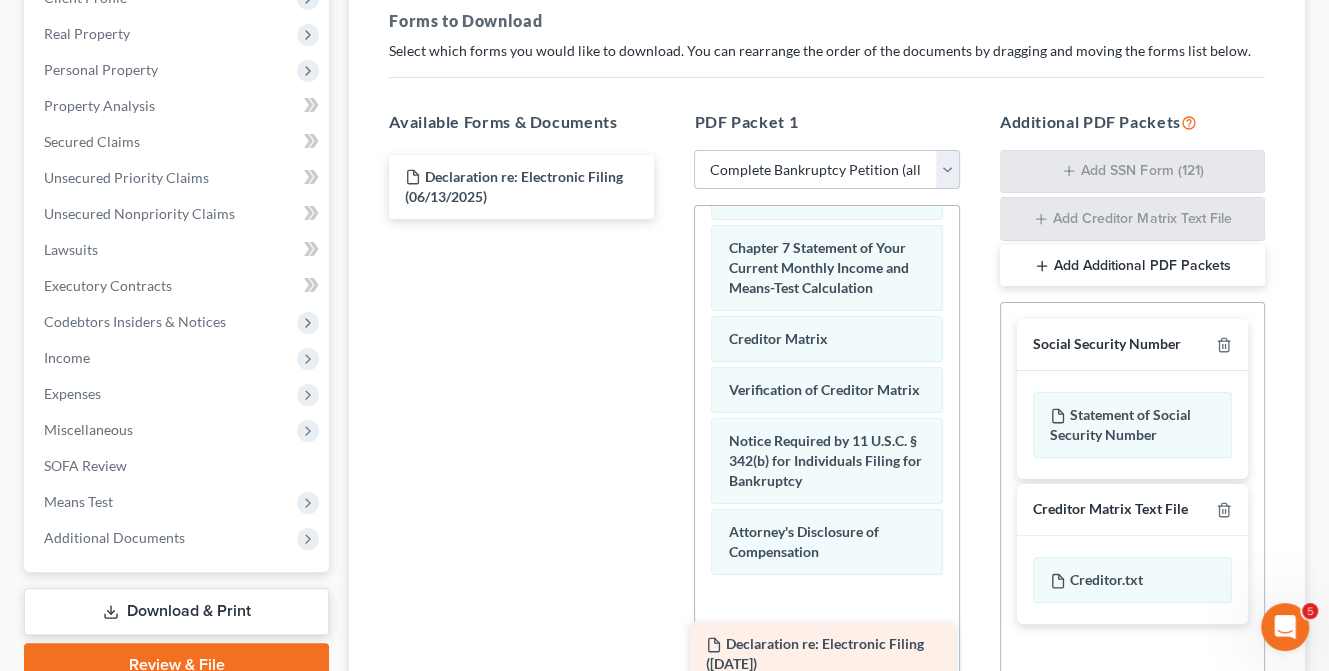 drag, startPoint x: 558, startPoint y: 241, endPoint x: 859, endPoint y: 638, distance: 498.2068 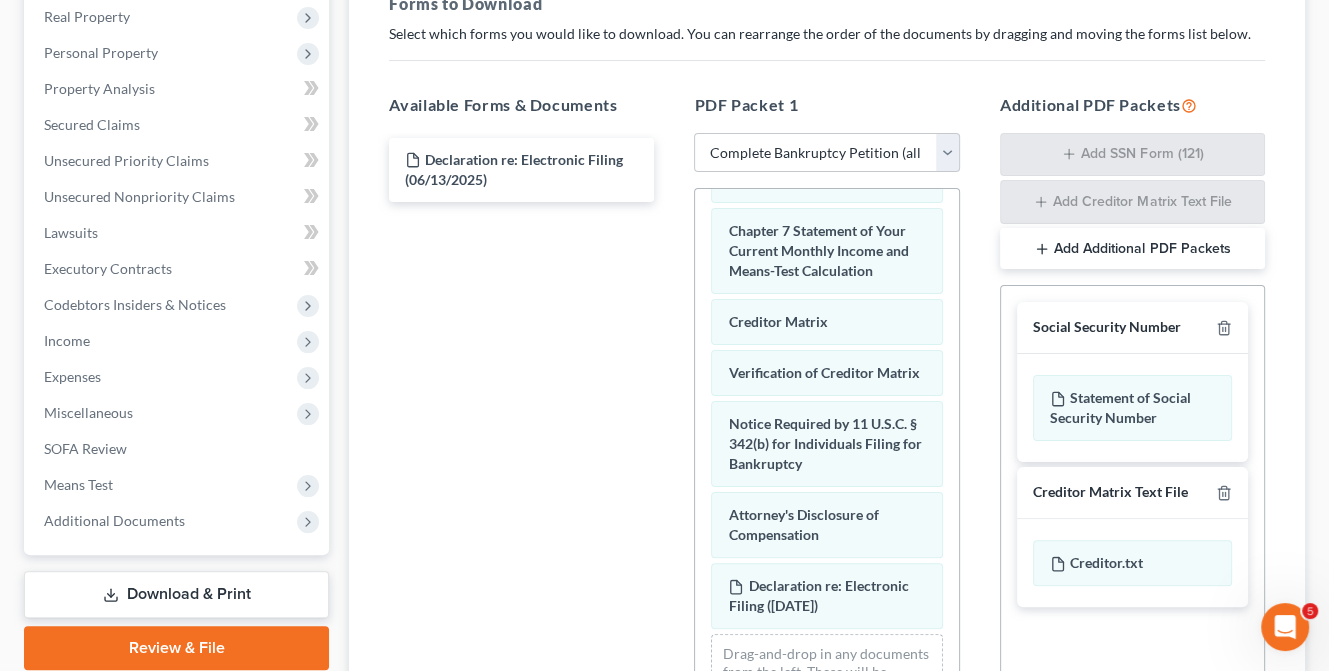 scroll, scrollTop: 500, scrollLeft: 0, axis: vertical 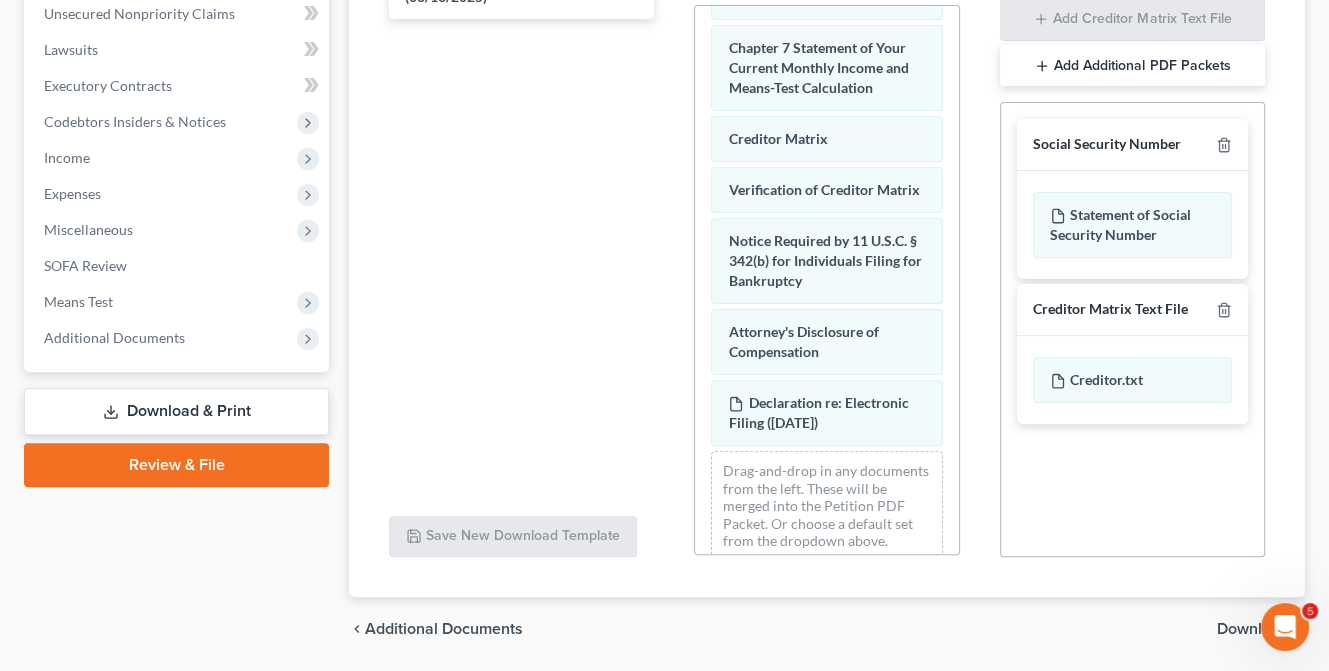 click on "Download" at bounding box center [1253, 629] 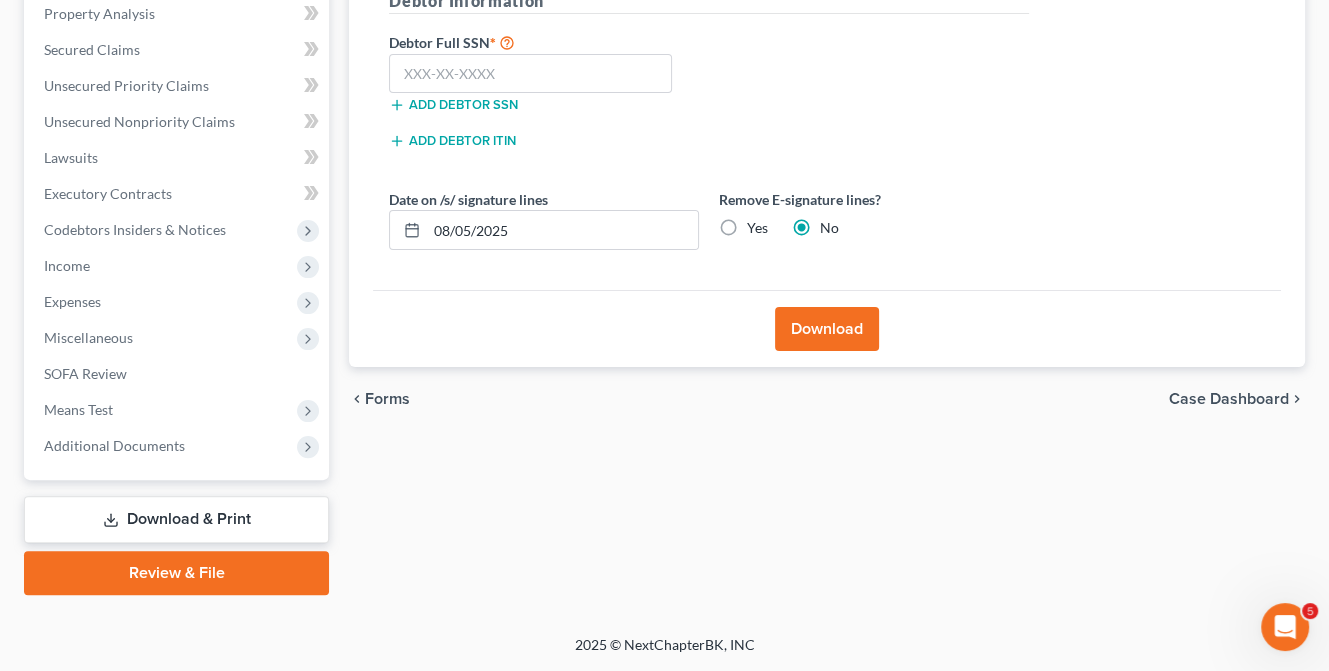 scroll, scrollTop: 390, scrollLeft: 0, axis: vertical 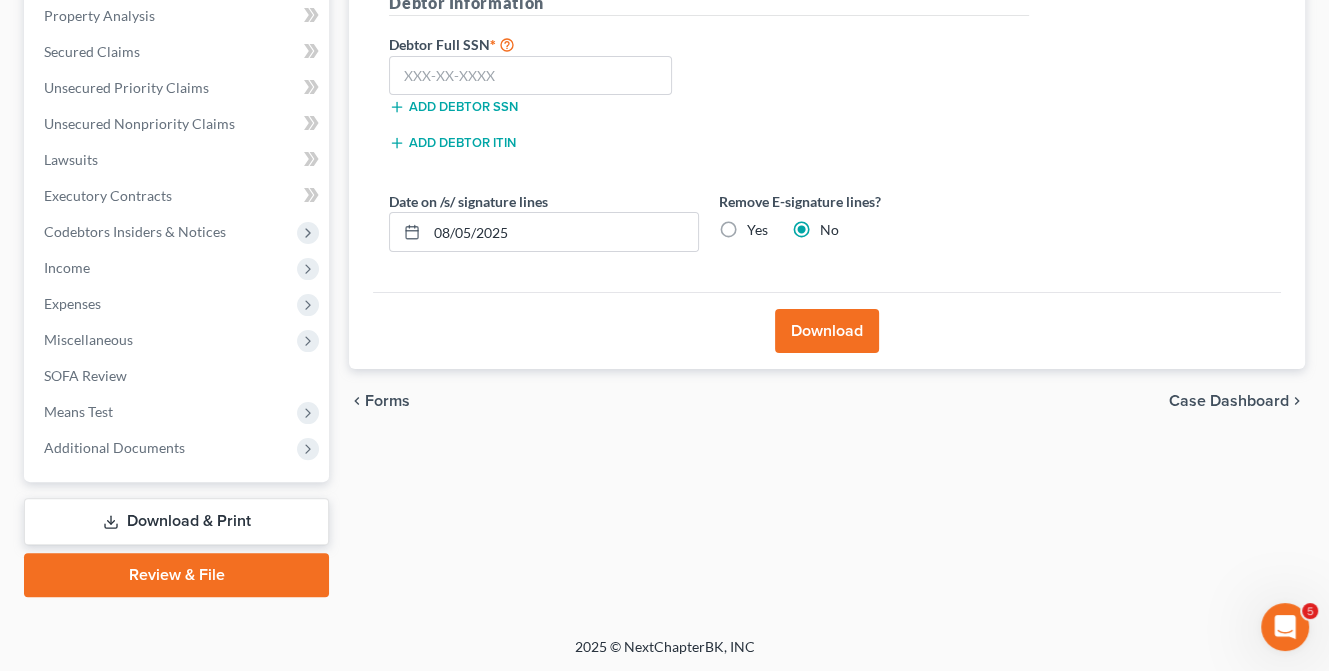 click on "Yes" at bounding box center [757, 230] 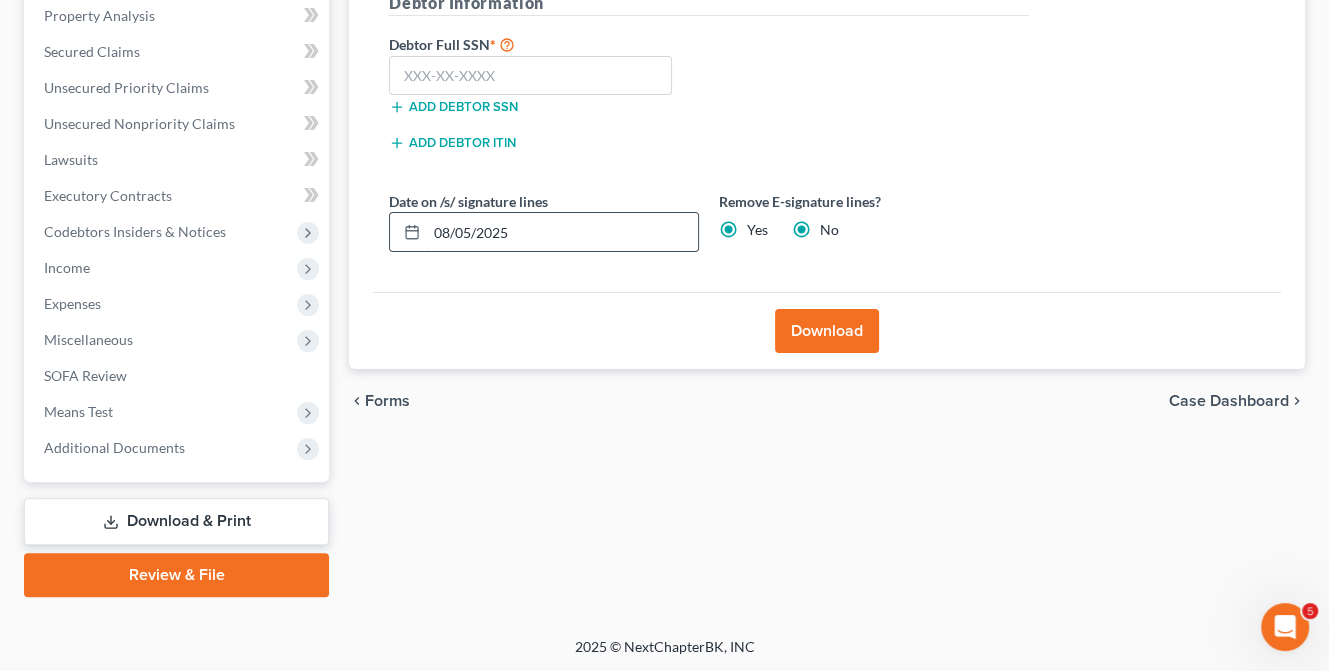 radio on "false" 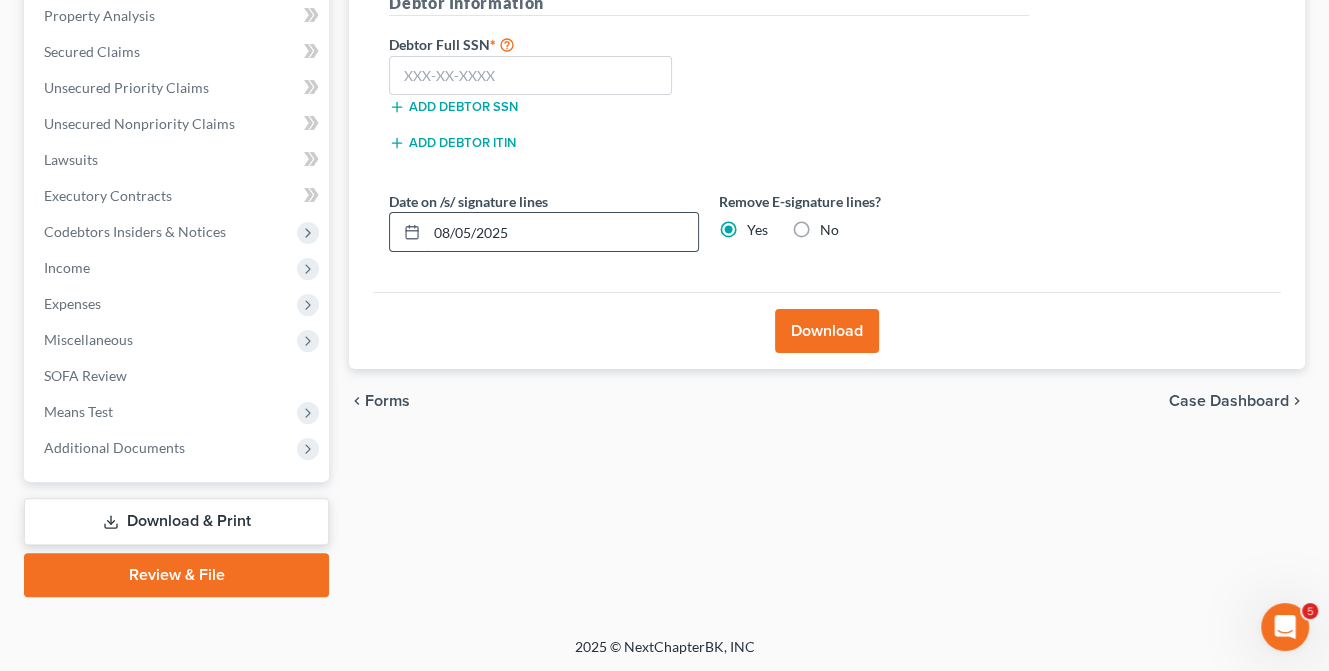 click on "08/05/2025" at bounding box center (562, 232) 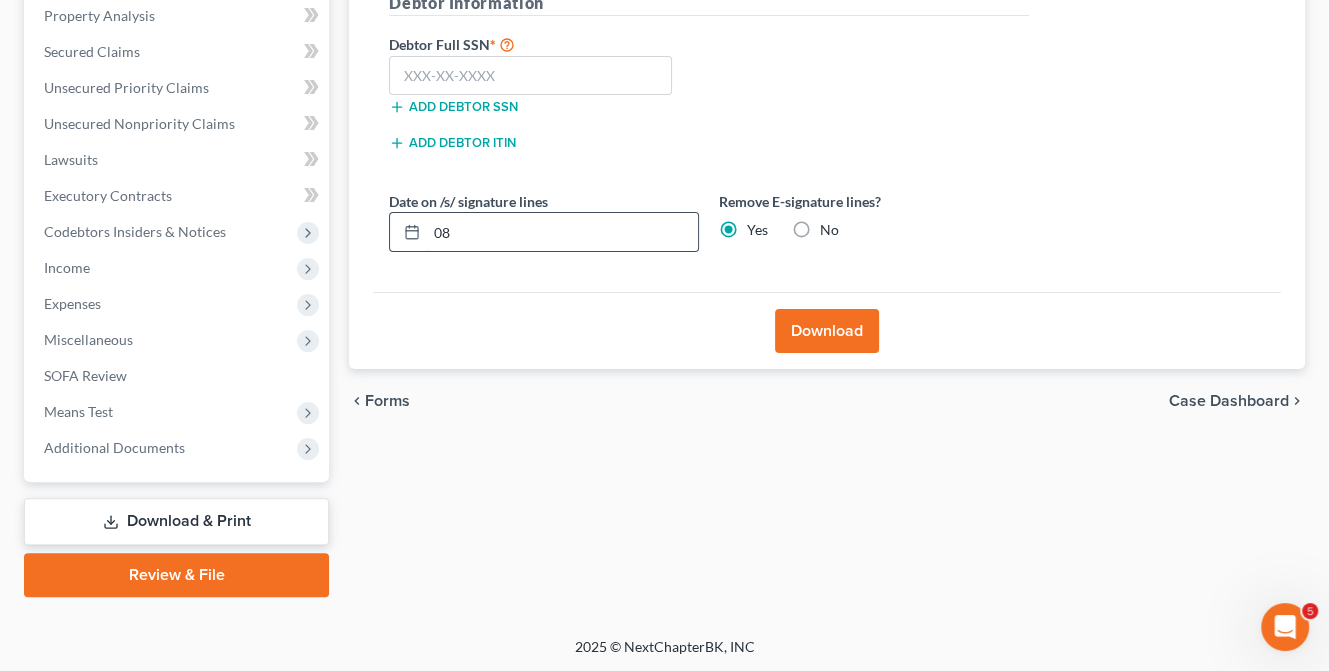 type on "0" 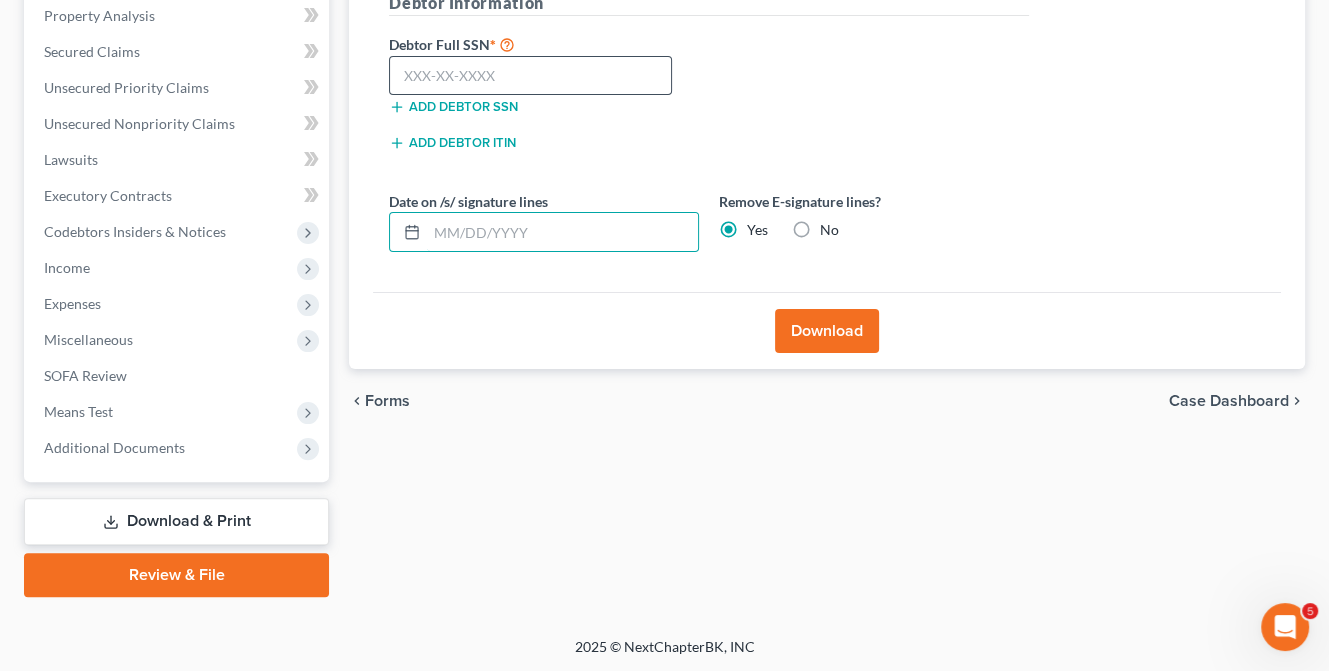 type 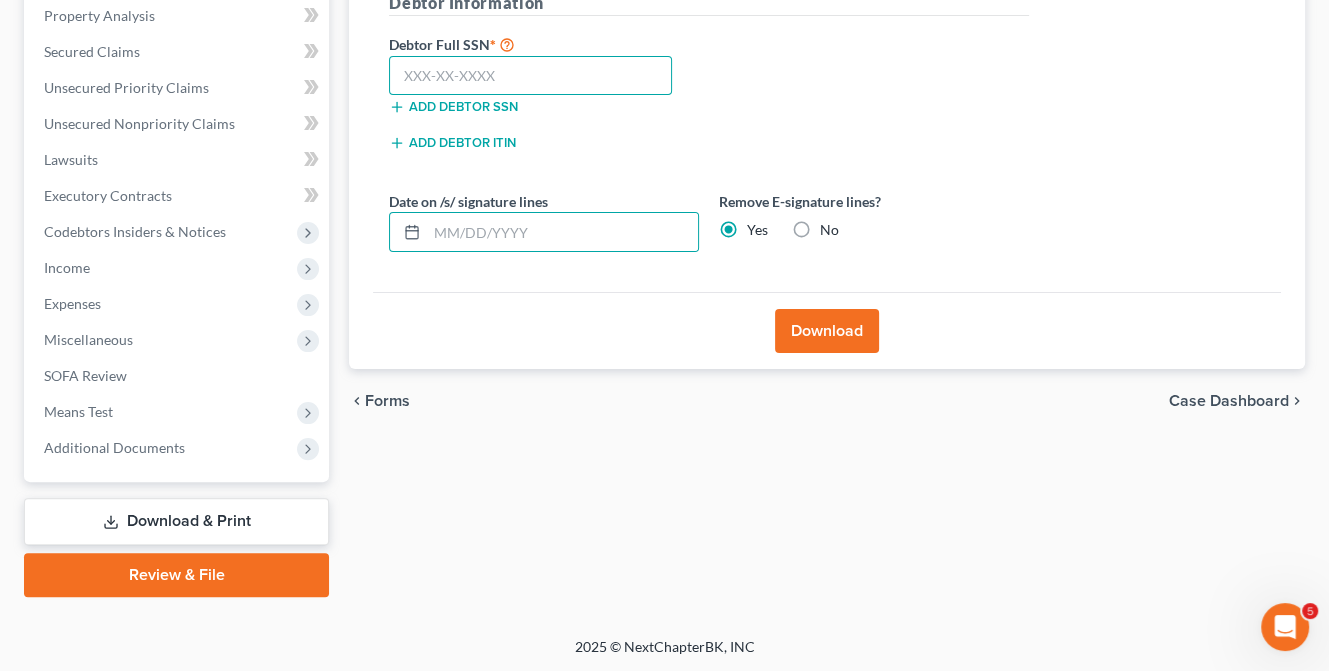 click at bounding box center (530, 76) 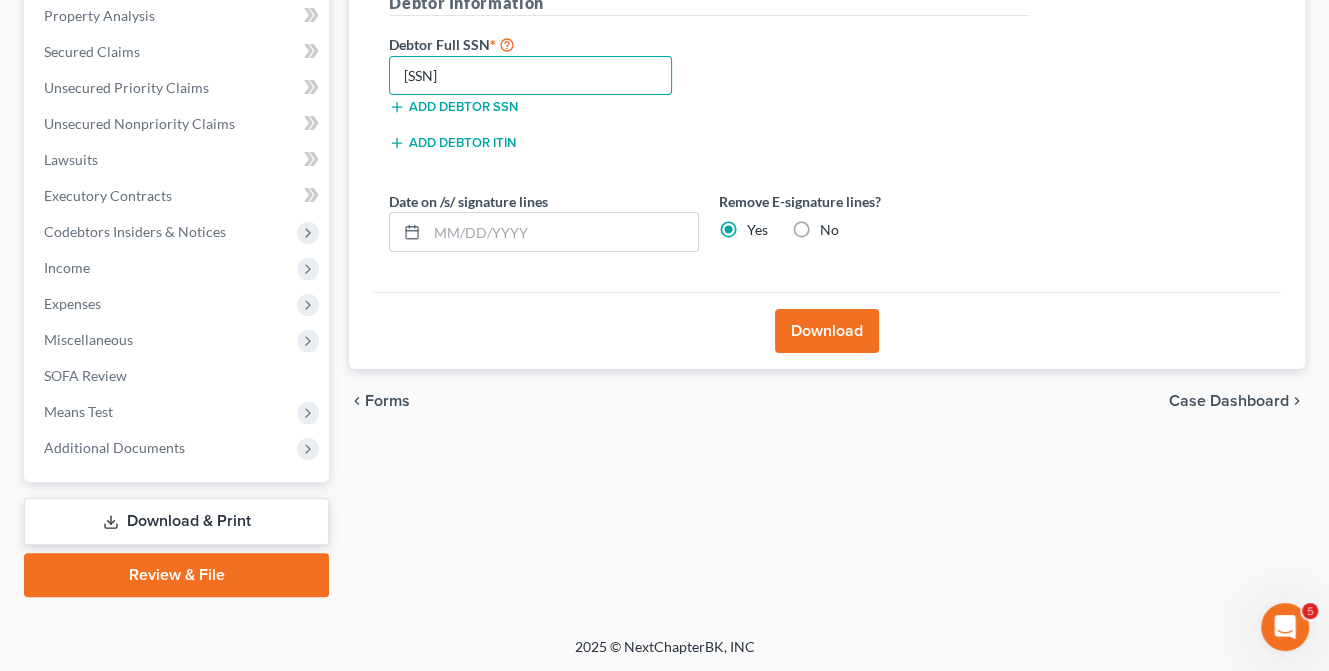 type on "[SSN]" 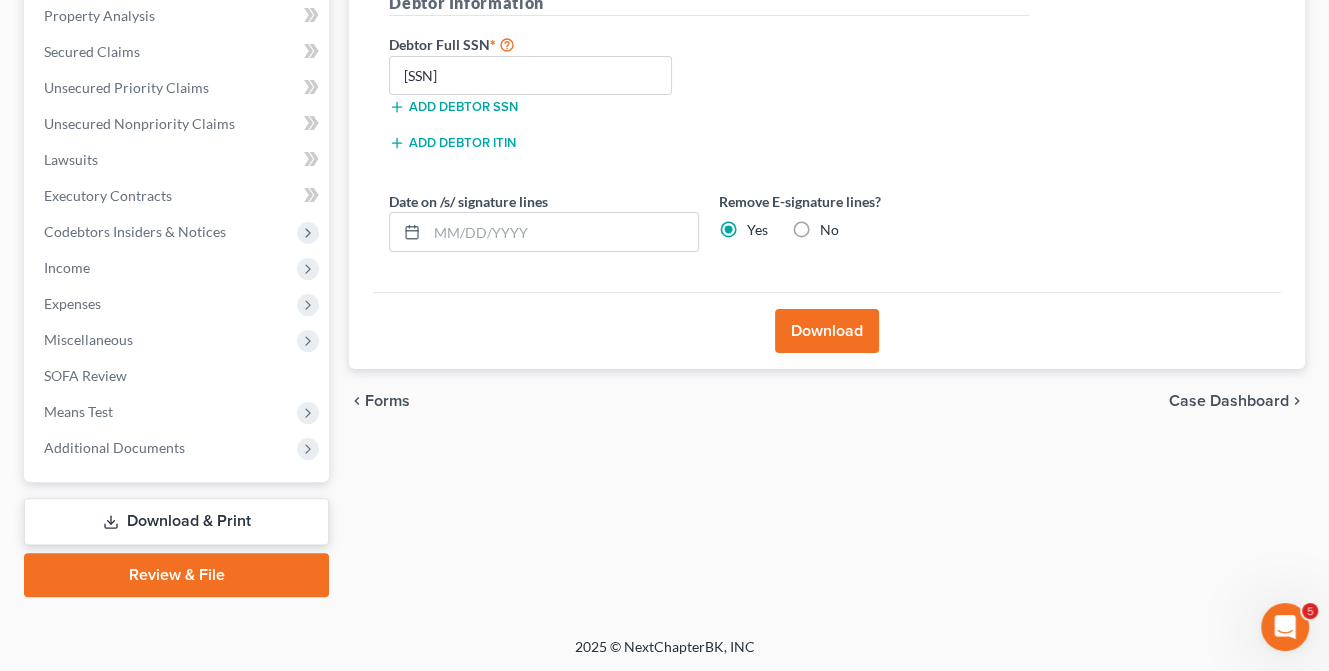 click on "Download" at bounding box center [827, 331] 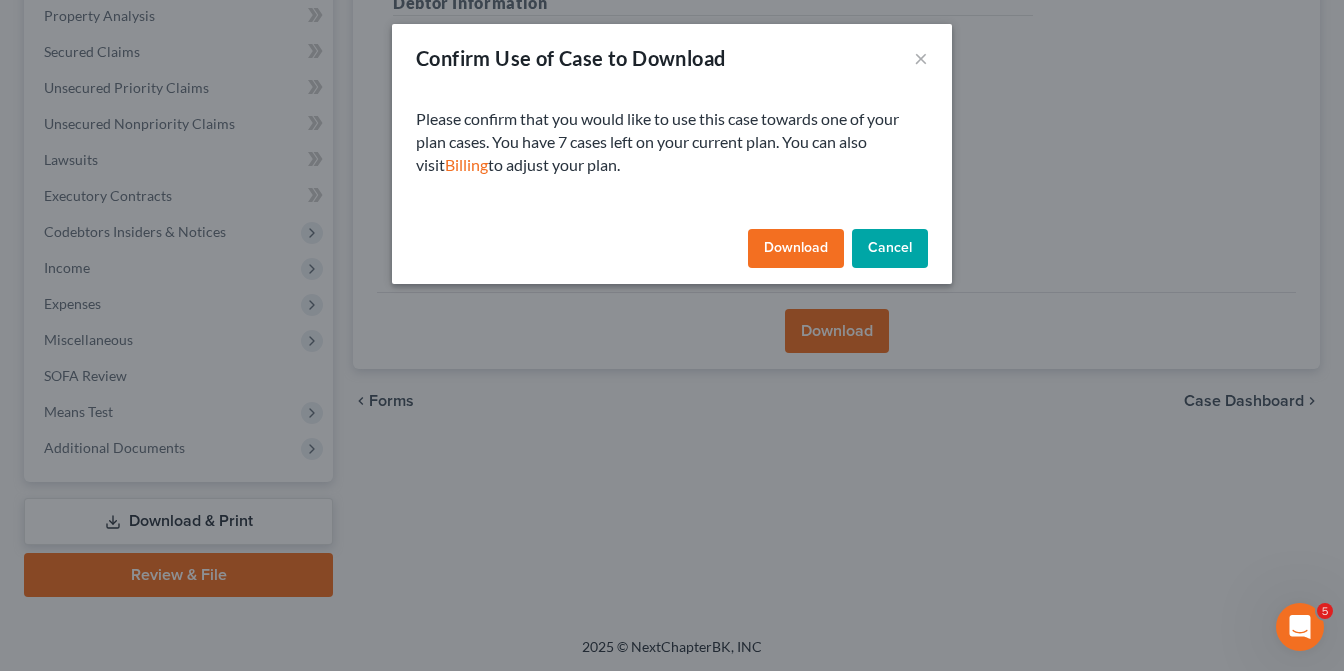 click on "Download" at bounding box center [796, 249] 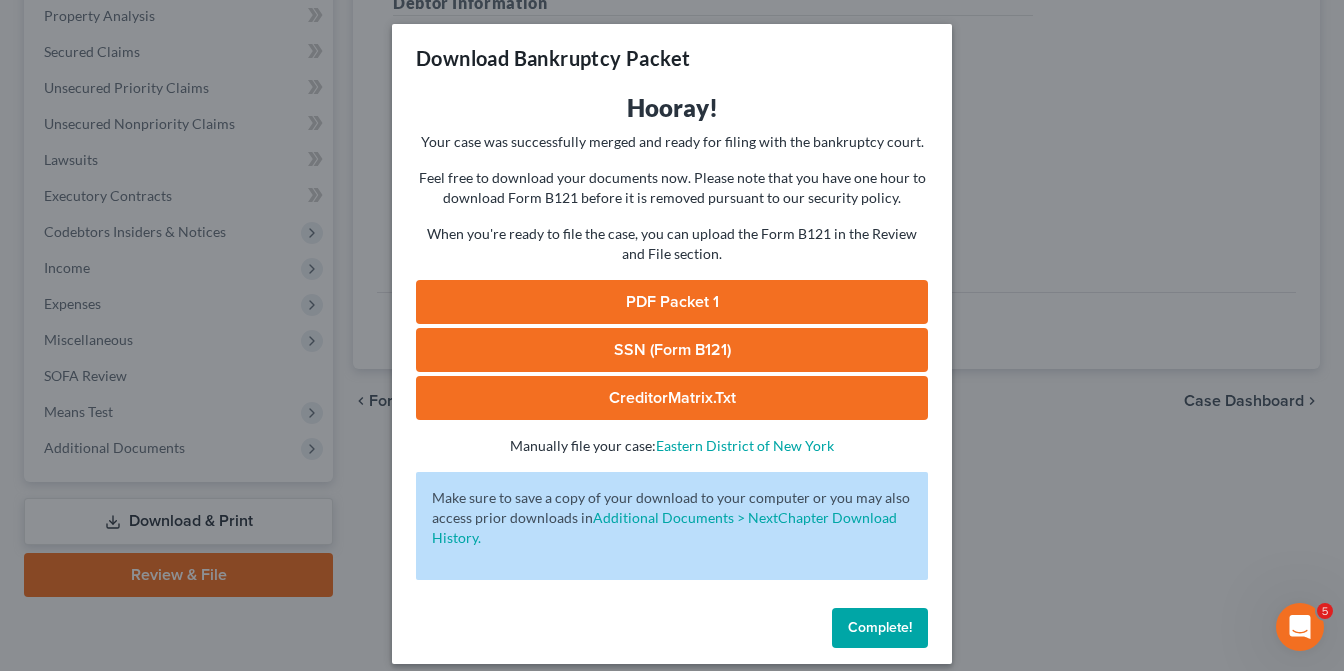 click on "PDF Packet 1" at bounding box center [672, 302] 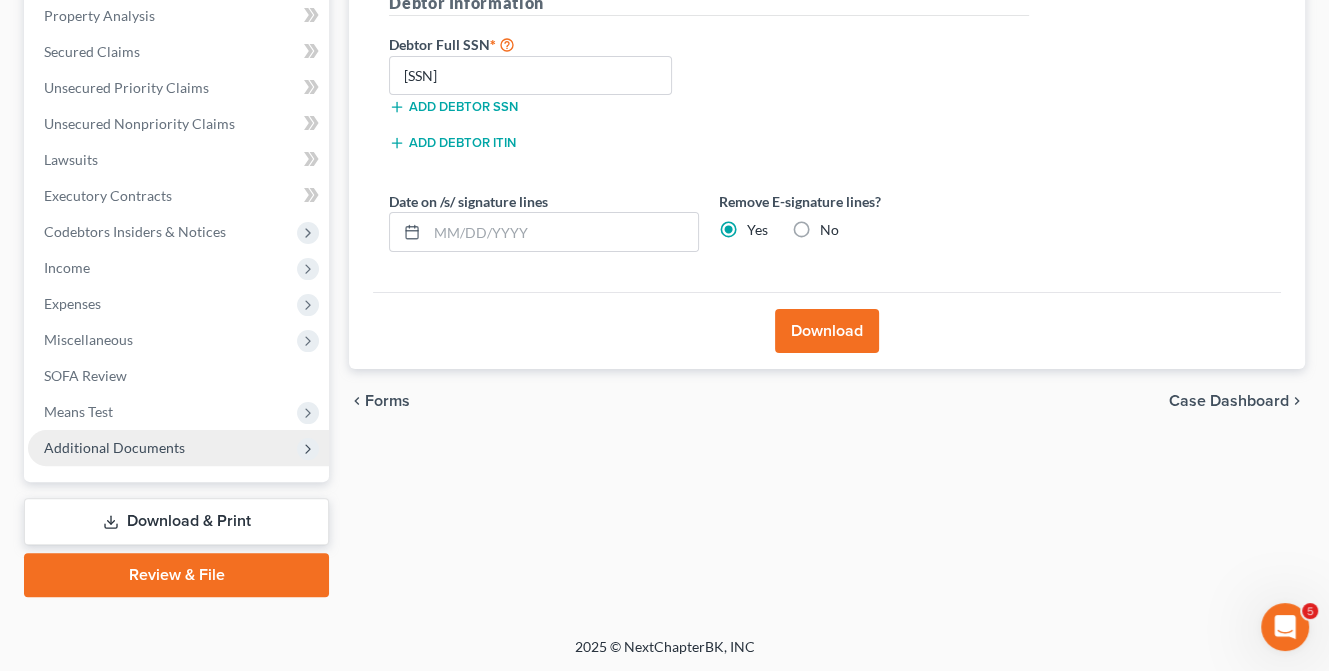 click on "Additional Documents" at bounding box center (114, 447) 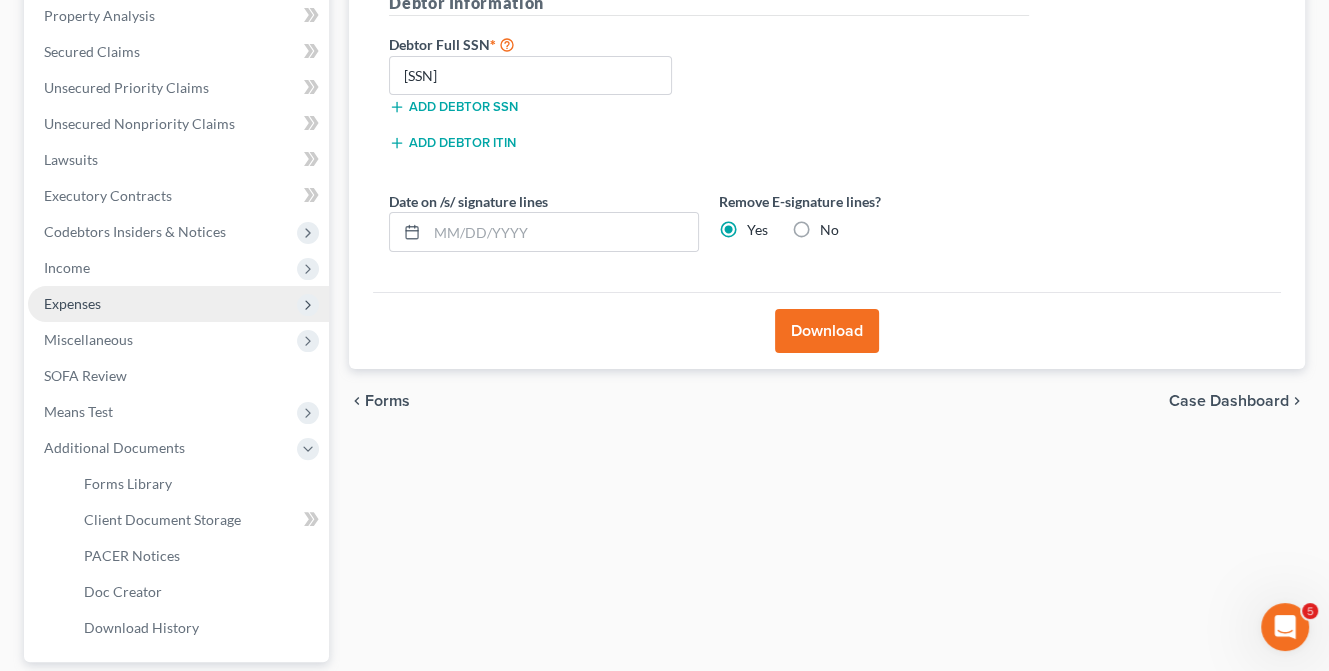 click on "Expenses" at bounding box center (178, 304) 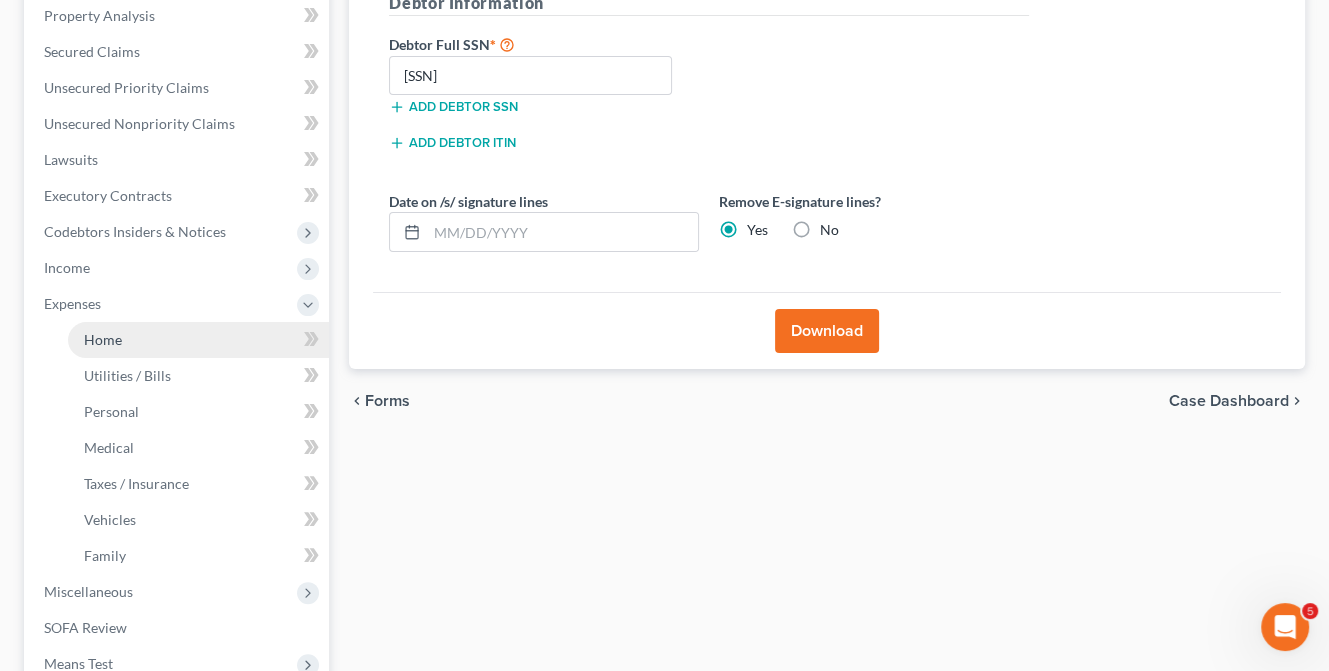 click on "Home" at bounding box center (103, 339) 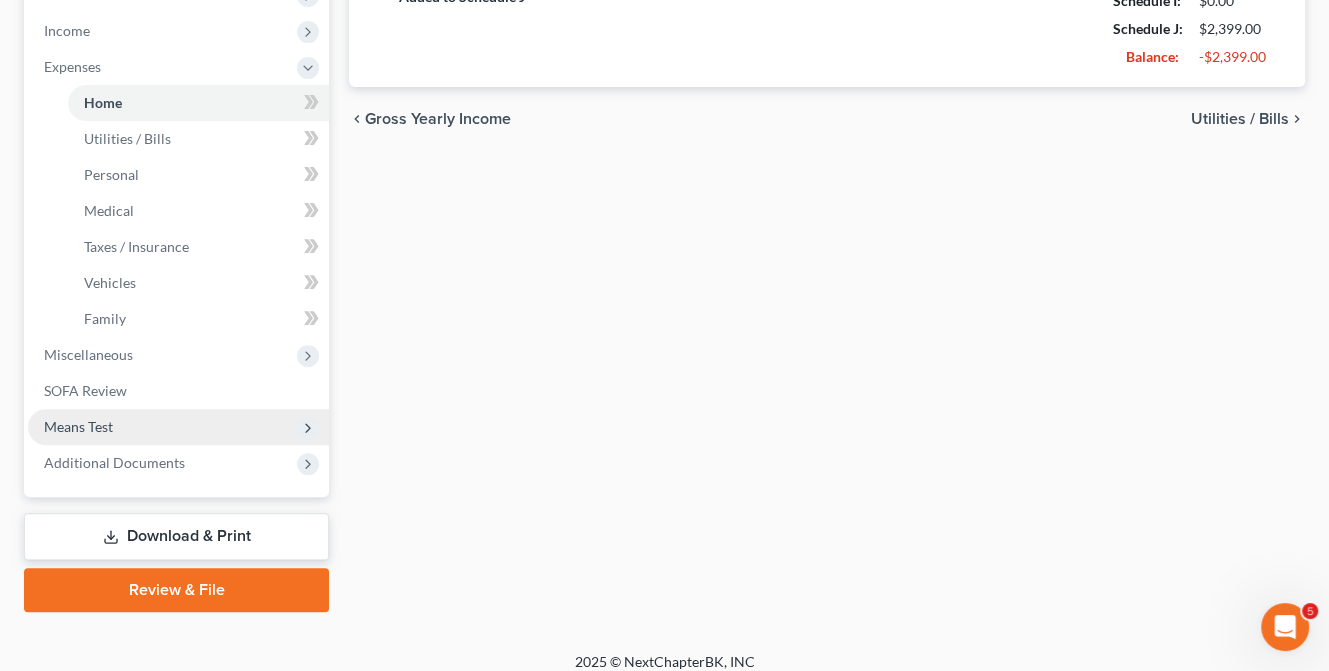 scroll, scrollTop: 642, scrollLeft: 0, axis: vertical 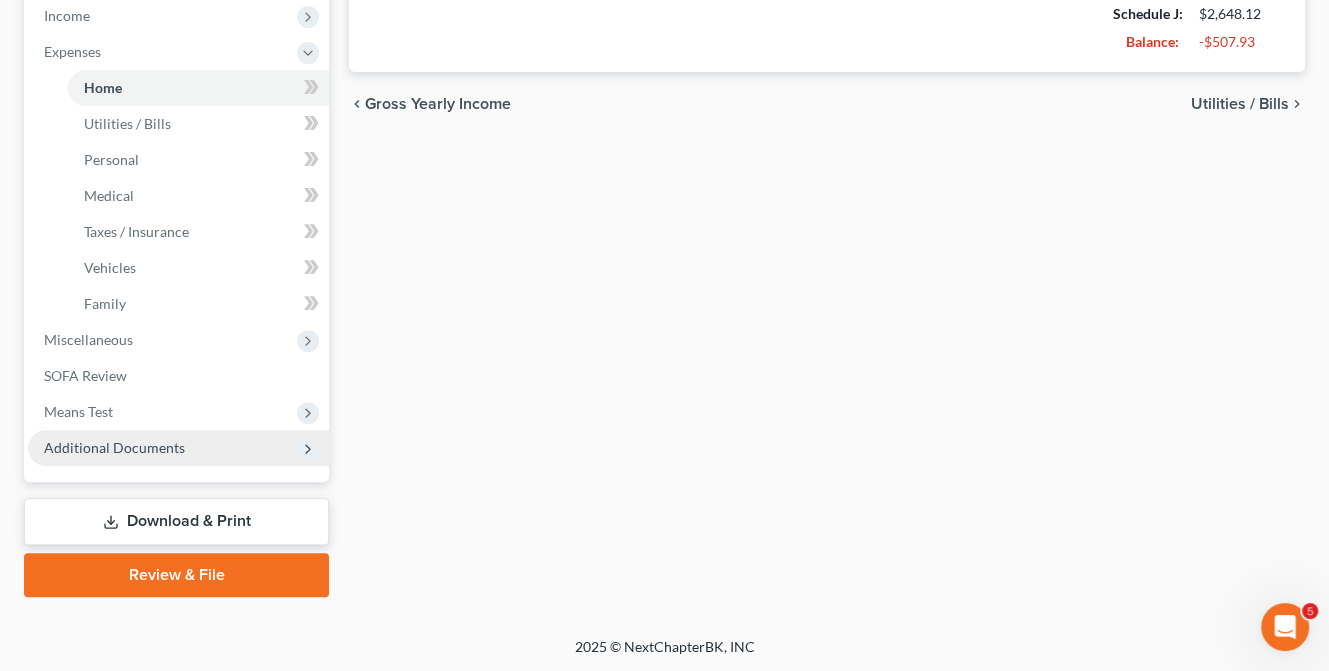 click on "Additional Documents" at bounding box center [114, 447] 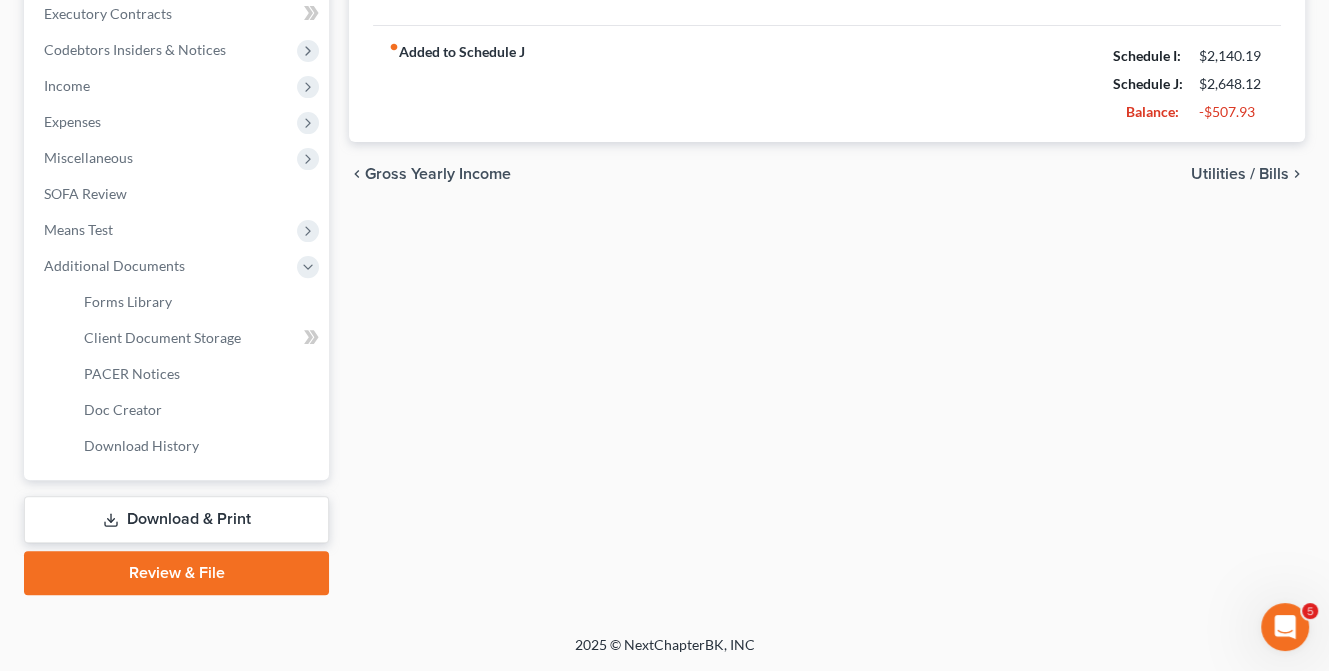 scroll, scrollTop: 570, scrollLeft: 0, axis: vertical 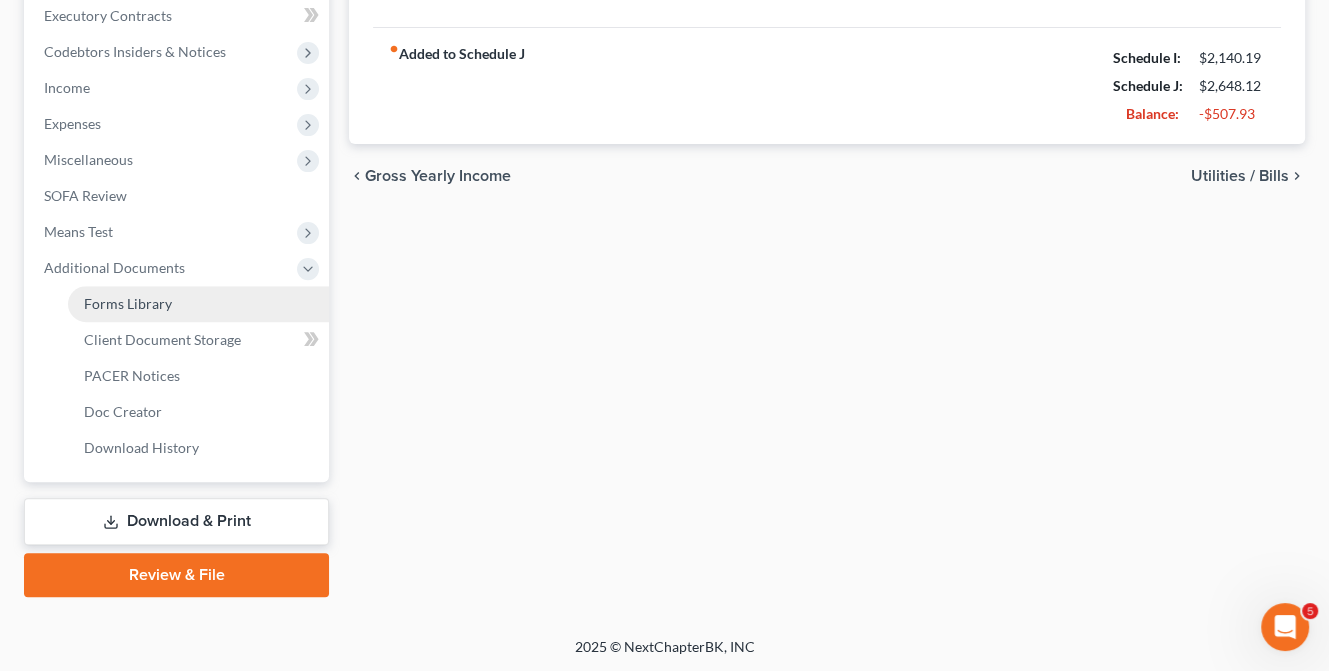 click on "Forms Library" at bounding box center [128, 303] 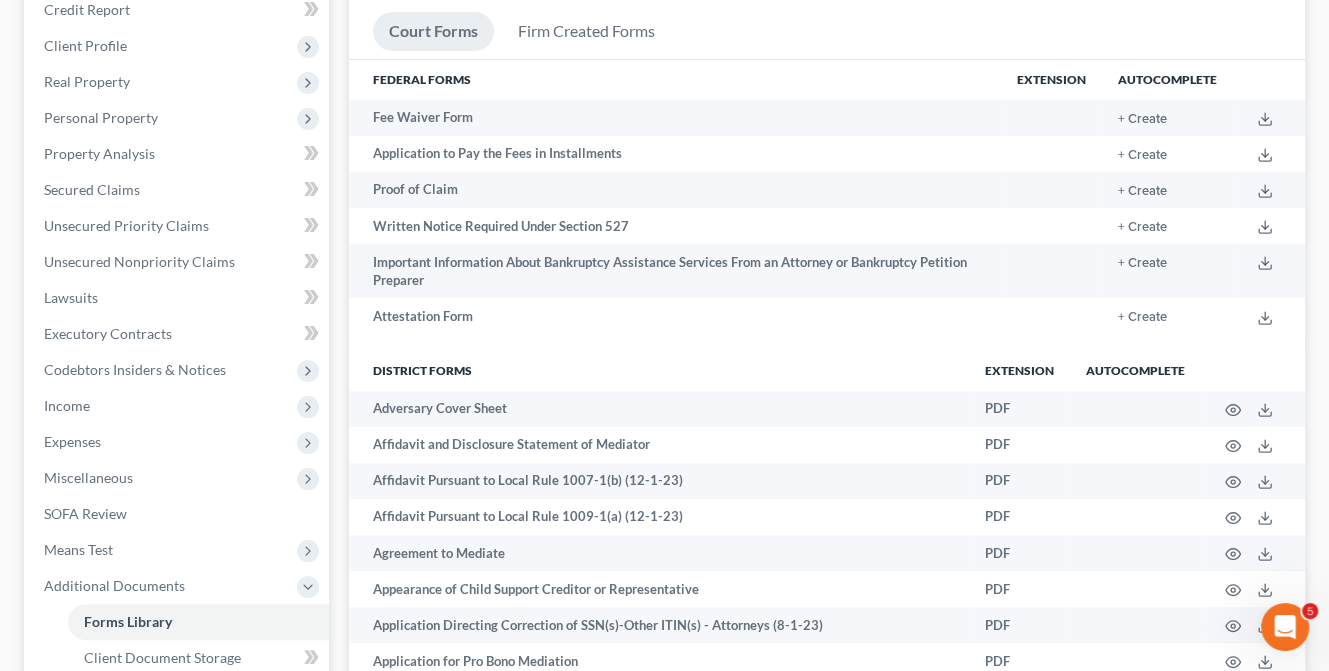 scroll, scrollTop: 300, scrollLeft: 0, axis: vertical 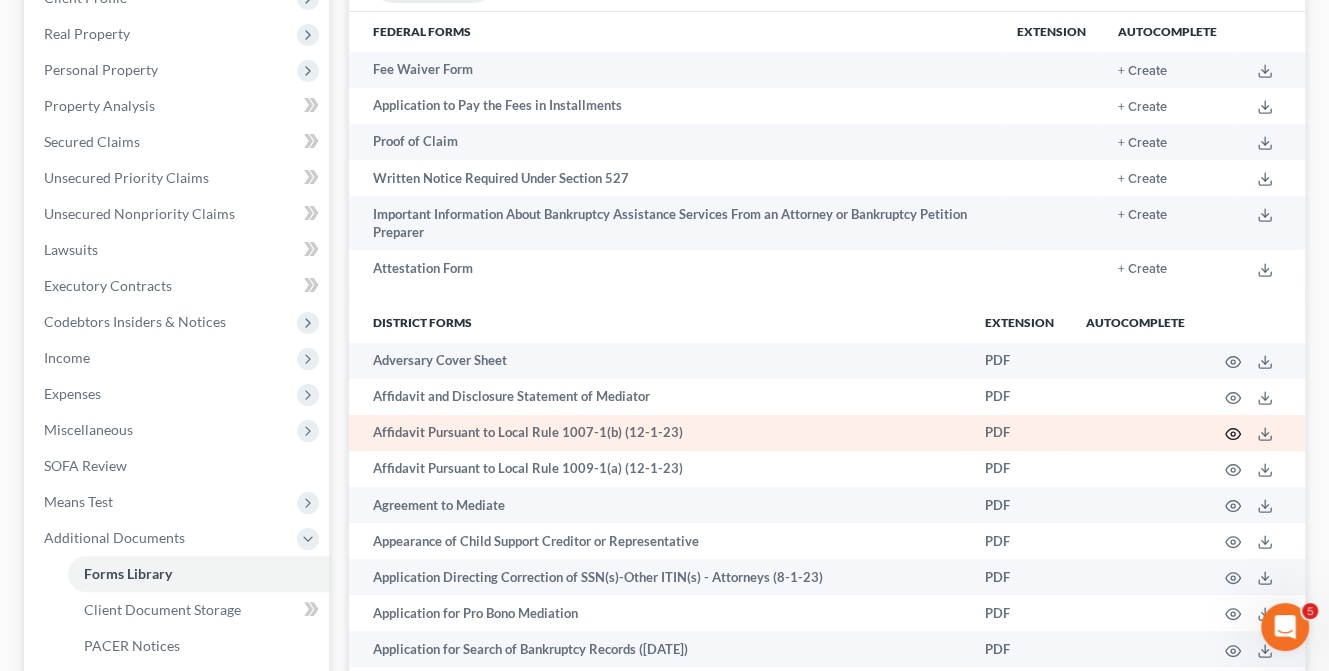 click 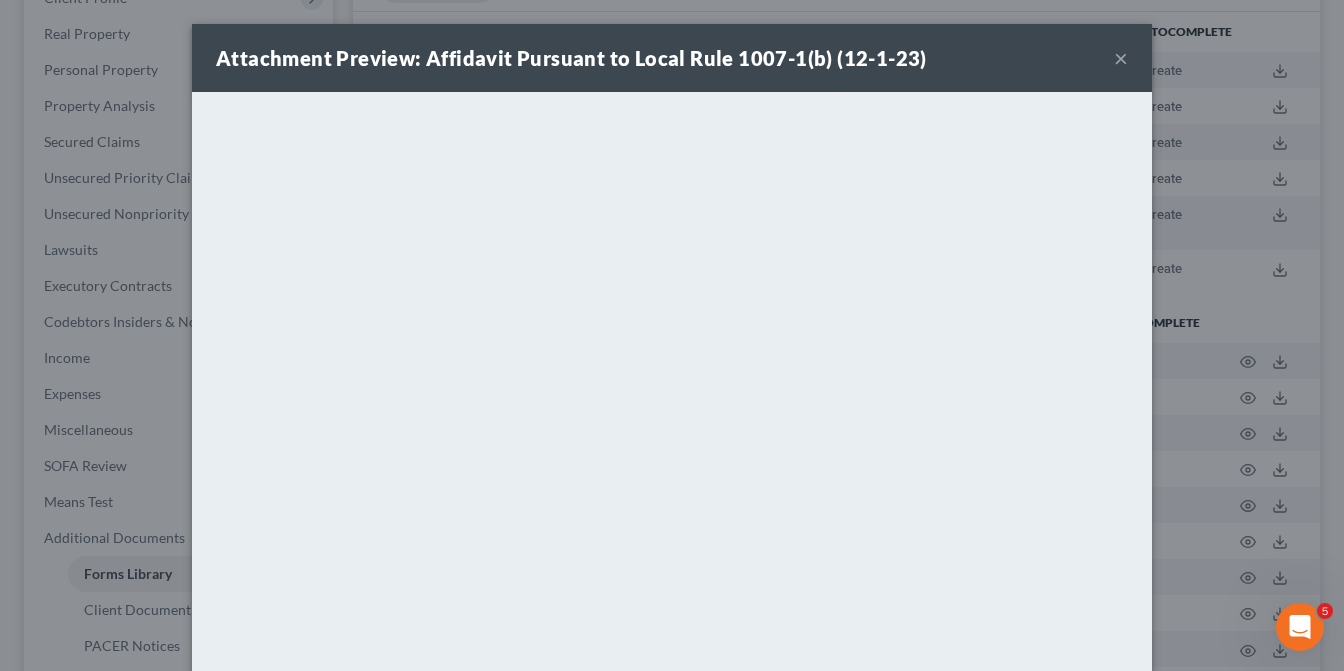 click on "×" at bounding box center (1121, 58) 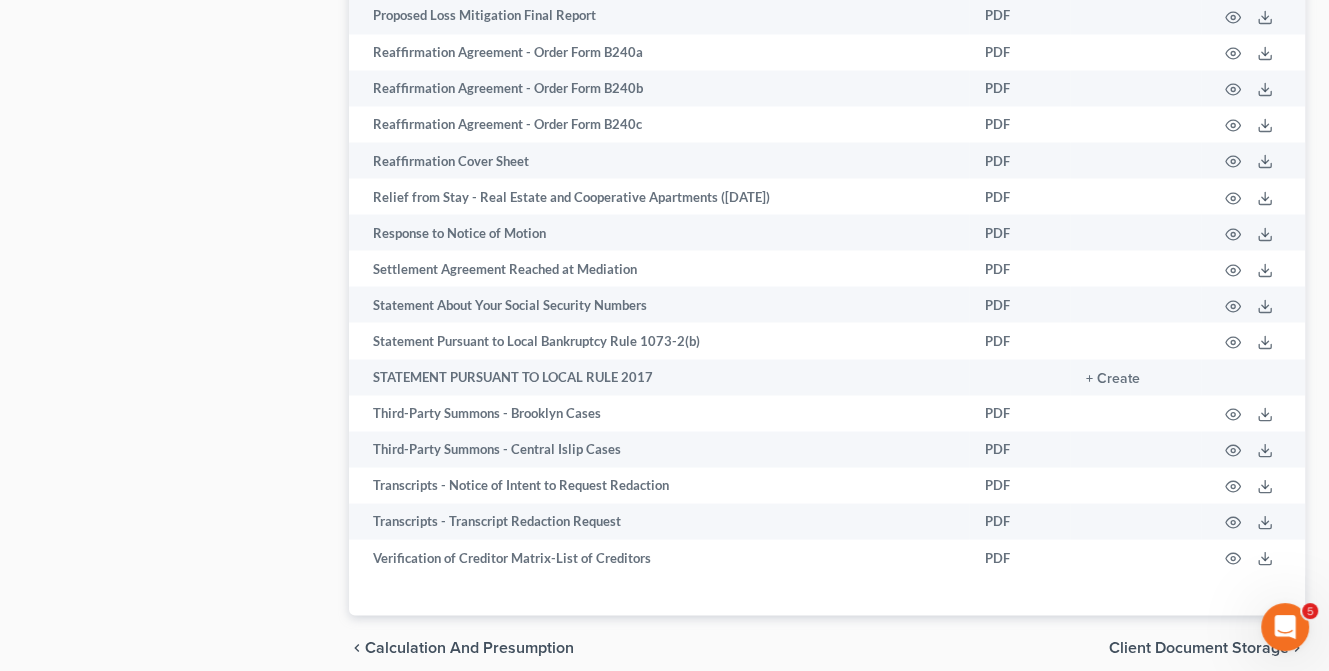 scroll, scrollTop: 3200, scrollLeft: 0, axis: vertical 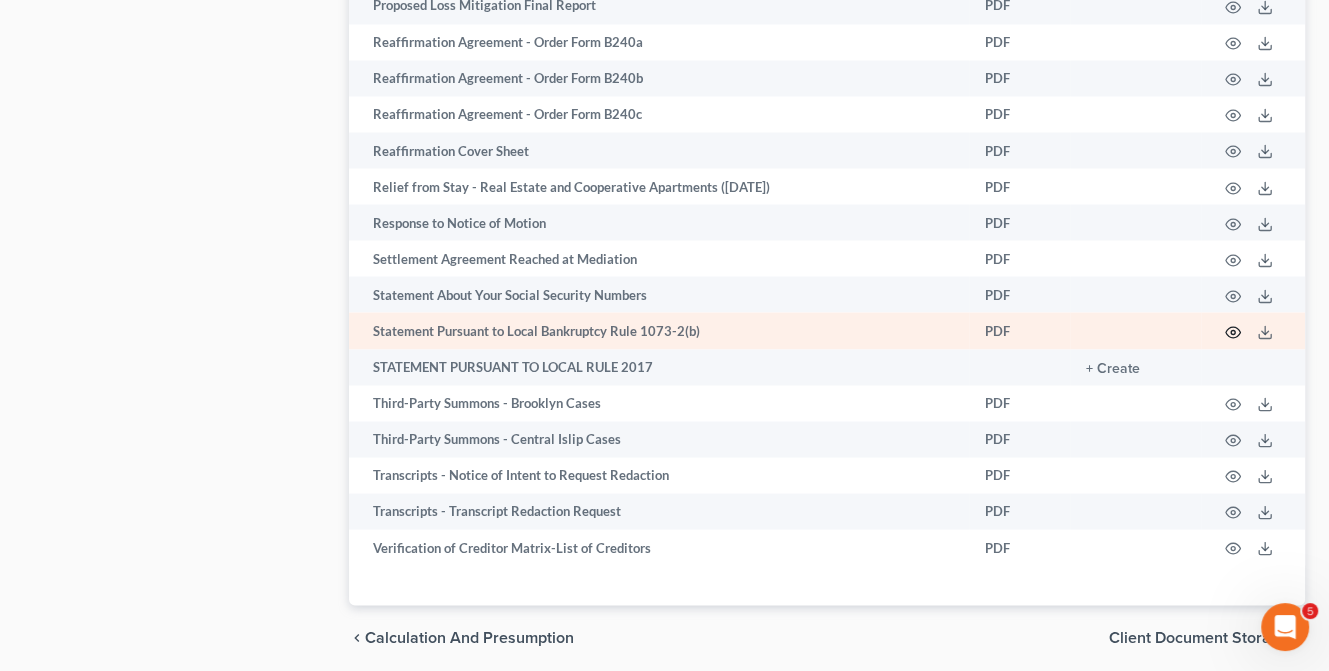 click 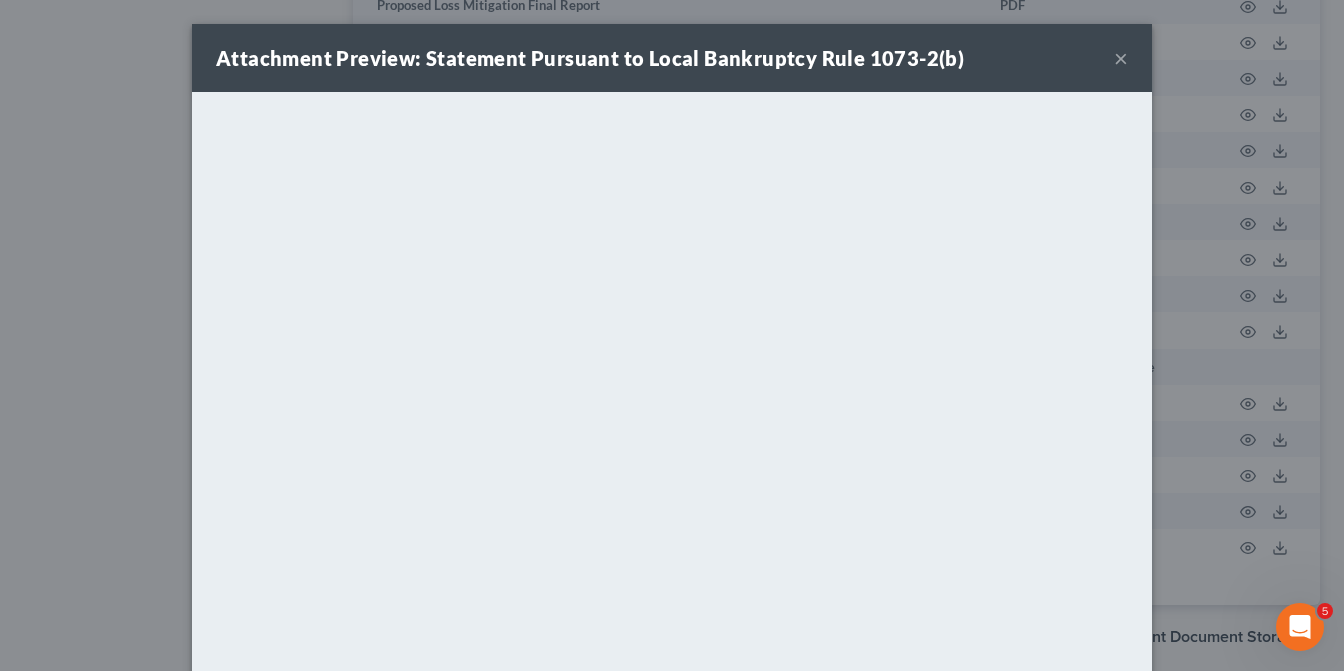 click on "×" at bounding box center (1121, 58) 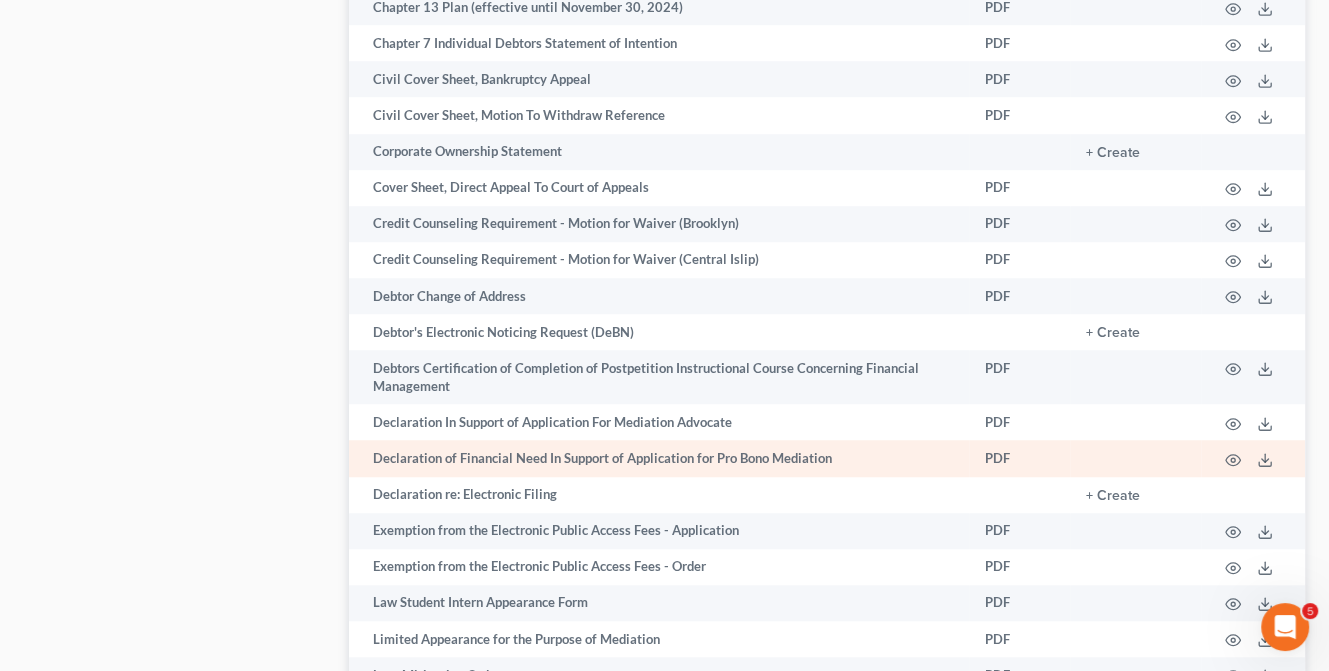 scroll, scrollTop: 1100, scrollLeft: 0, axis: vertical 